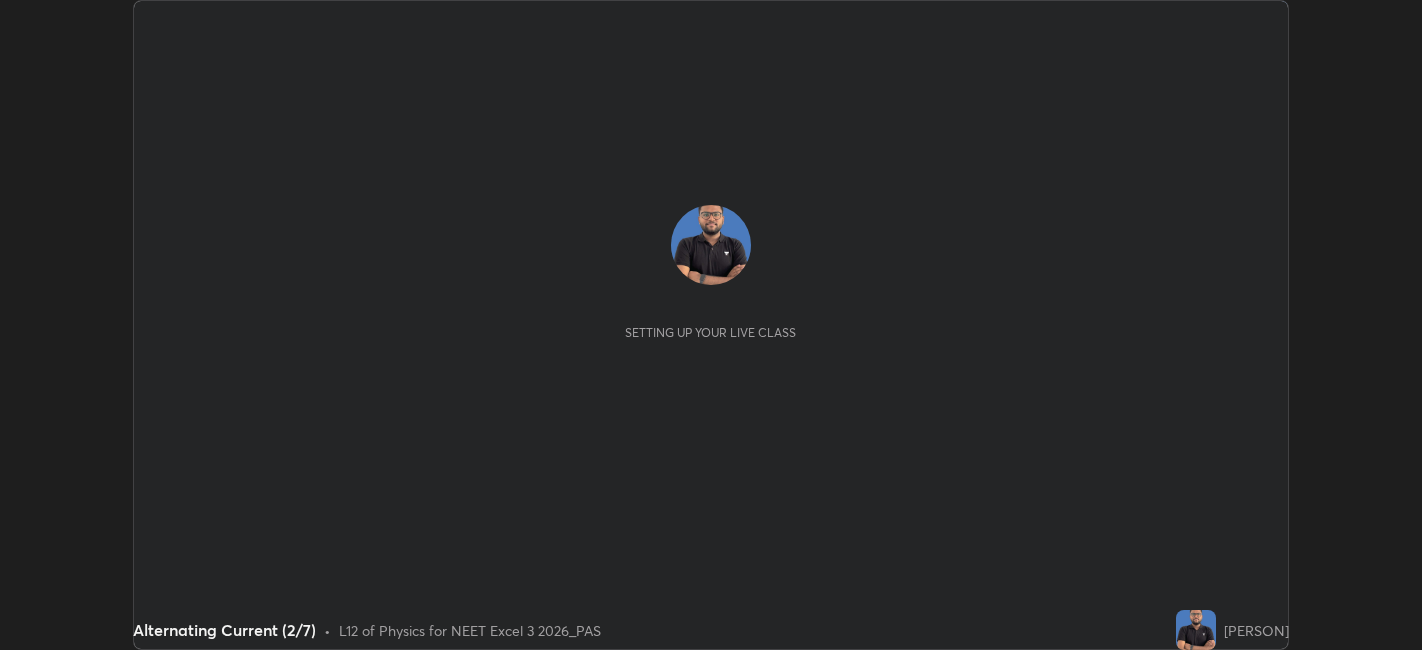 scroll, scrollTop: 0, scrollLeft: 0, axis: both 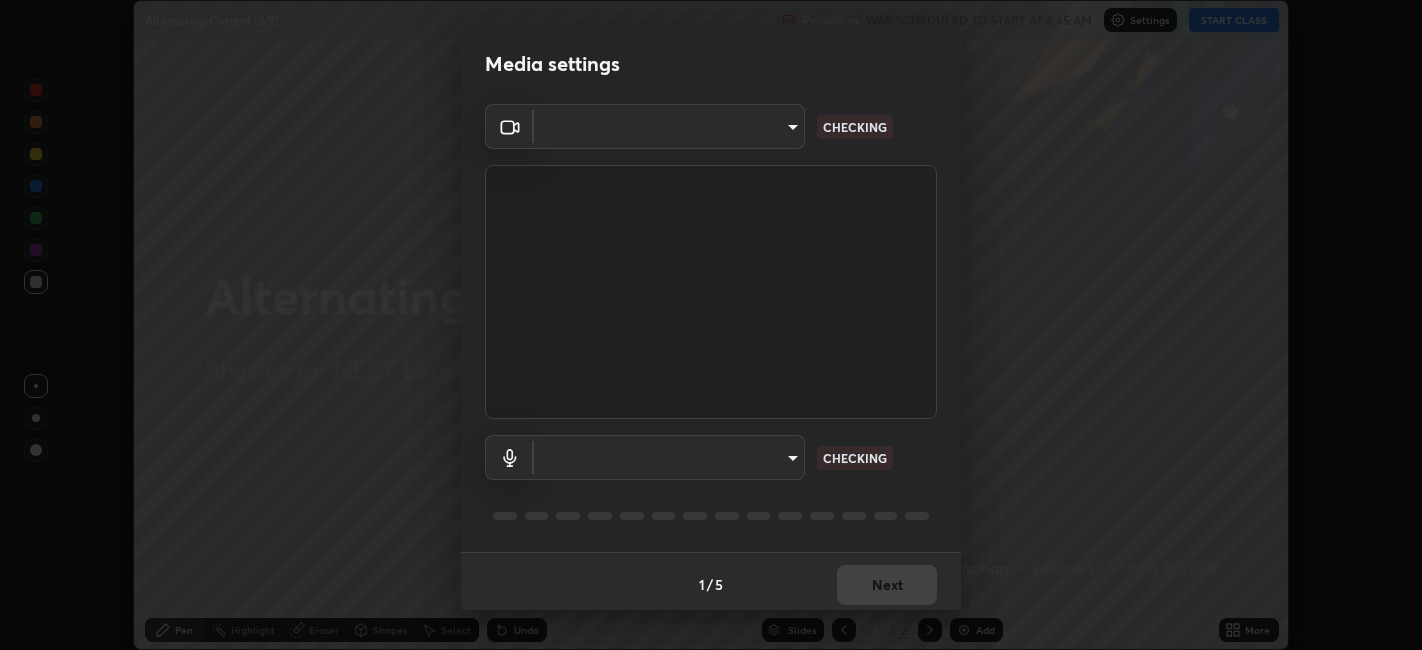 type on "052f9b30e05f62bb2e590cb50044ac96a00de3eab8a32c7a625fc31ec407be61" 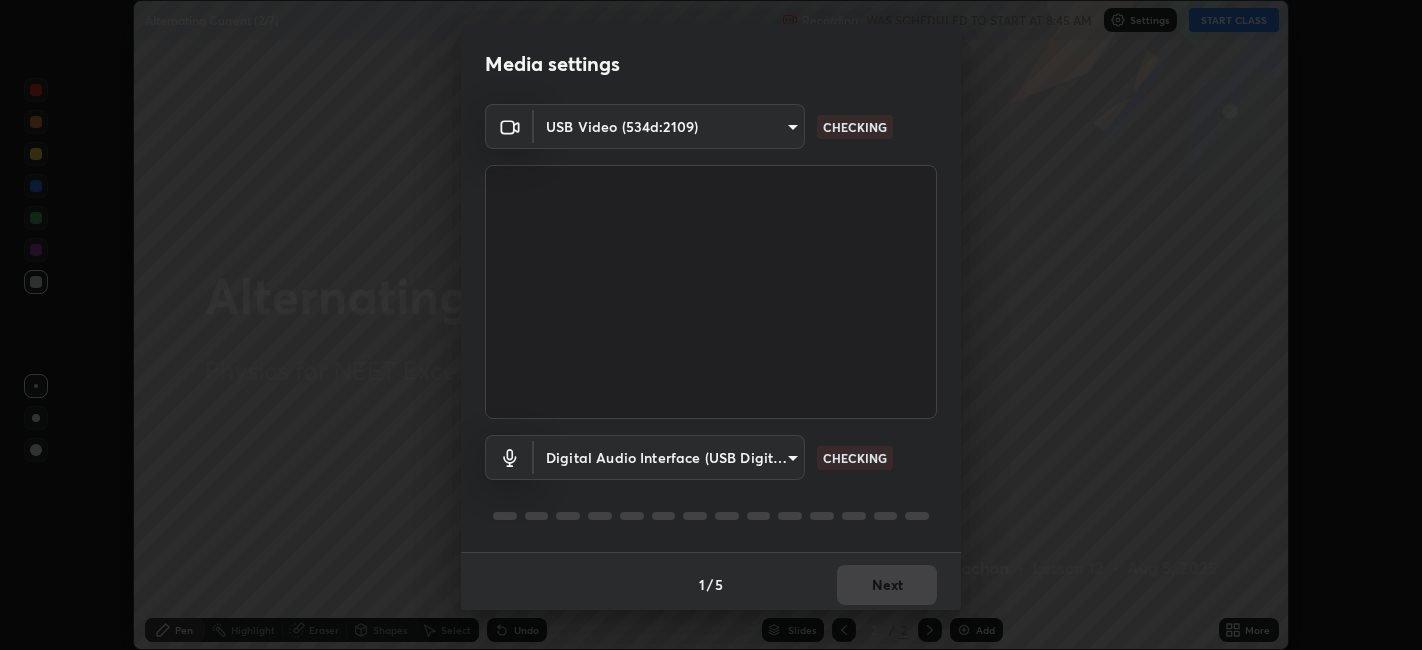 scroll, scrollTop: 5, scrollLeft: 0, axis: vertical 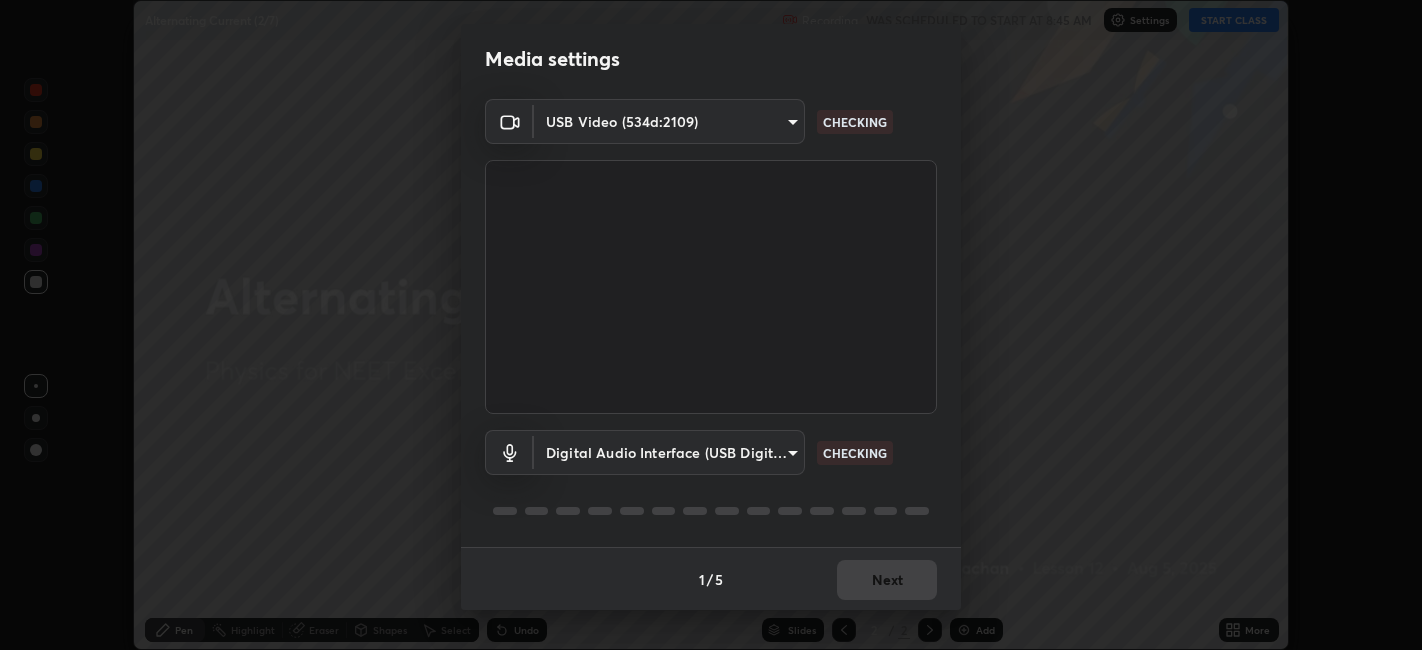 click on "Erase all Alternating Current (2/7) Recording WAS SCHEDULED TO START AT  8:45 AM Settings START CLASS Setting up your live class Alternating Current (2/7) • L12 of Physics for NEET Excel 3 2026_PAS [PERSON] Pen Highlight Eraser Shapes Select Undo Slides 2 / 2 Add More No doubts shared Encourage your learners to ask a doubt for better clarity Report an issue Reason for reporting Buffering Chat not working Audio - Video sync issue Educator video quality low ​ Attach an image Report Media settings USB Video (534d:2109) [HASH] CHECKING Digital Audio Interface (USB Digital Audio) [HASH] CHECKING 1 / 5 Next" at bounding box center [711, 325] 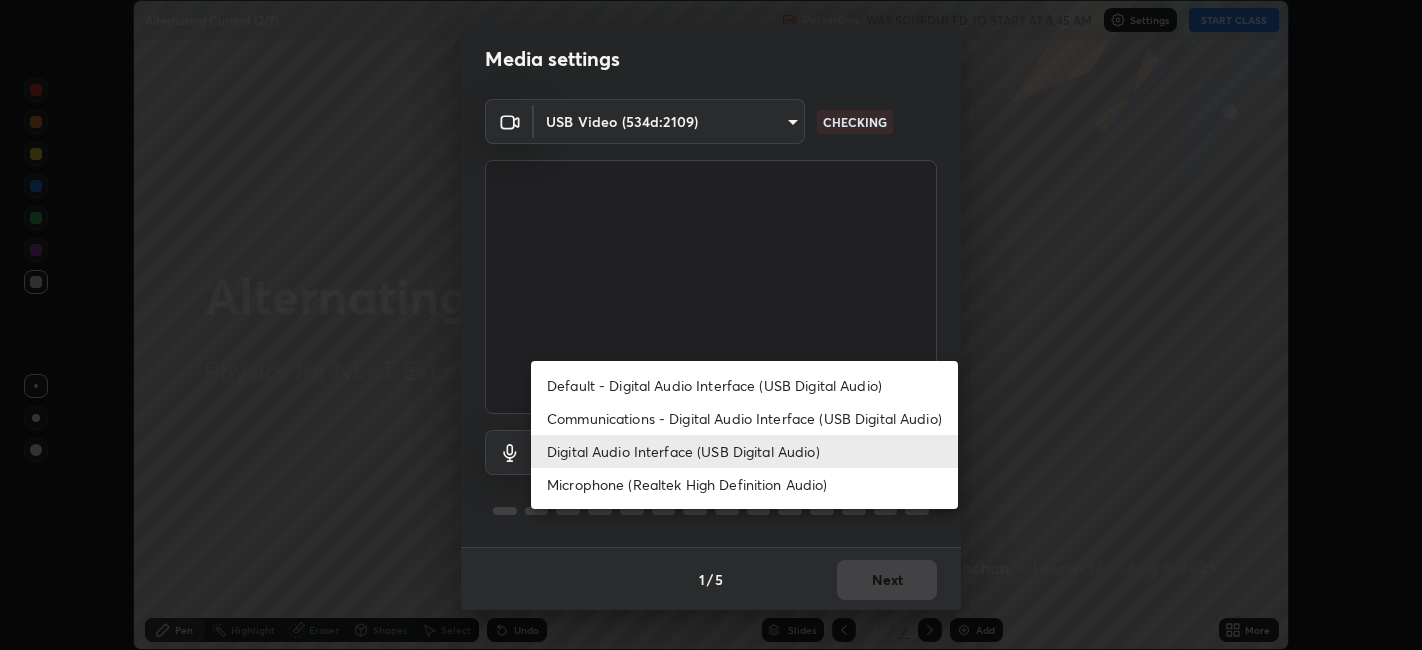 click on "Default - Digital Audio Interface (USB Digital Audio)" at bounding box center (744, 385) 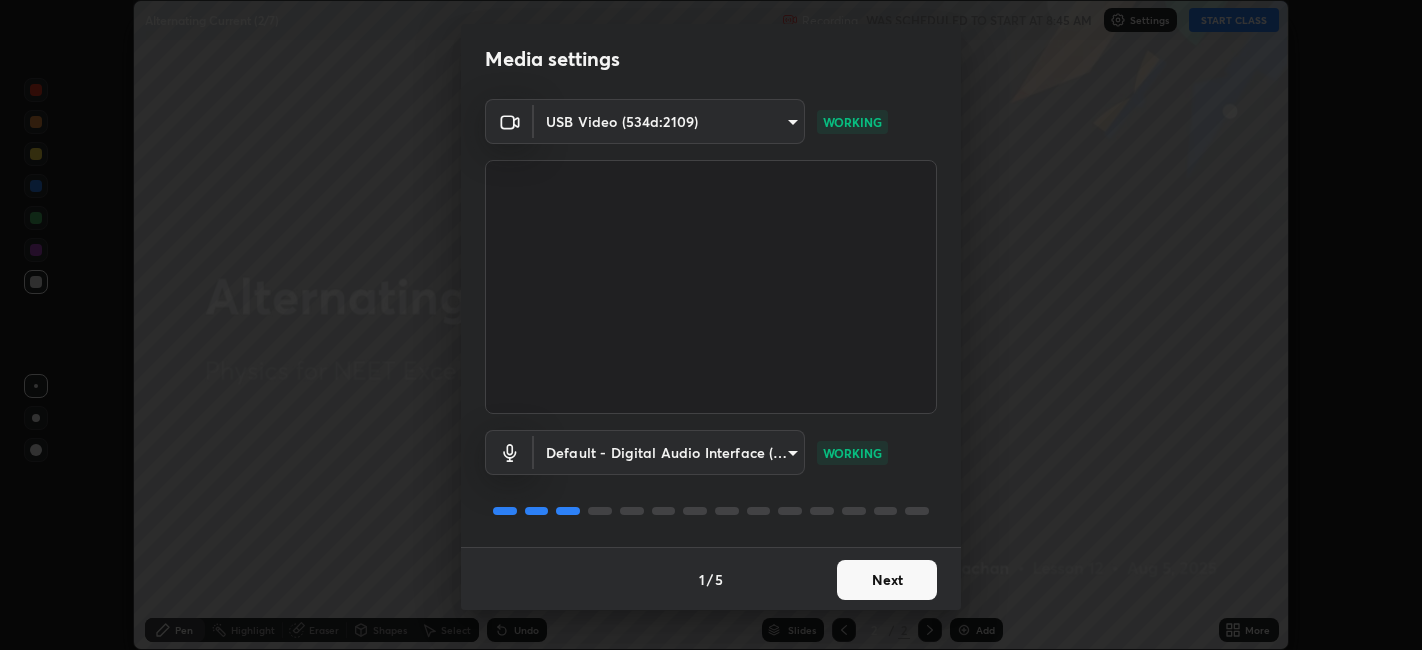 click on "Next" at bounding box center [887, 580] 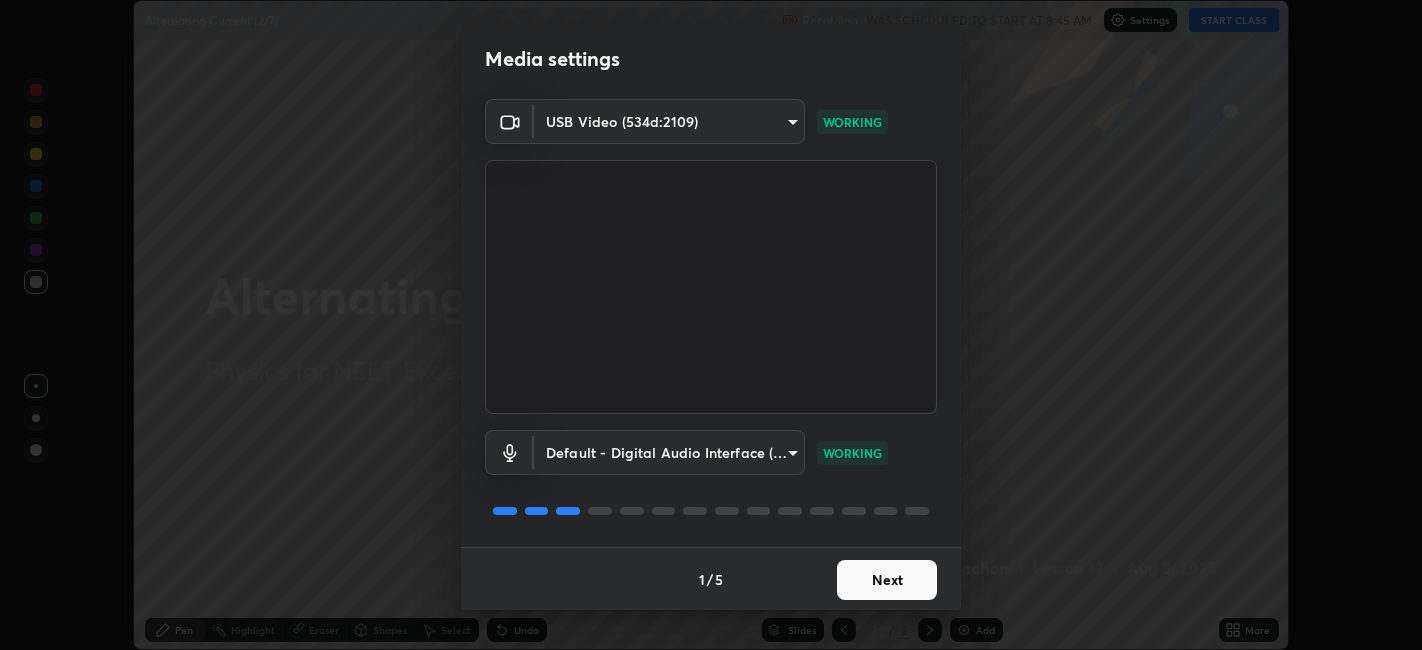 scroll, scrollTop: 0, scrollLeft: 0, axis: both 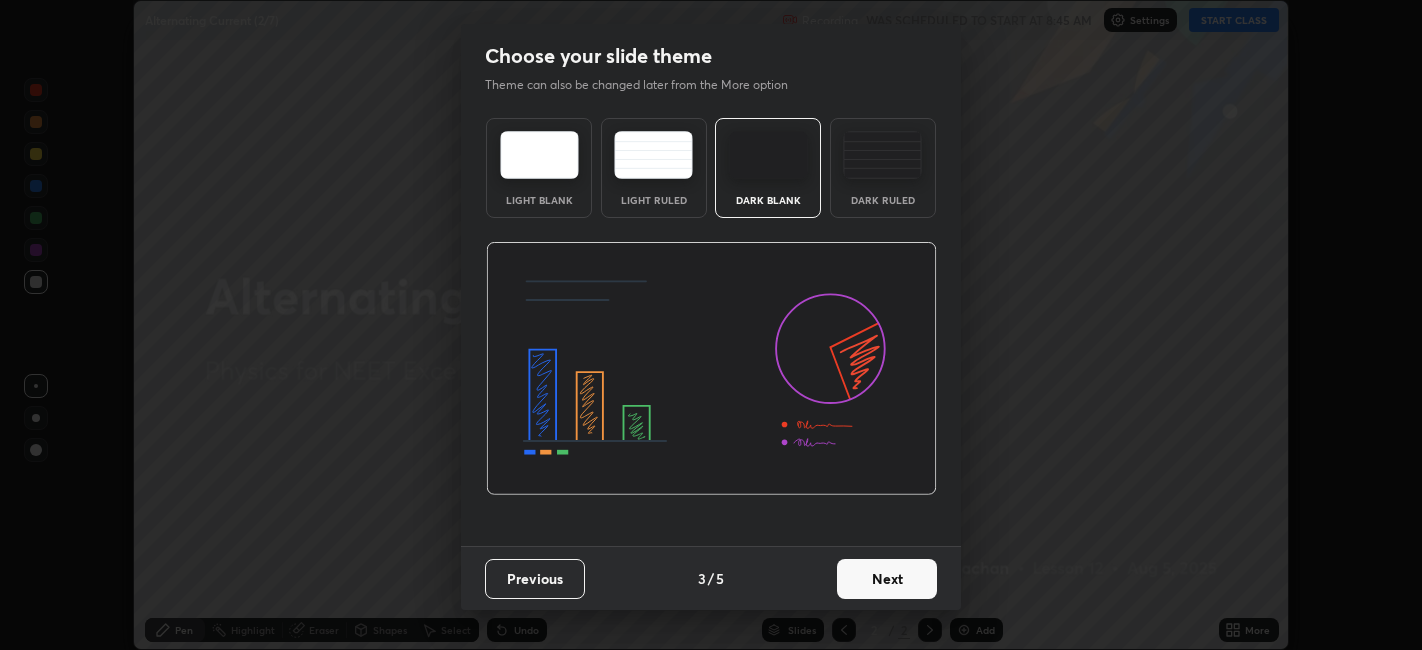 click on "Next" at bounding box center (887, 579) 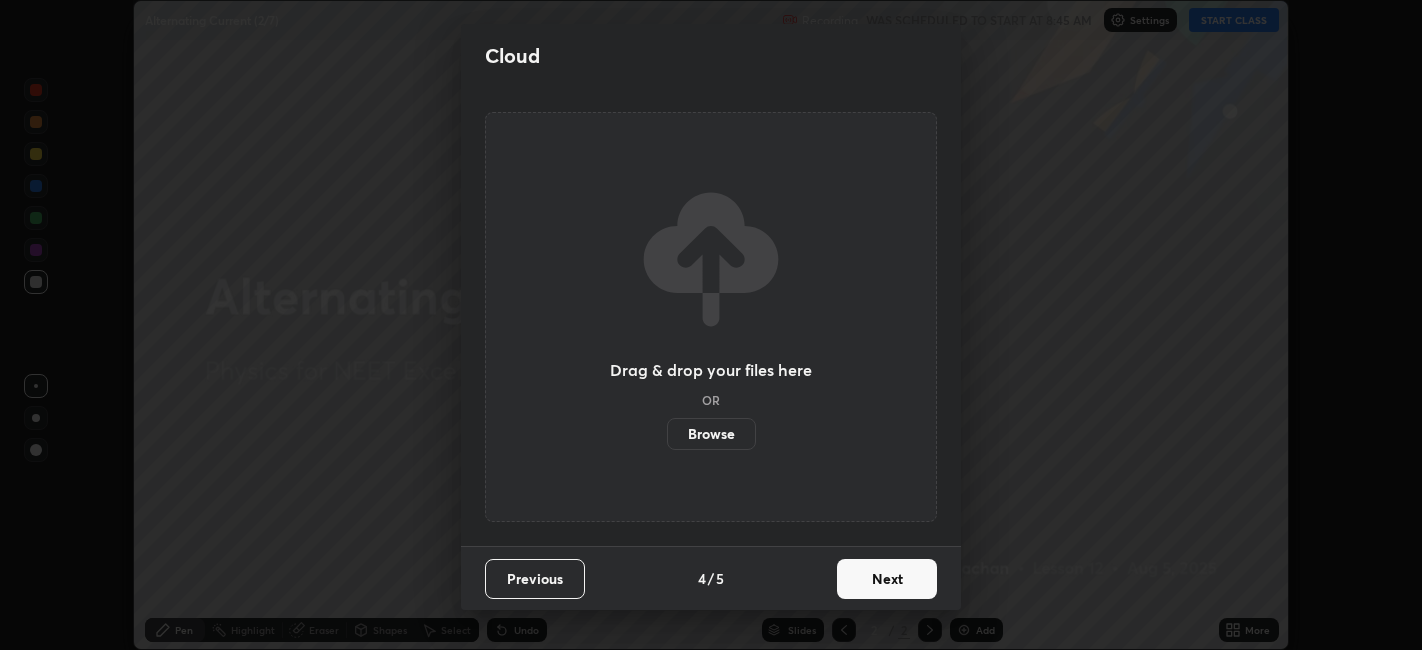 click on "Next" at bounding box center (887, 579) 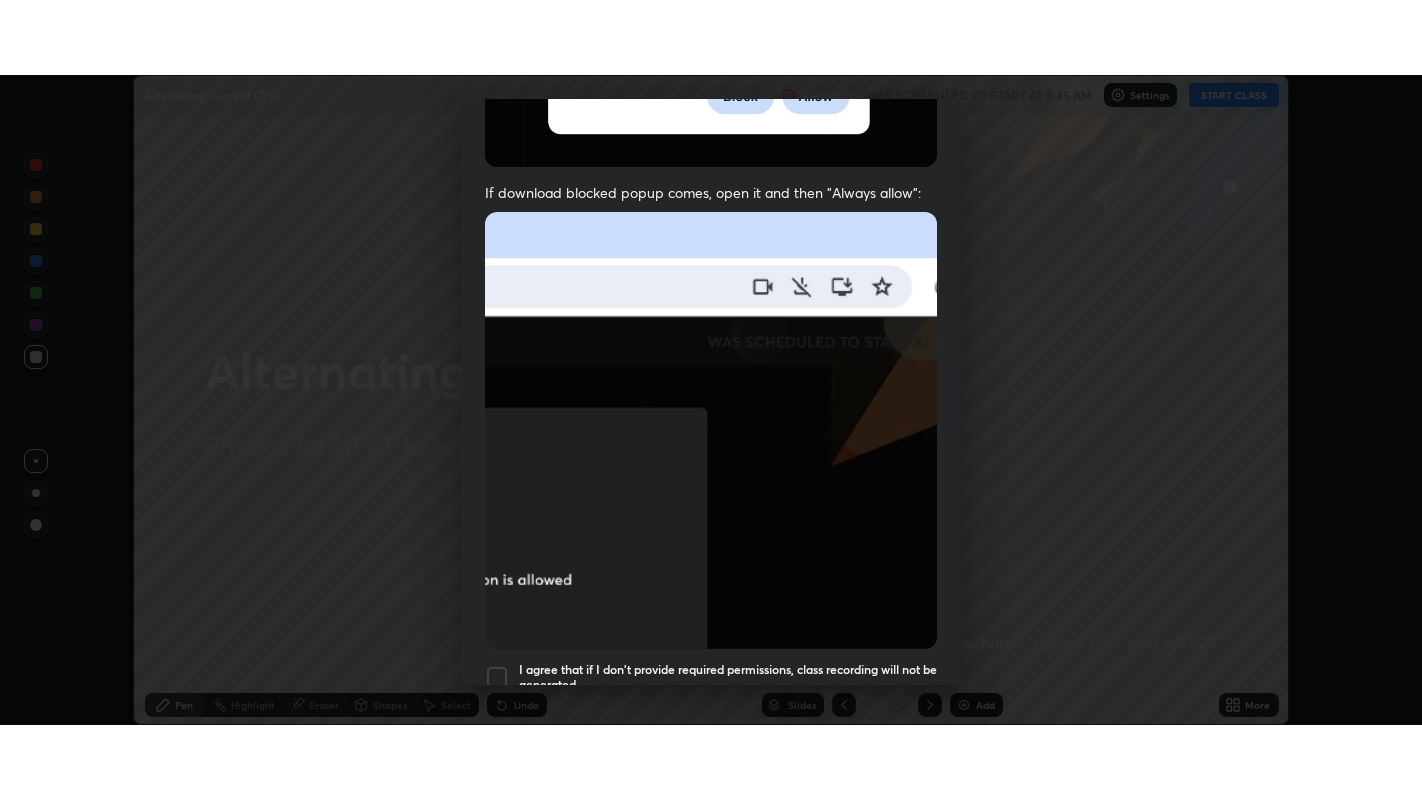 scroll, scrollTop: 413, scrollLeft: 0, axis: vertical 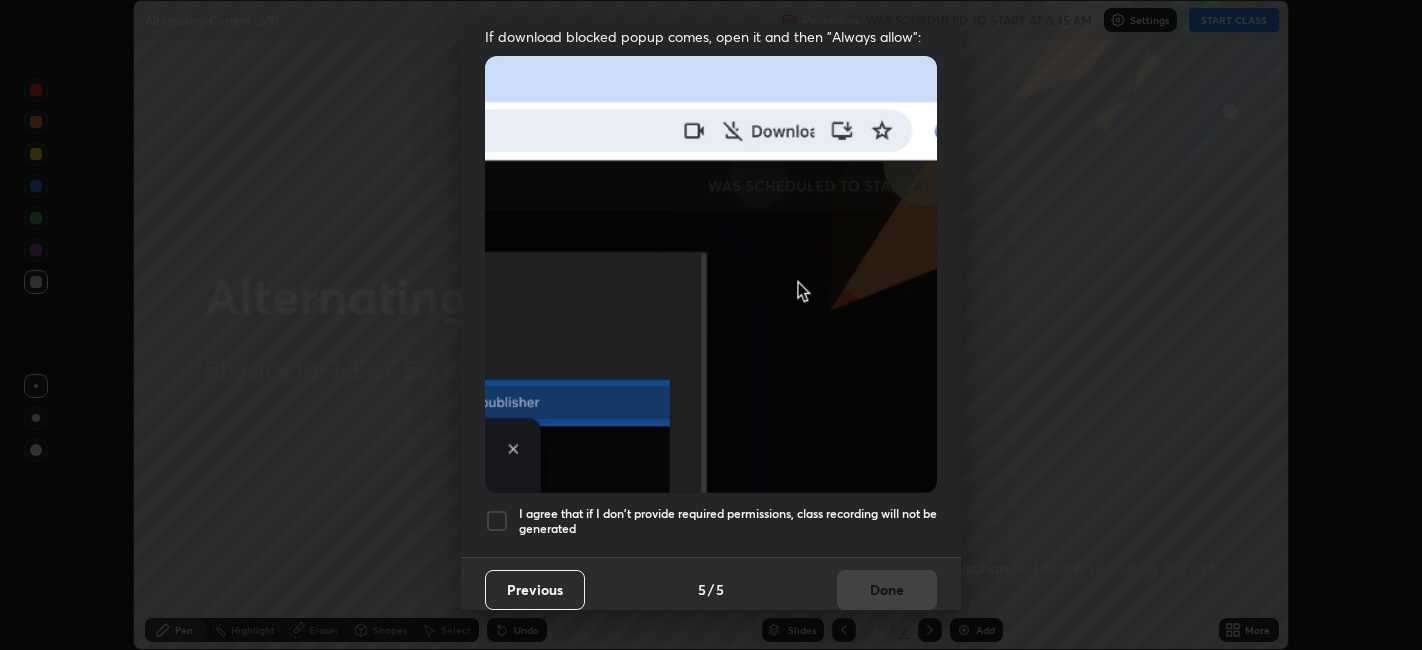 click on "I agree that if I don't provide required permissions, class recording will not be generated" at bounding box center [728, 521] 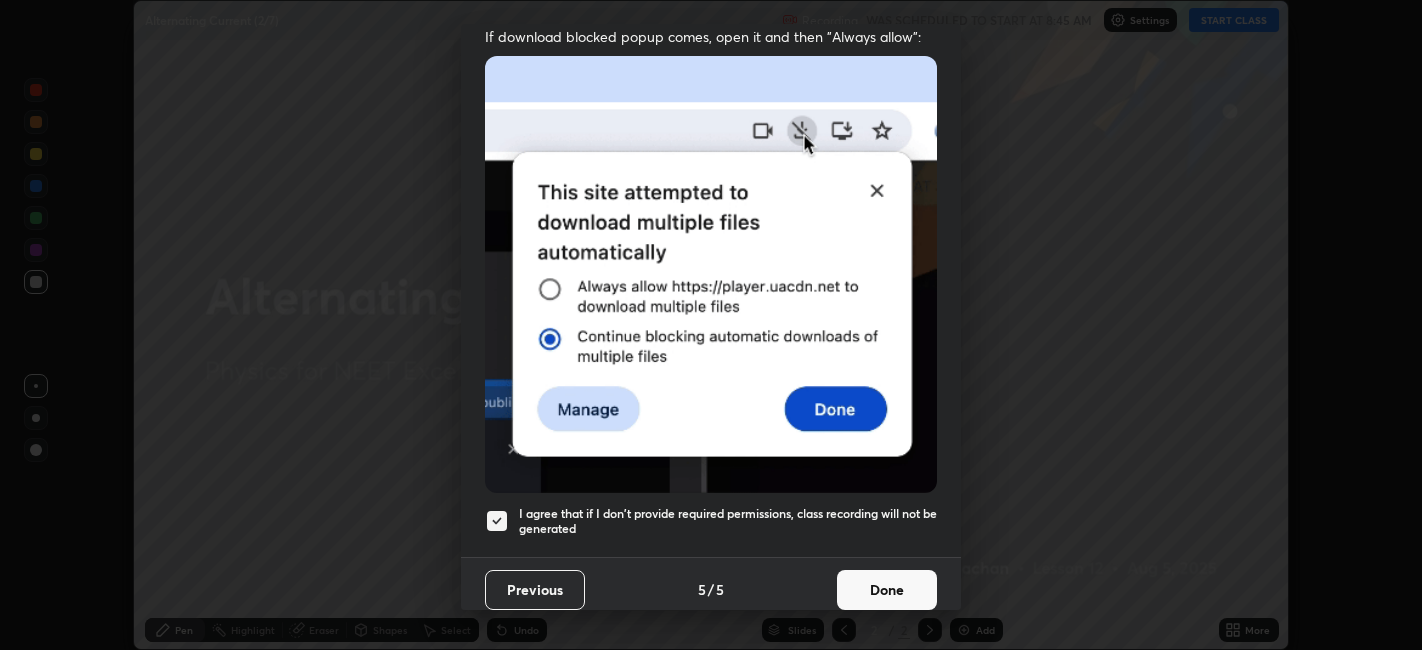 click on "Done" at bounding box center [887, 590] 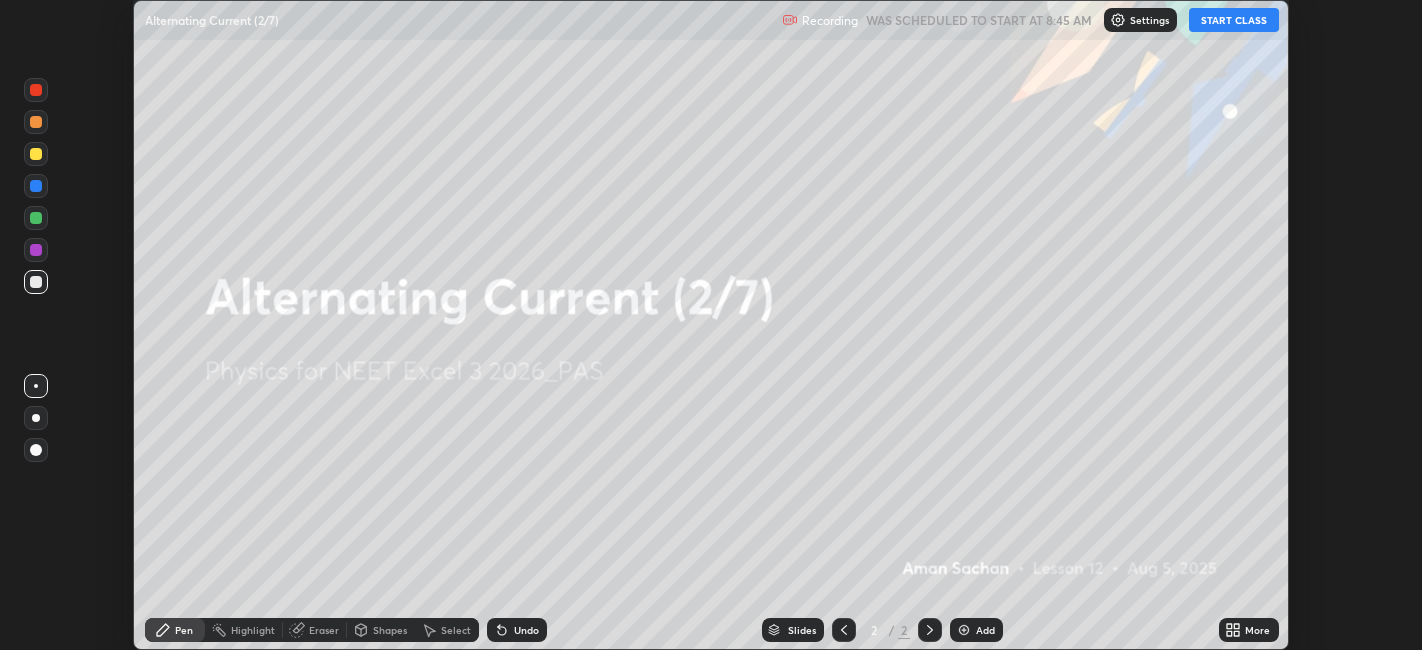 click on "More" at bounding box center [1257, 630] 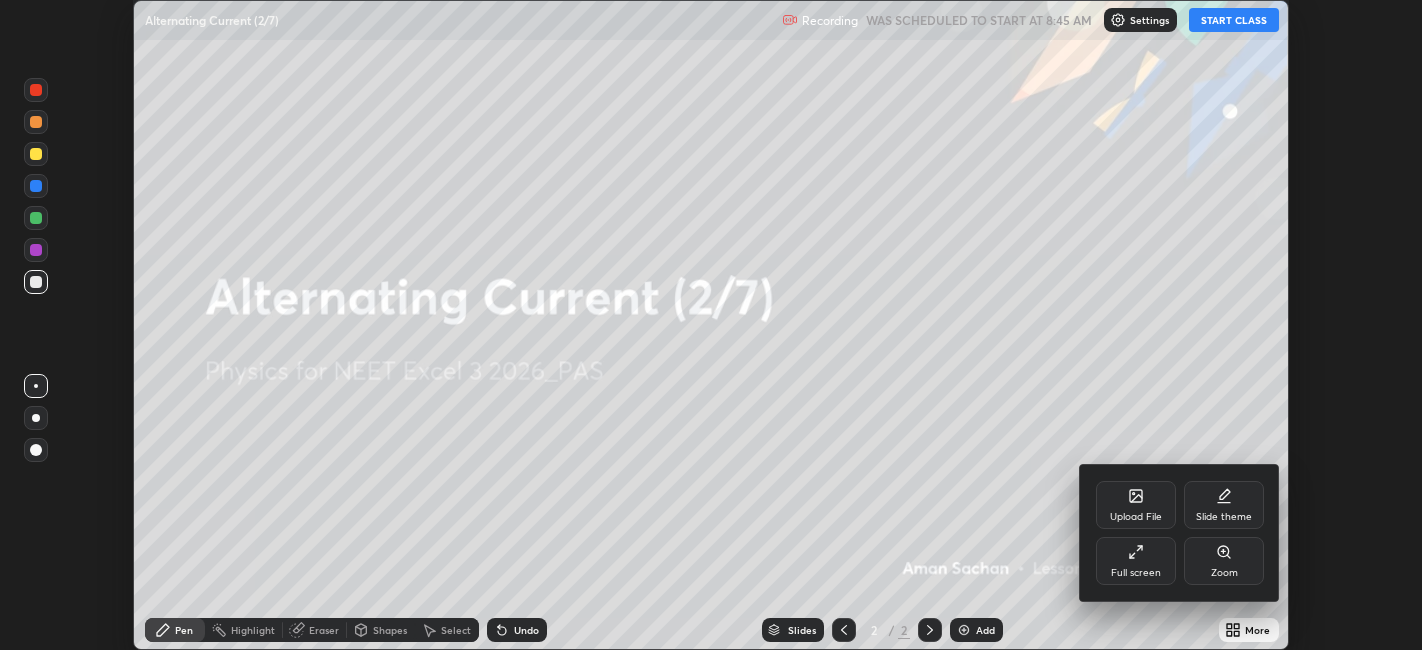 click 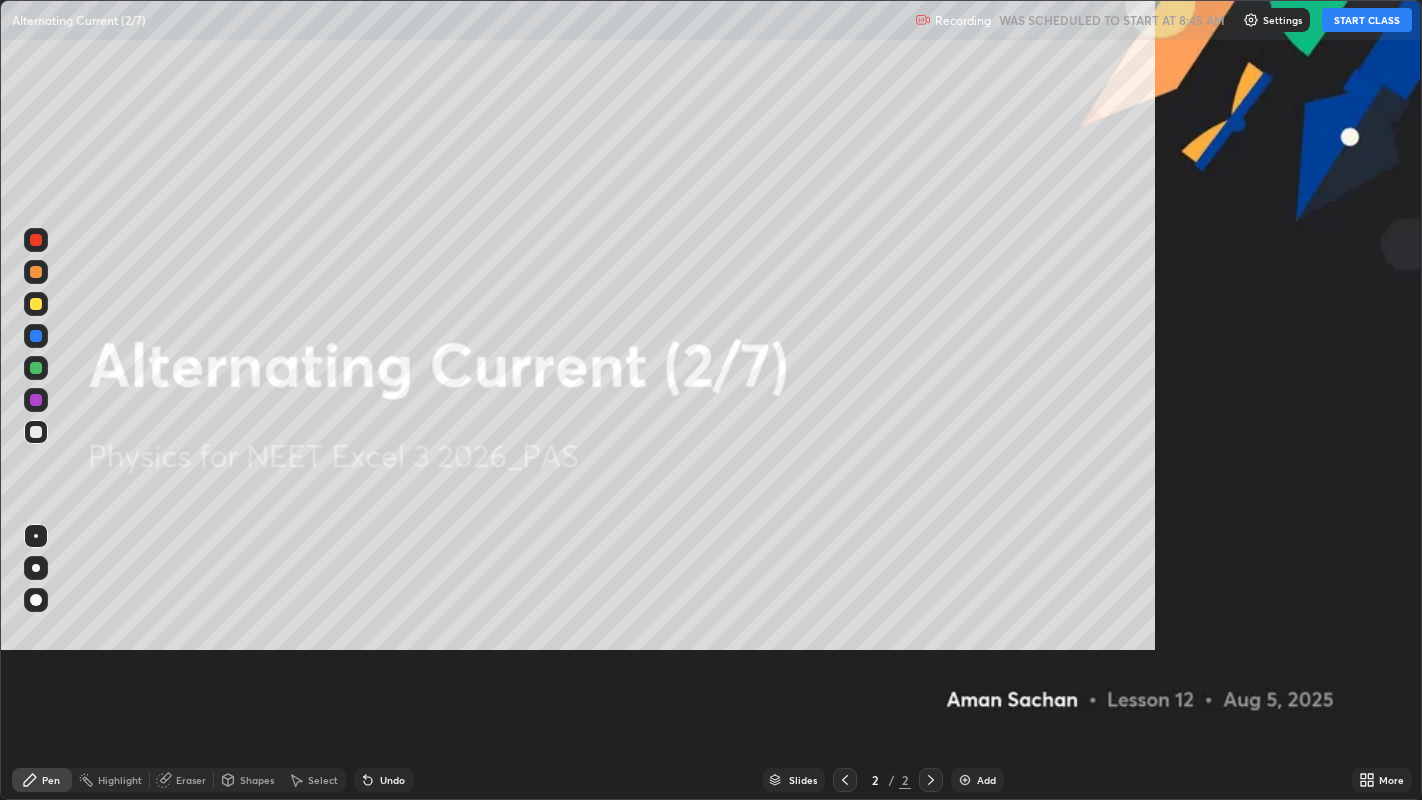 scroll, scrollTop: 99200, scrollLeft: 98577, axis: both 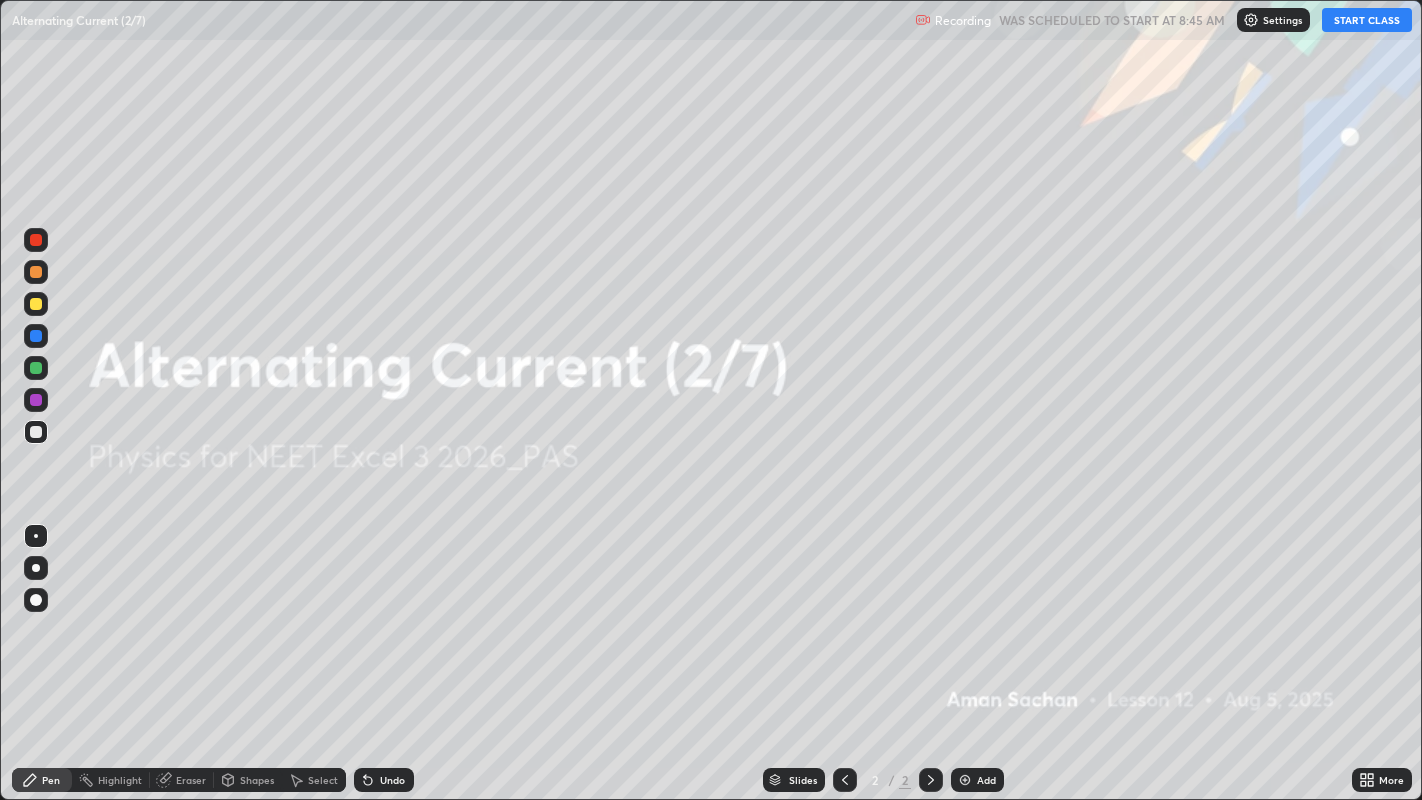 click on "START CLASS" at bounding box center (1367, 20) 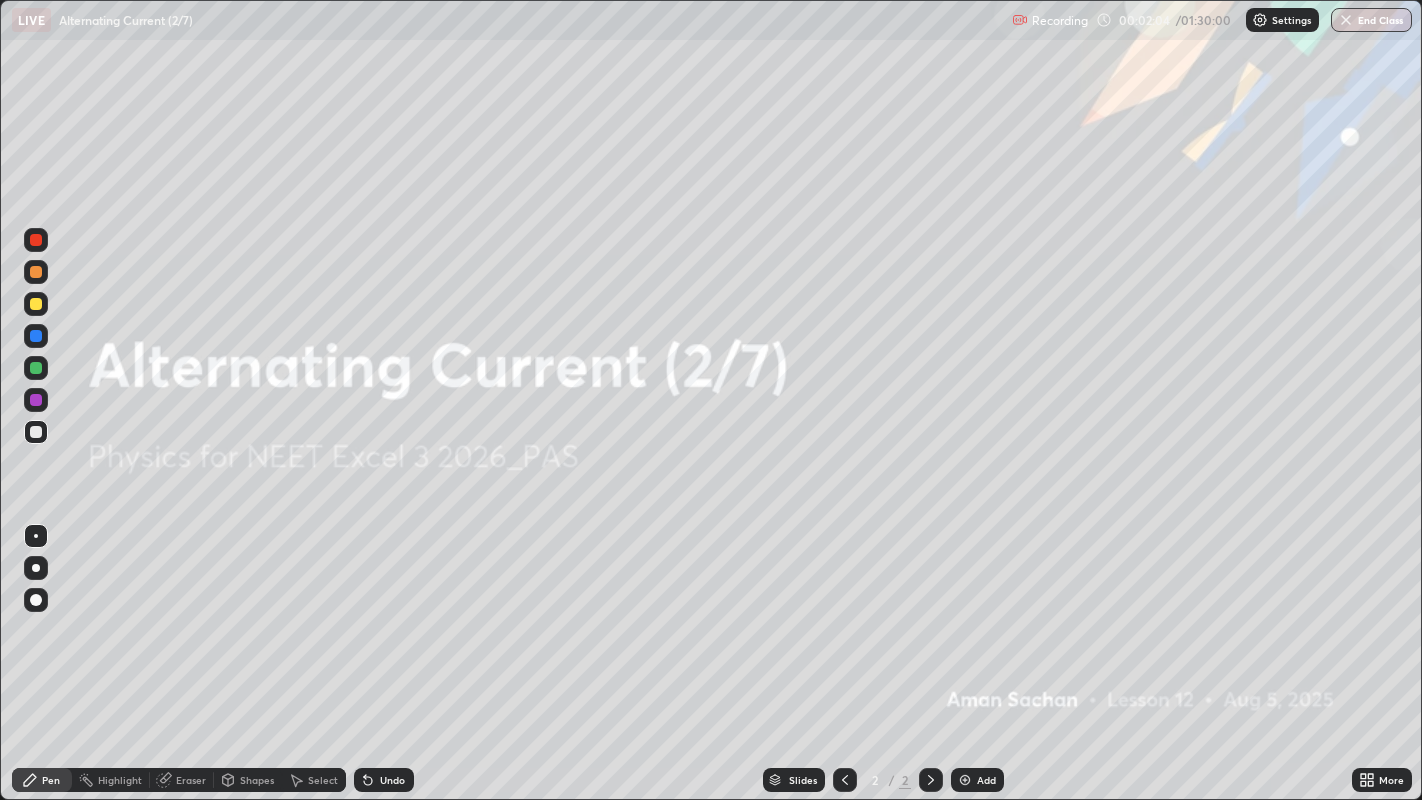 click on "Add" at bounding box center (986, 780) 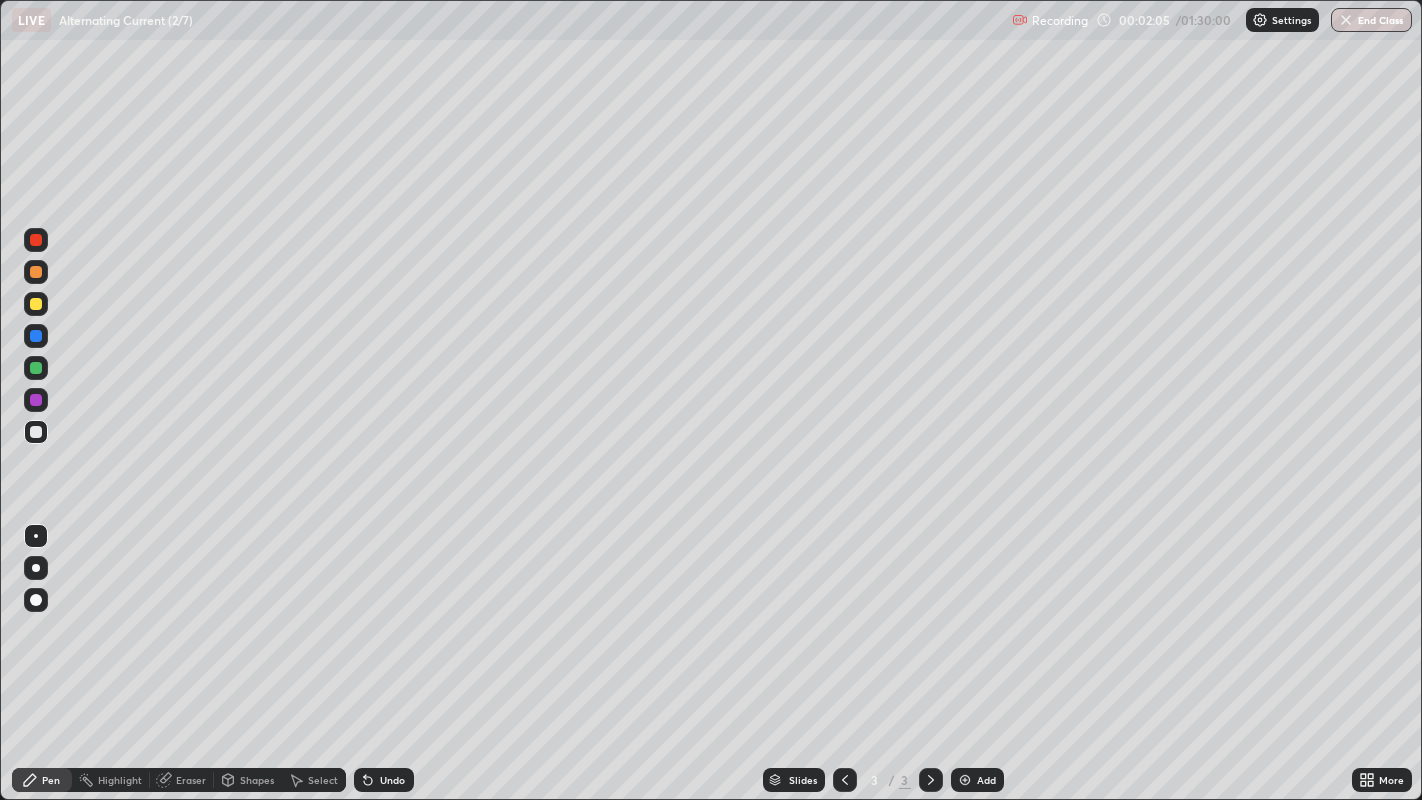 click at bounding box center (36, 304) 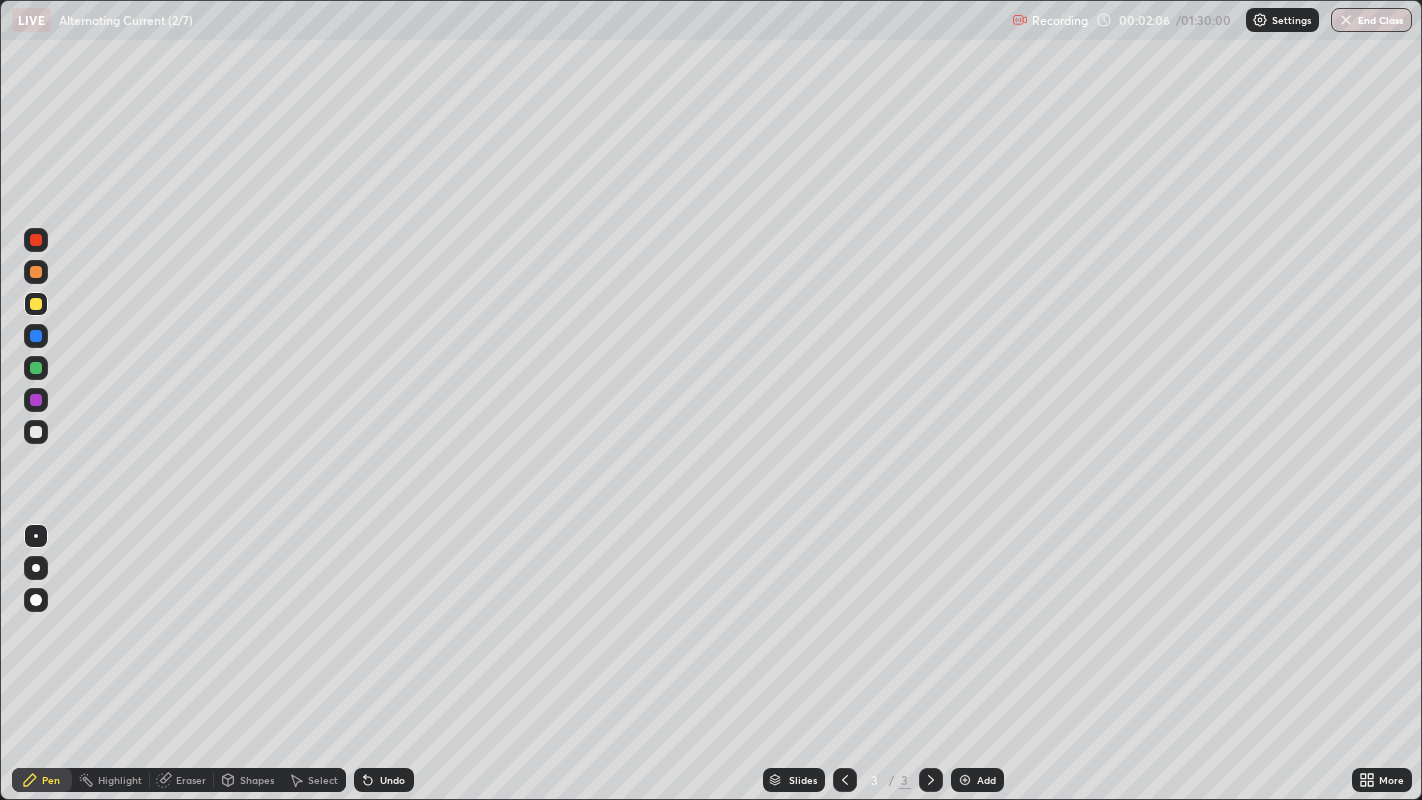 click at bounding box center [36, 568] 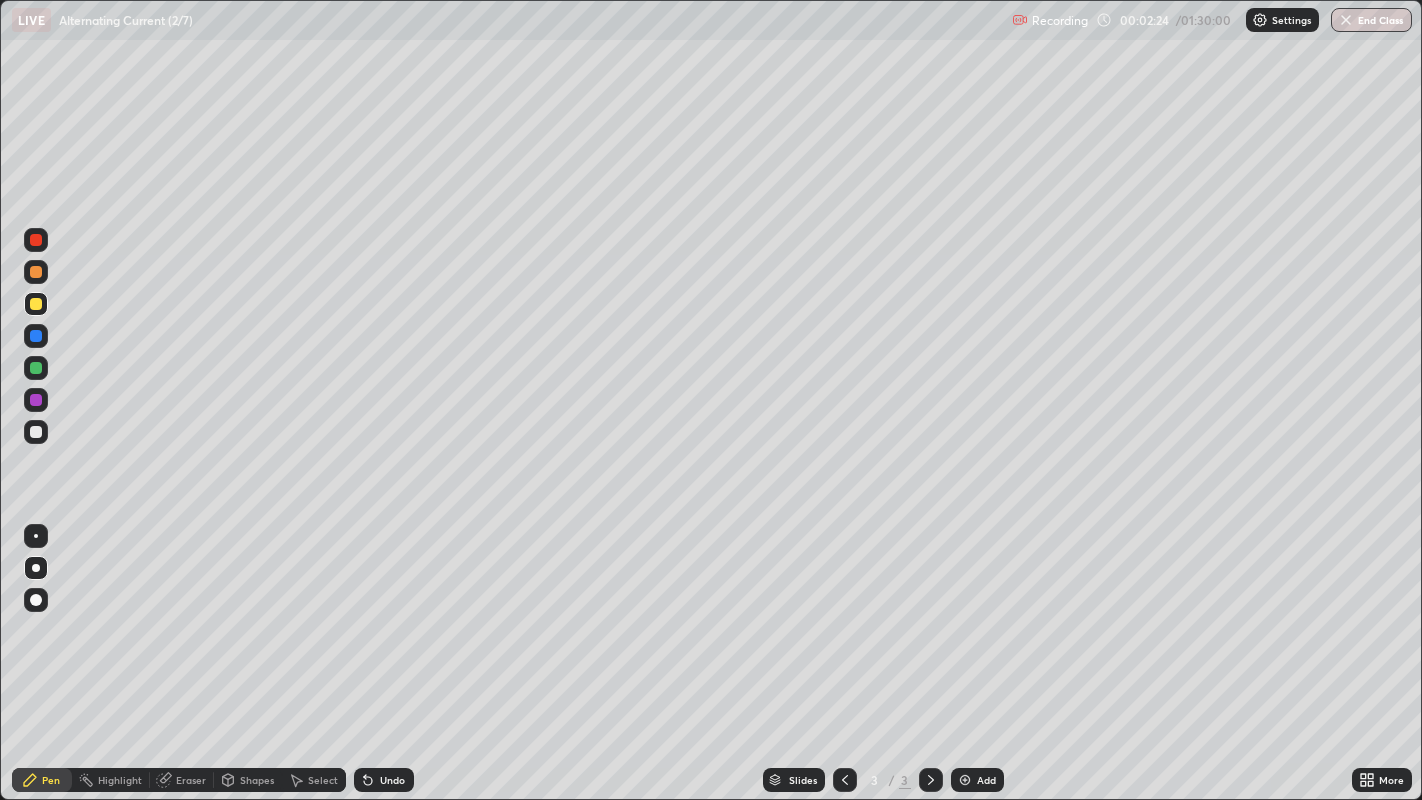 click at bounding box center [36, 368] 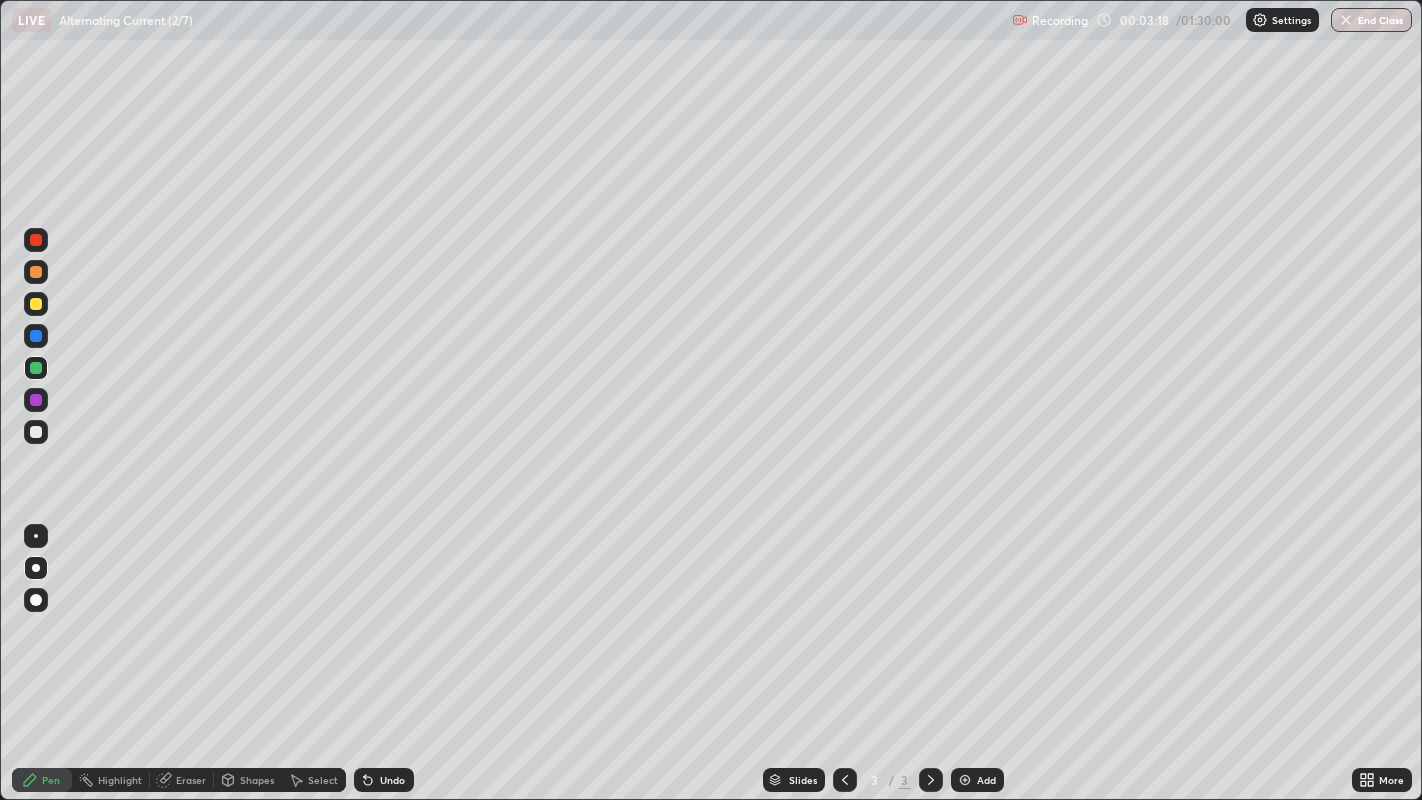 click at bounding box center [36, 432] 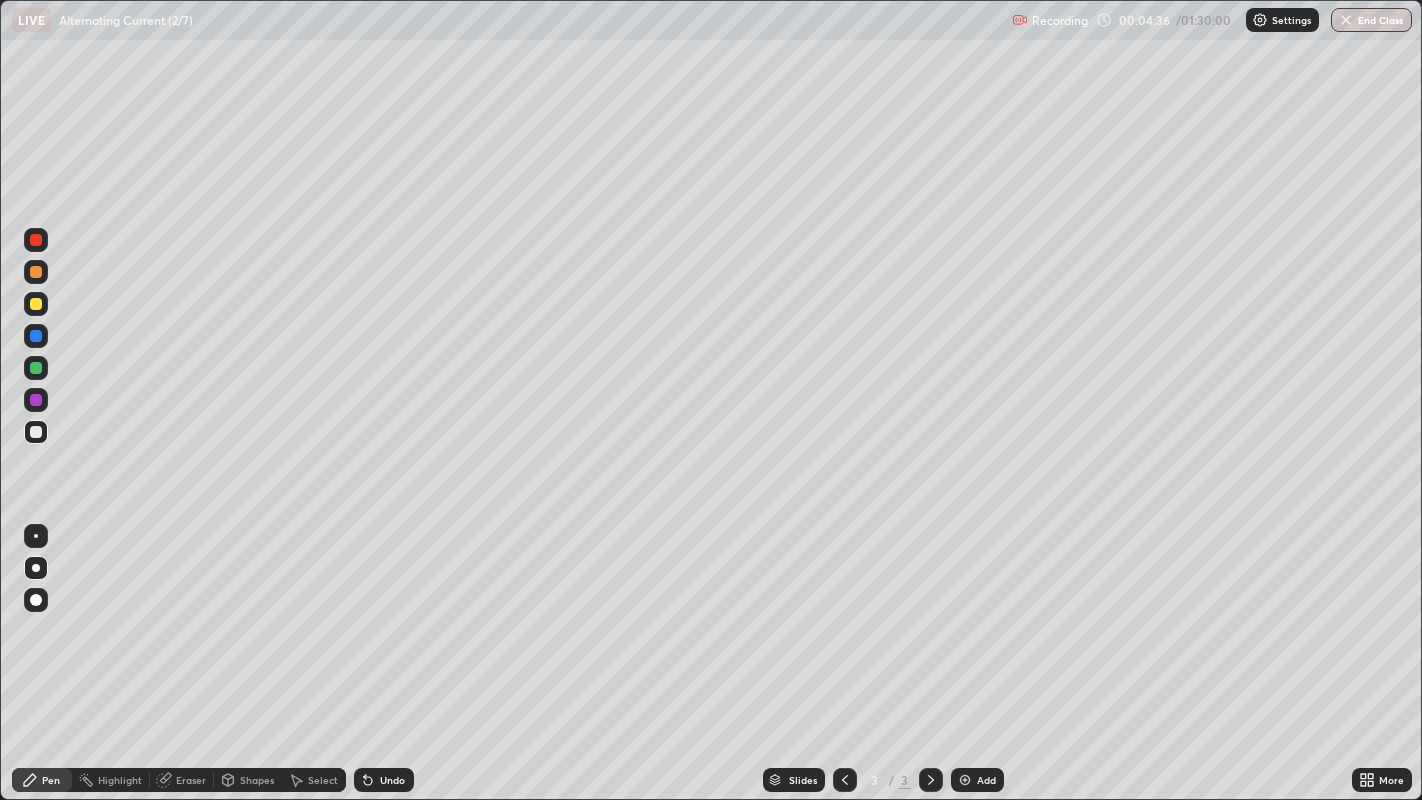 click on "Add" at bounding box center (986, 780) 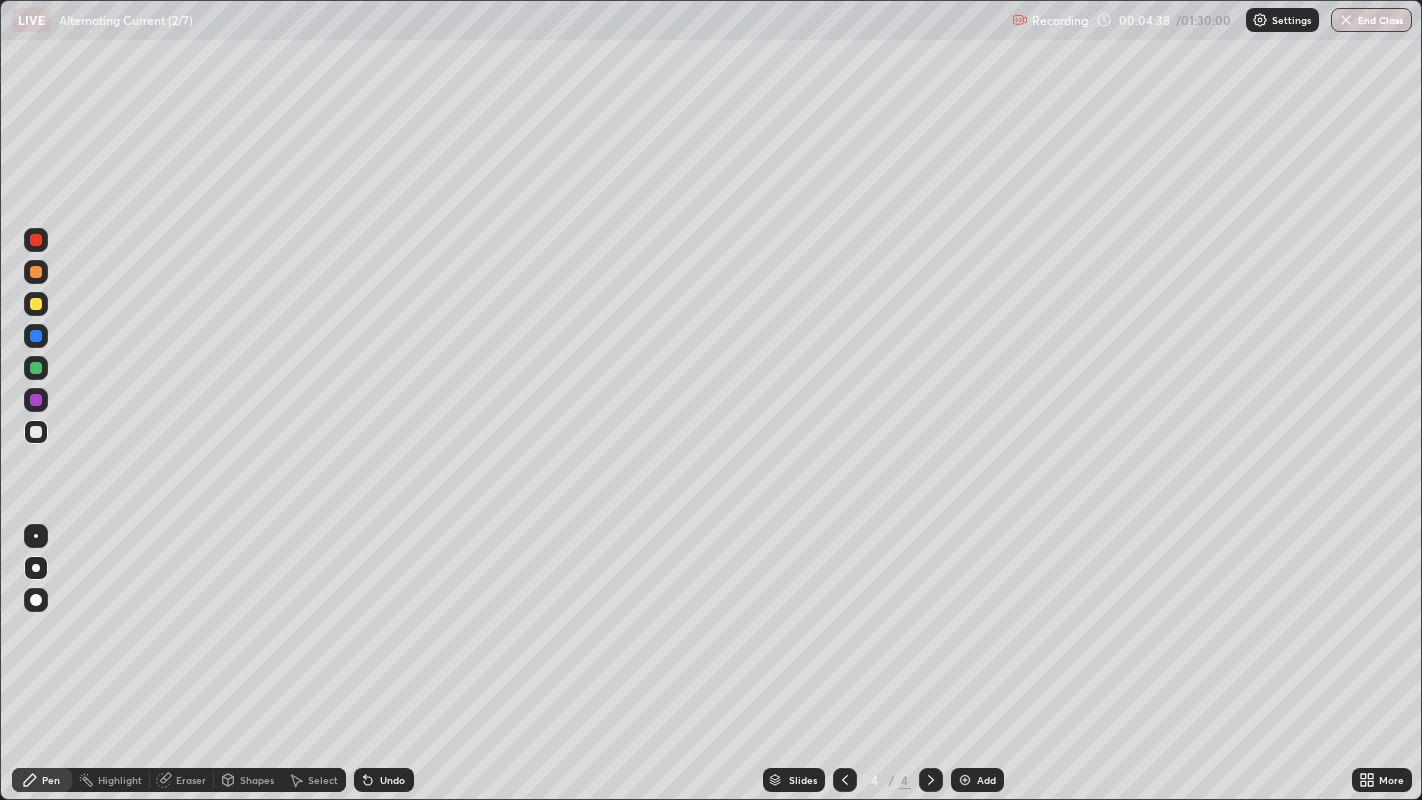 click at bounding box center (36, 304) 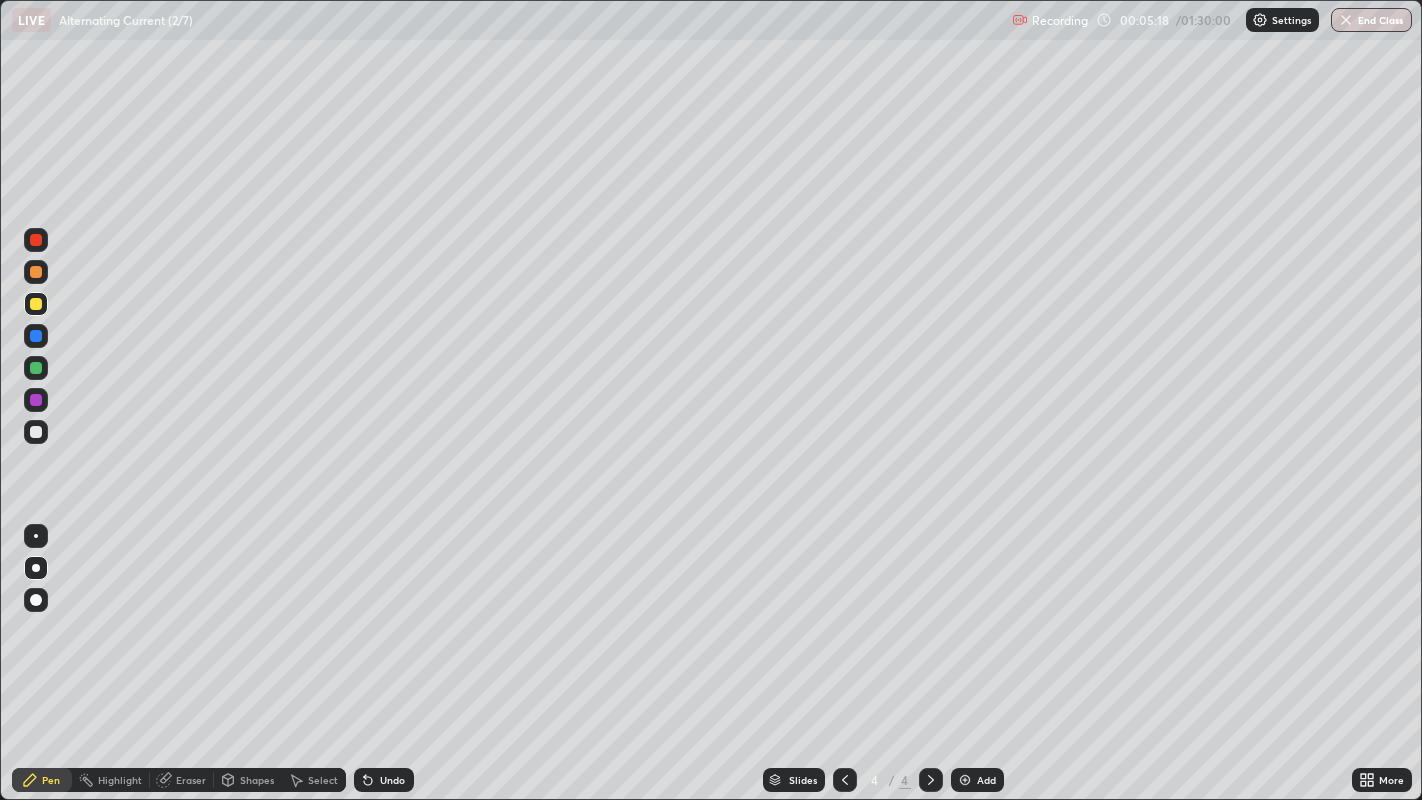click at bounding box center (36, 368) 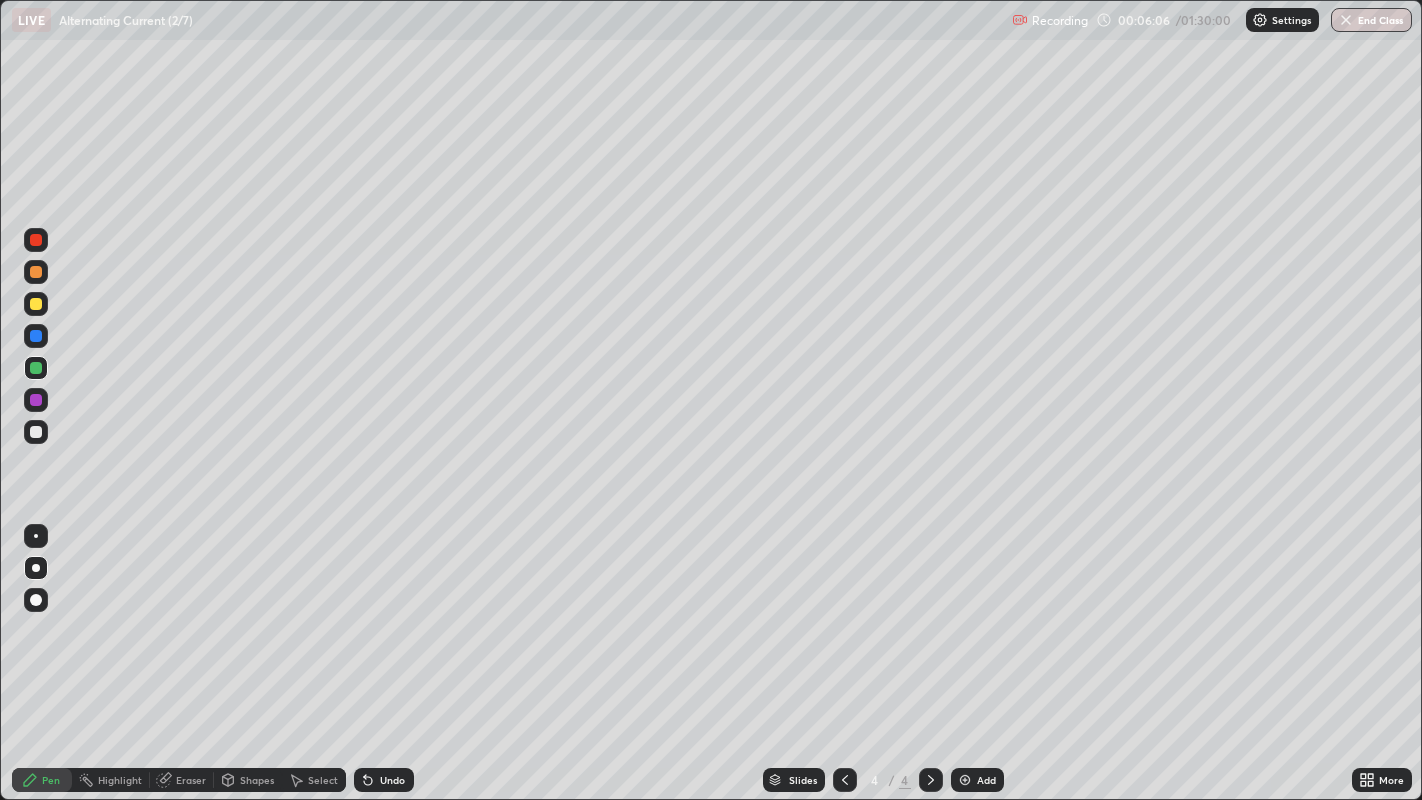 click at bounding box center [36, 432] 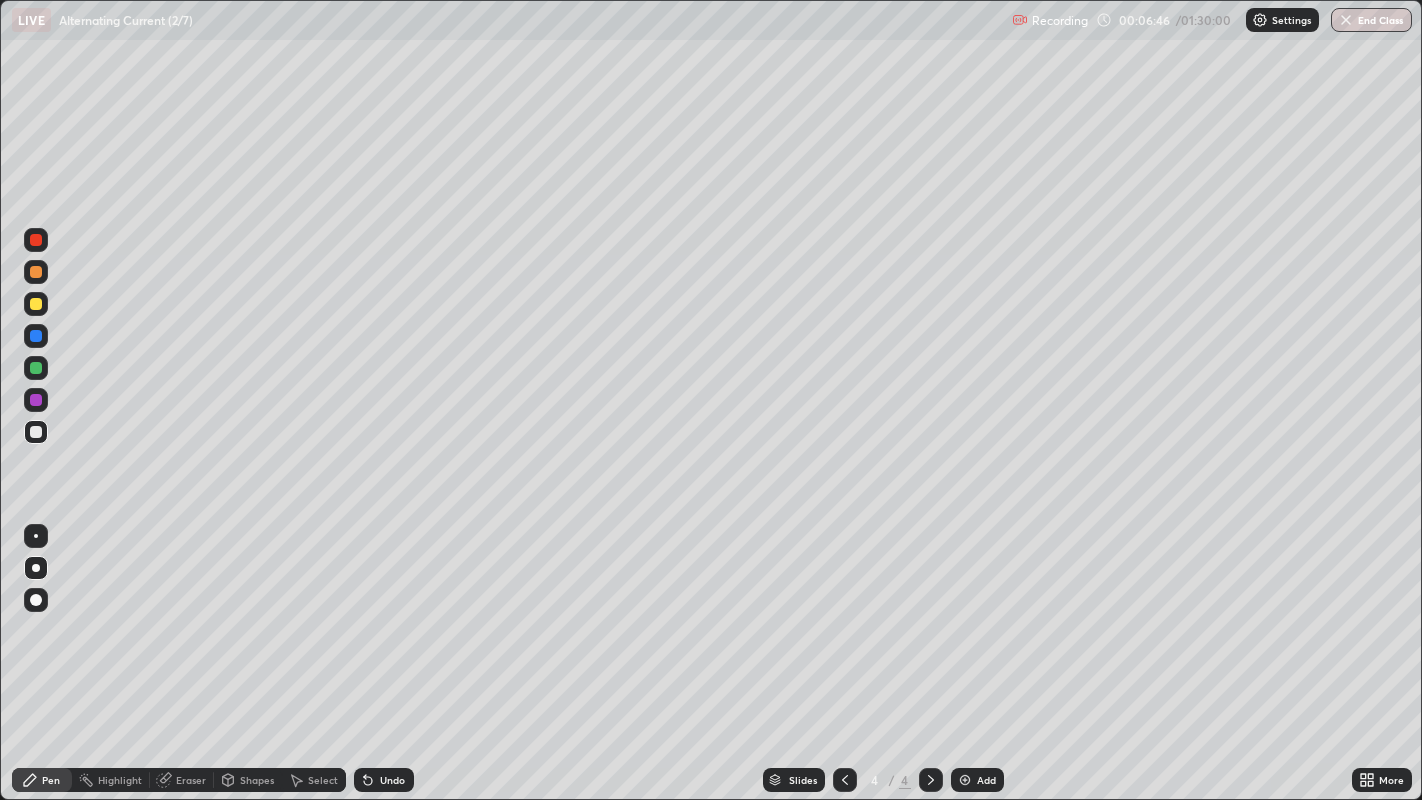 click on "Eraser" at bounding box center [191, 780] 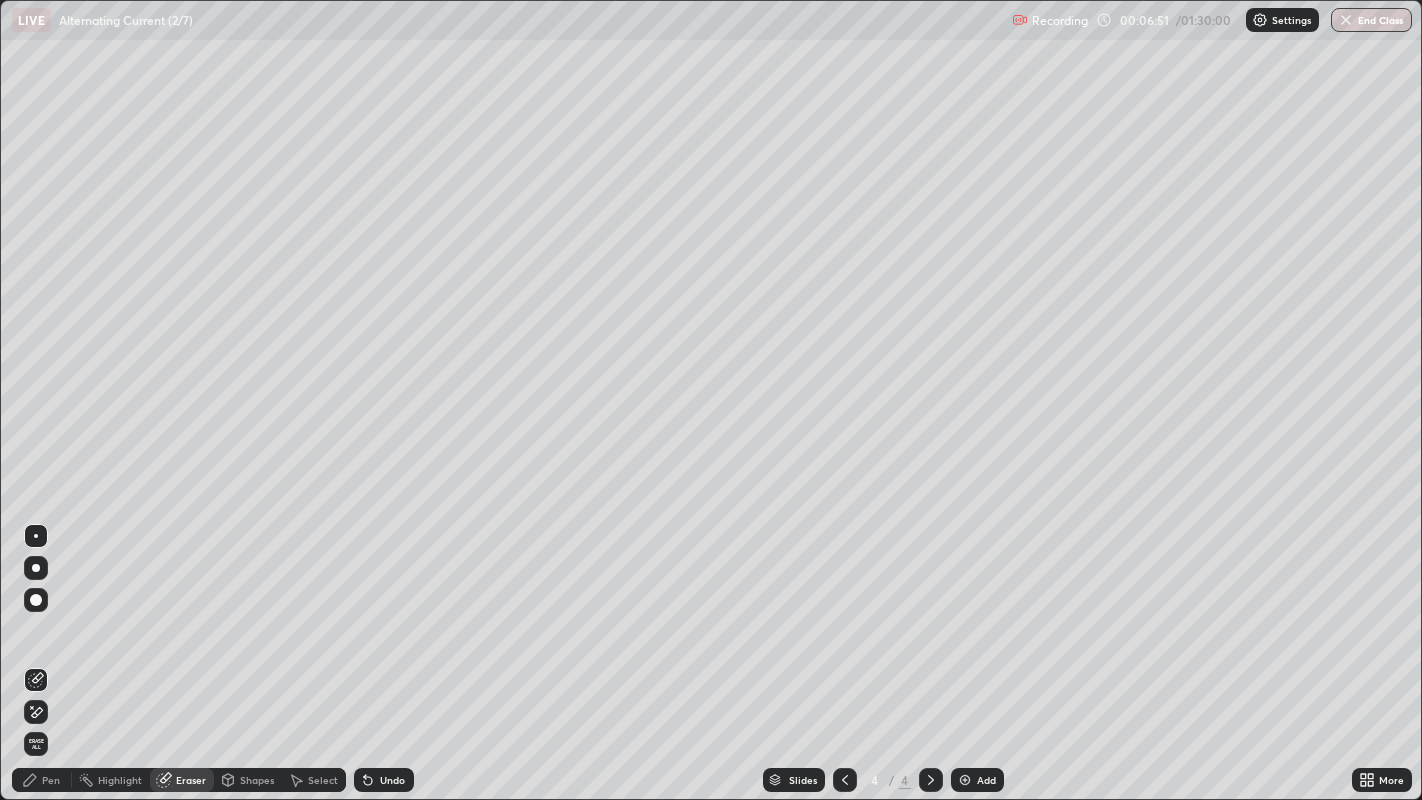 click on "Pen" at bounding box center [51, 780] 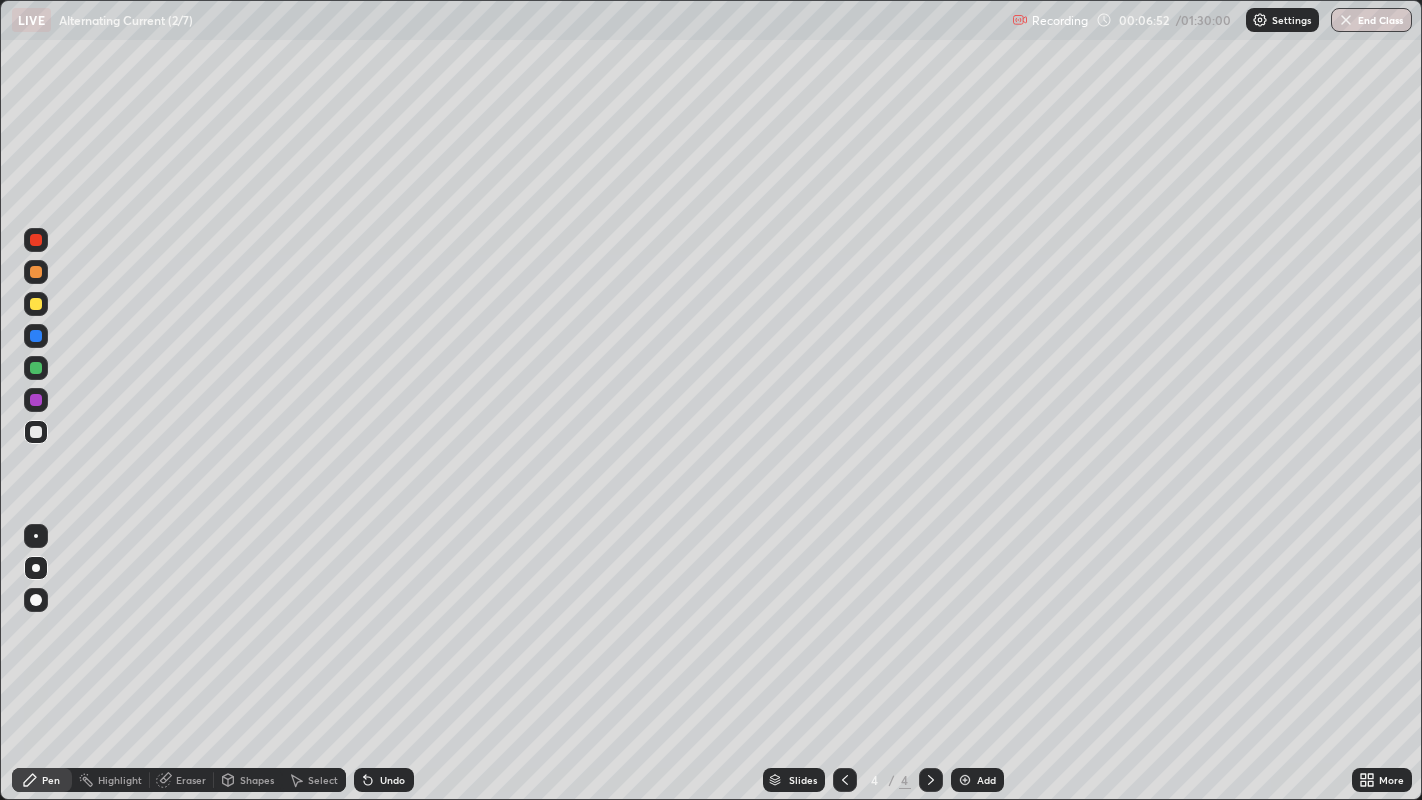 click at bounding box center [36, 432] 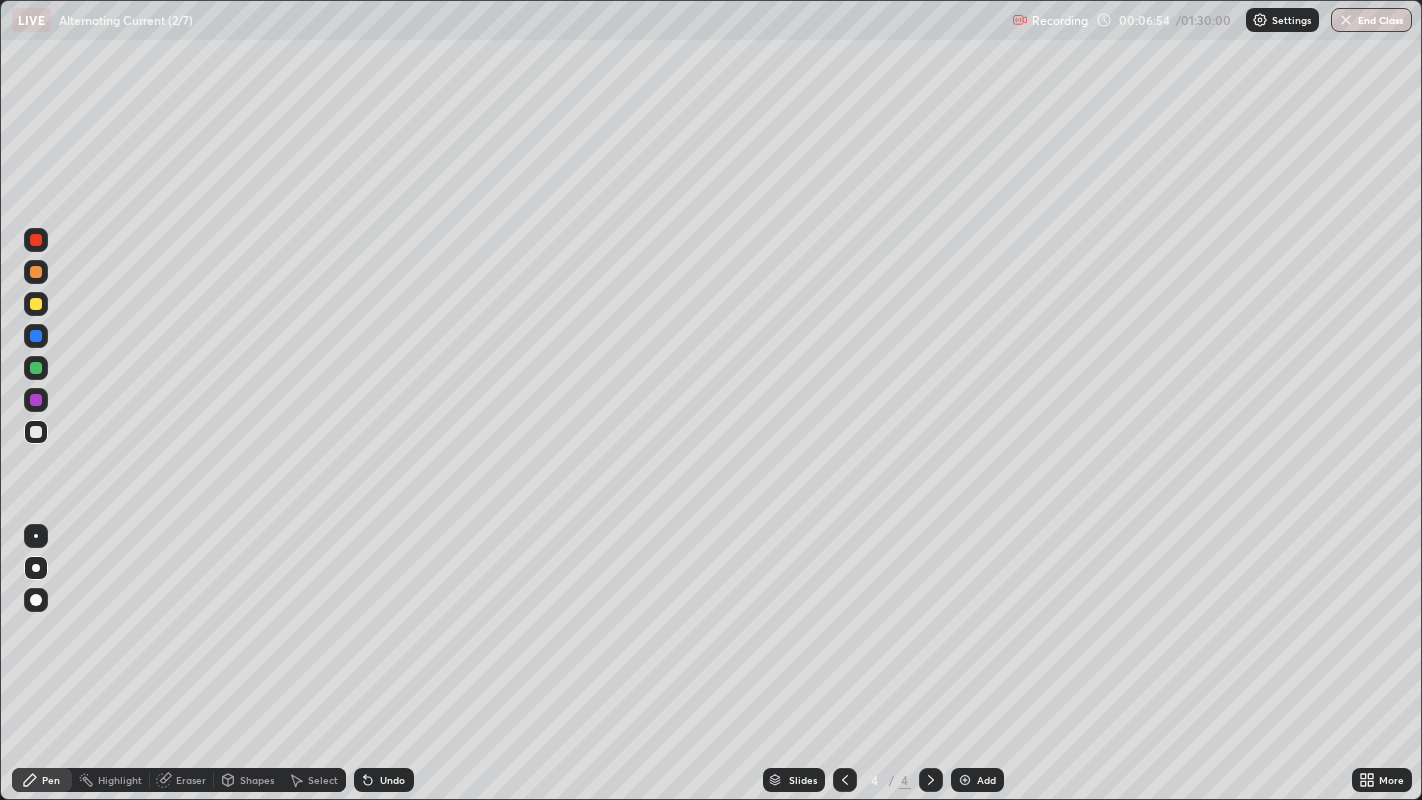 click at bounding box center (36, 304) 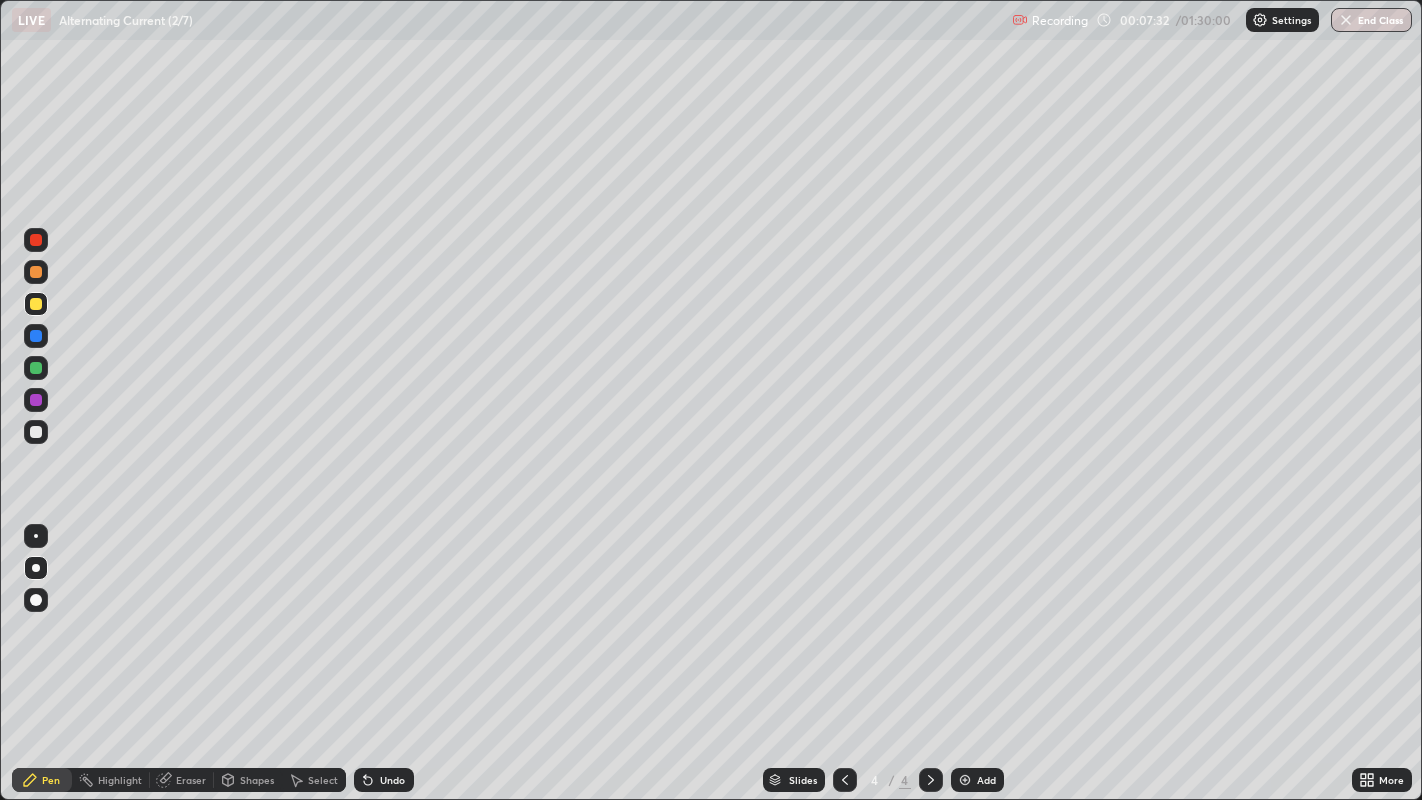 click at bounding box center (36, 432) 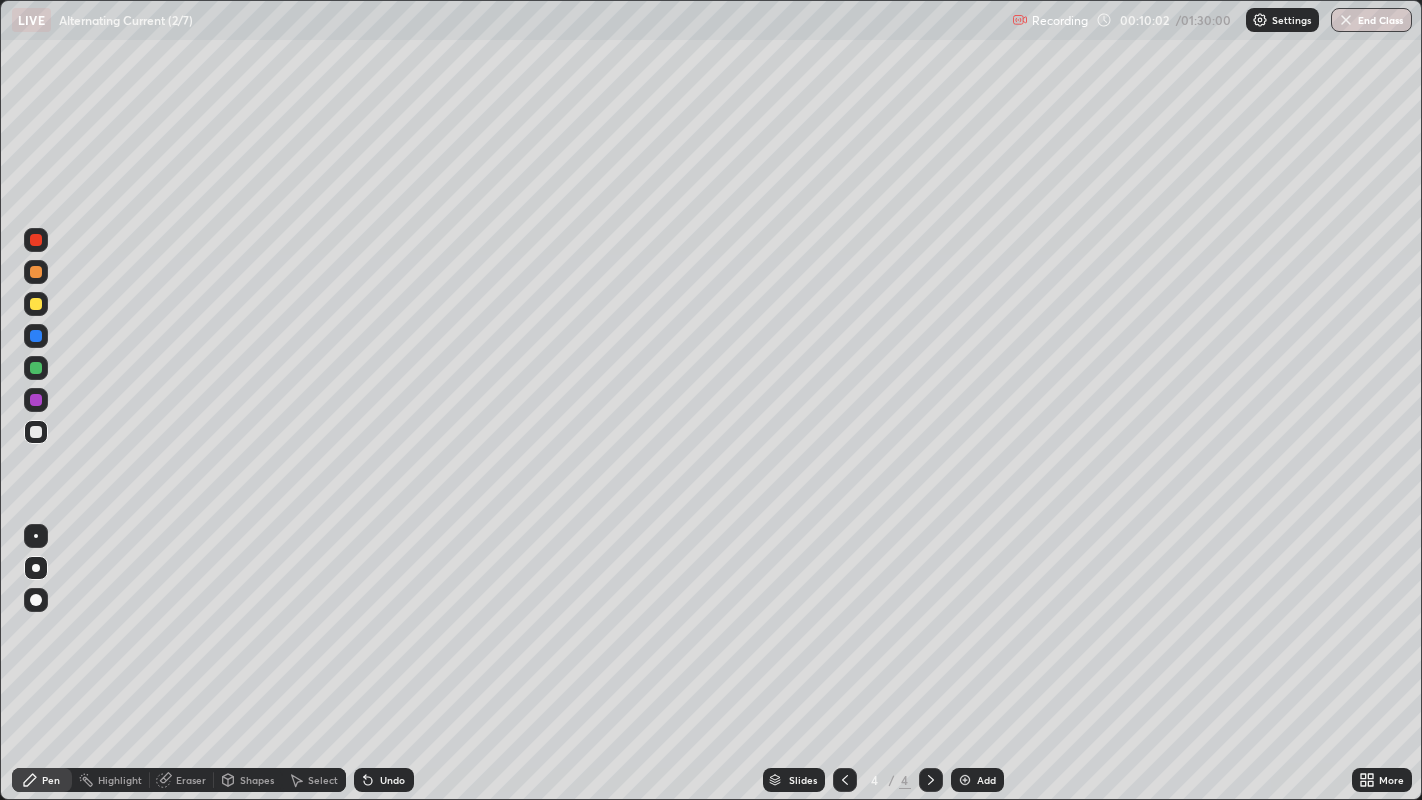click at bounding box center [36, 368] 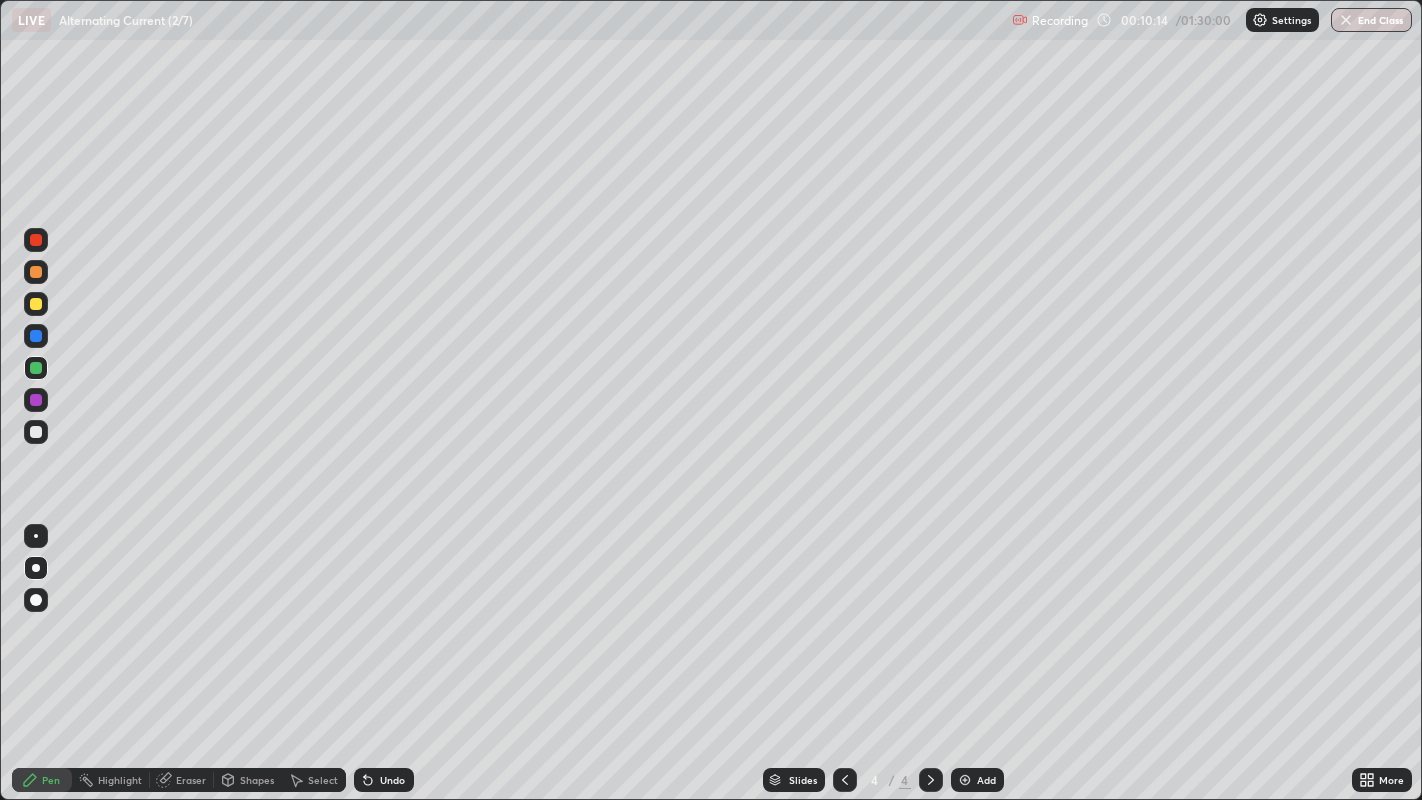click at bounding box center [36, 336] 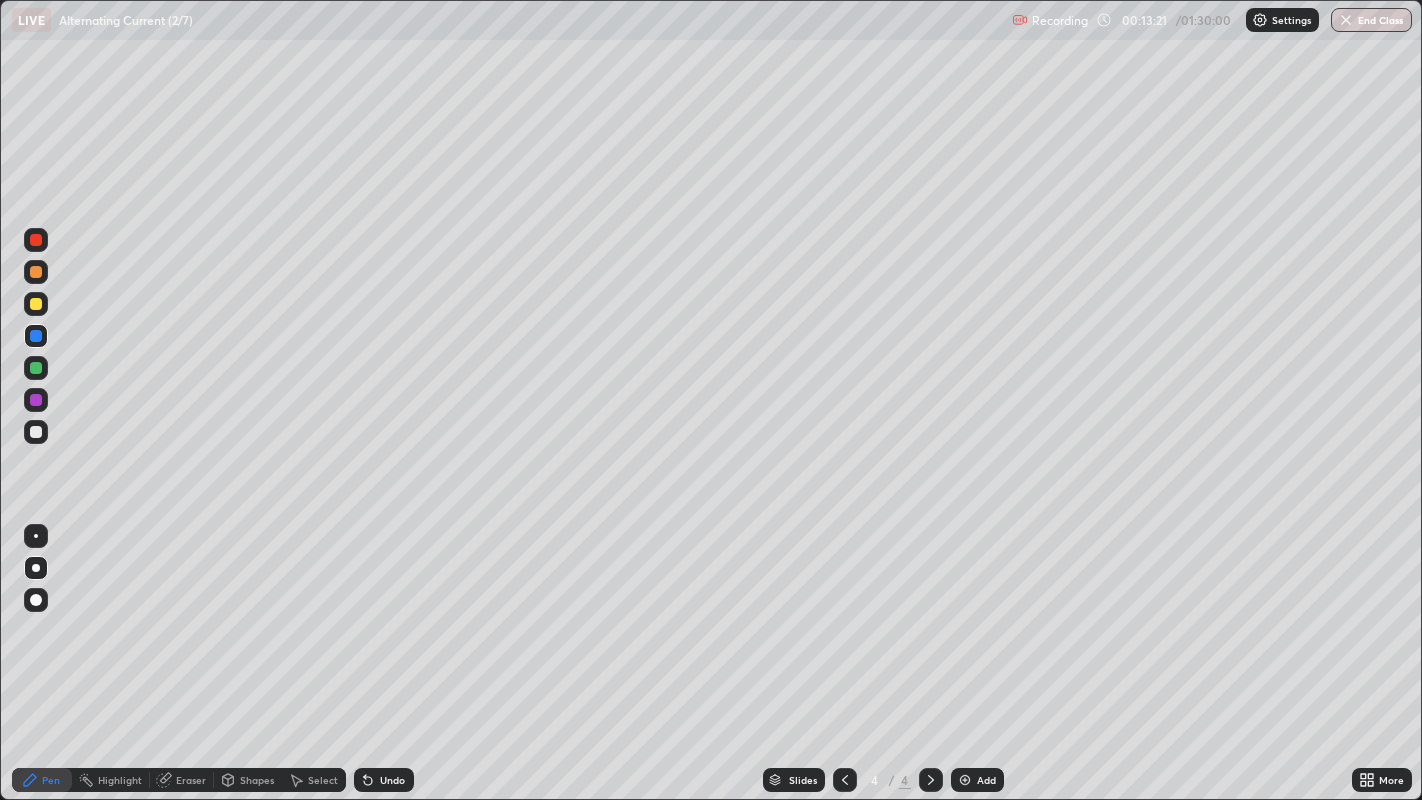 click at bounding box center [36, 304] 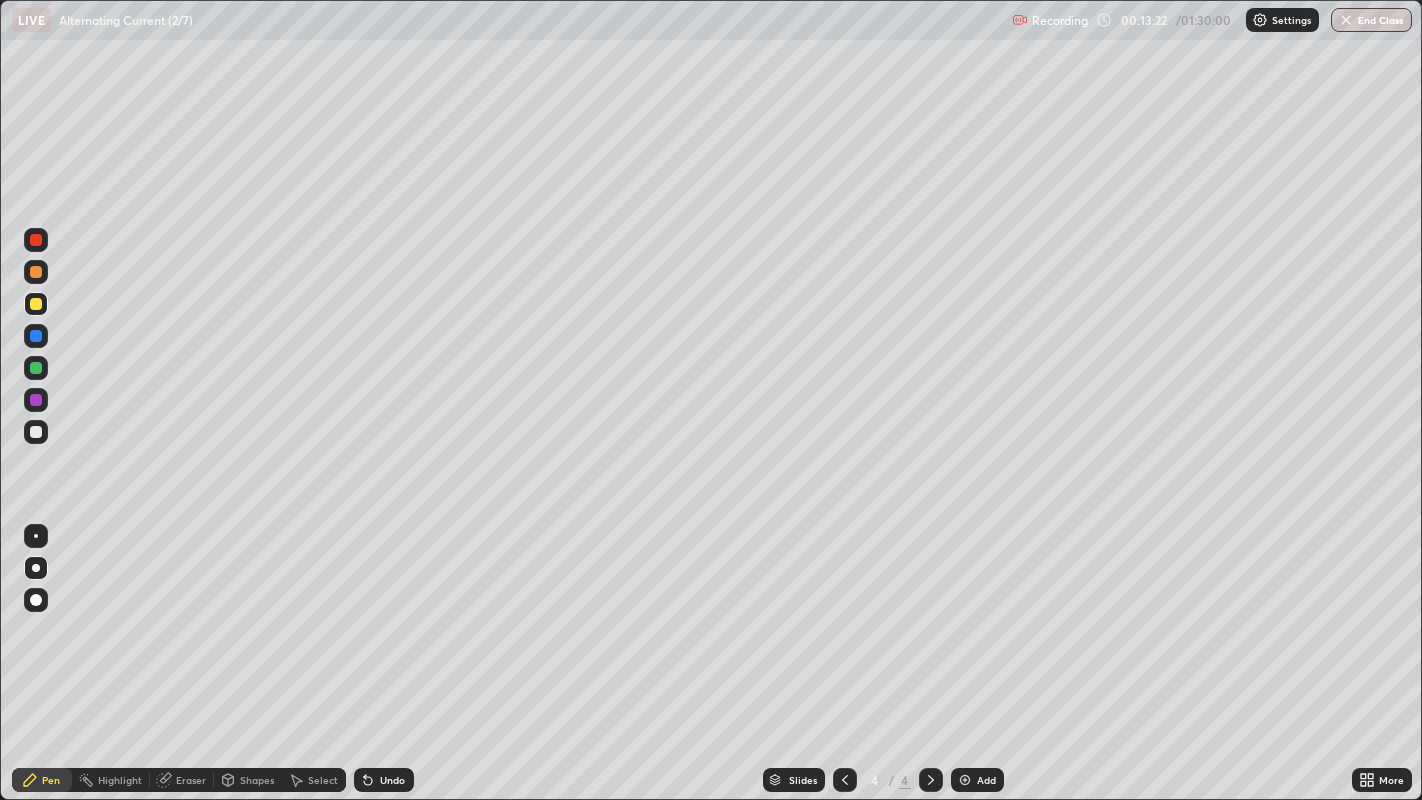 click at bounding box center [36, 368] 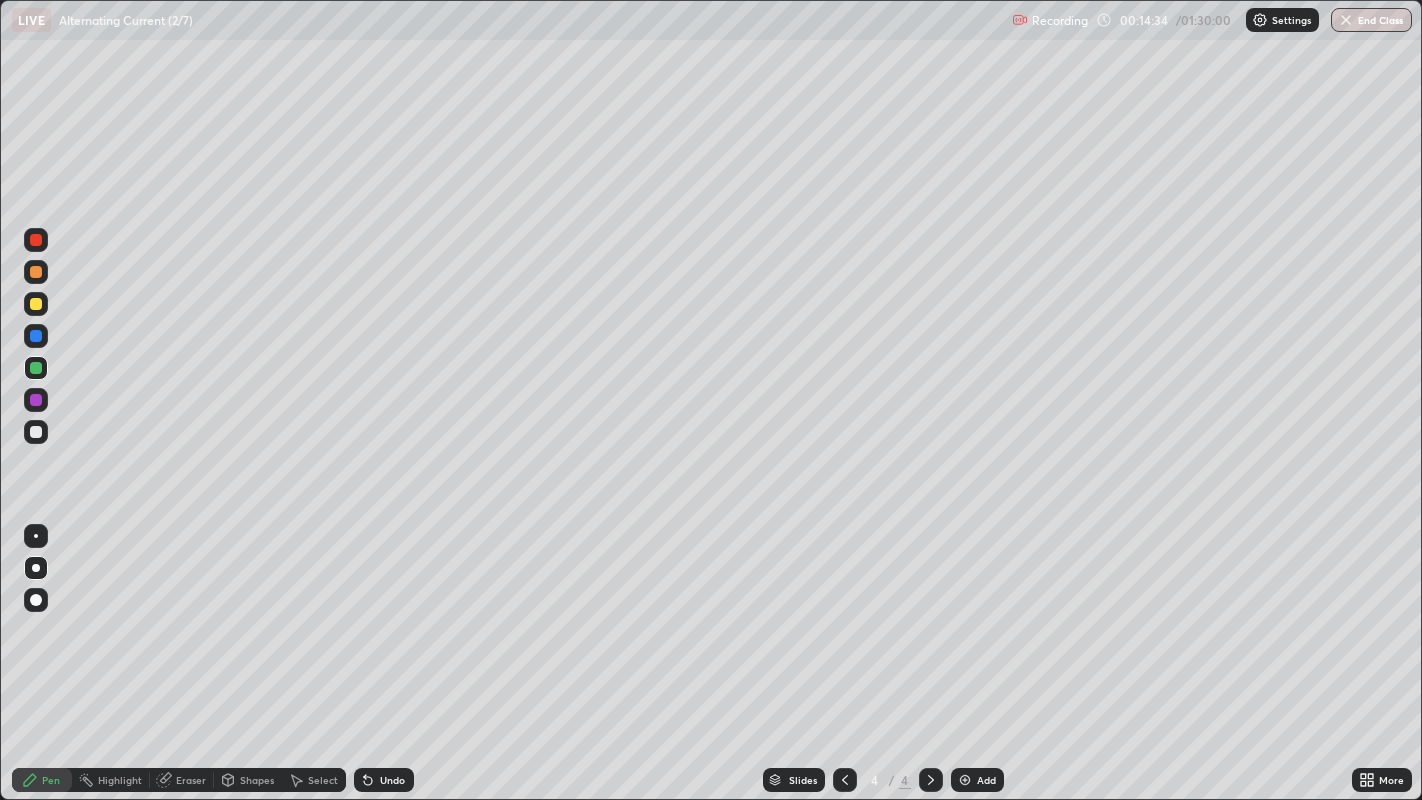 click on "Eraser" at bounding box center [191, 780] 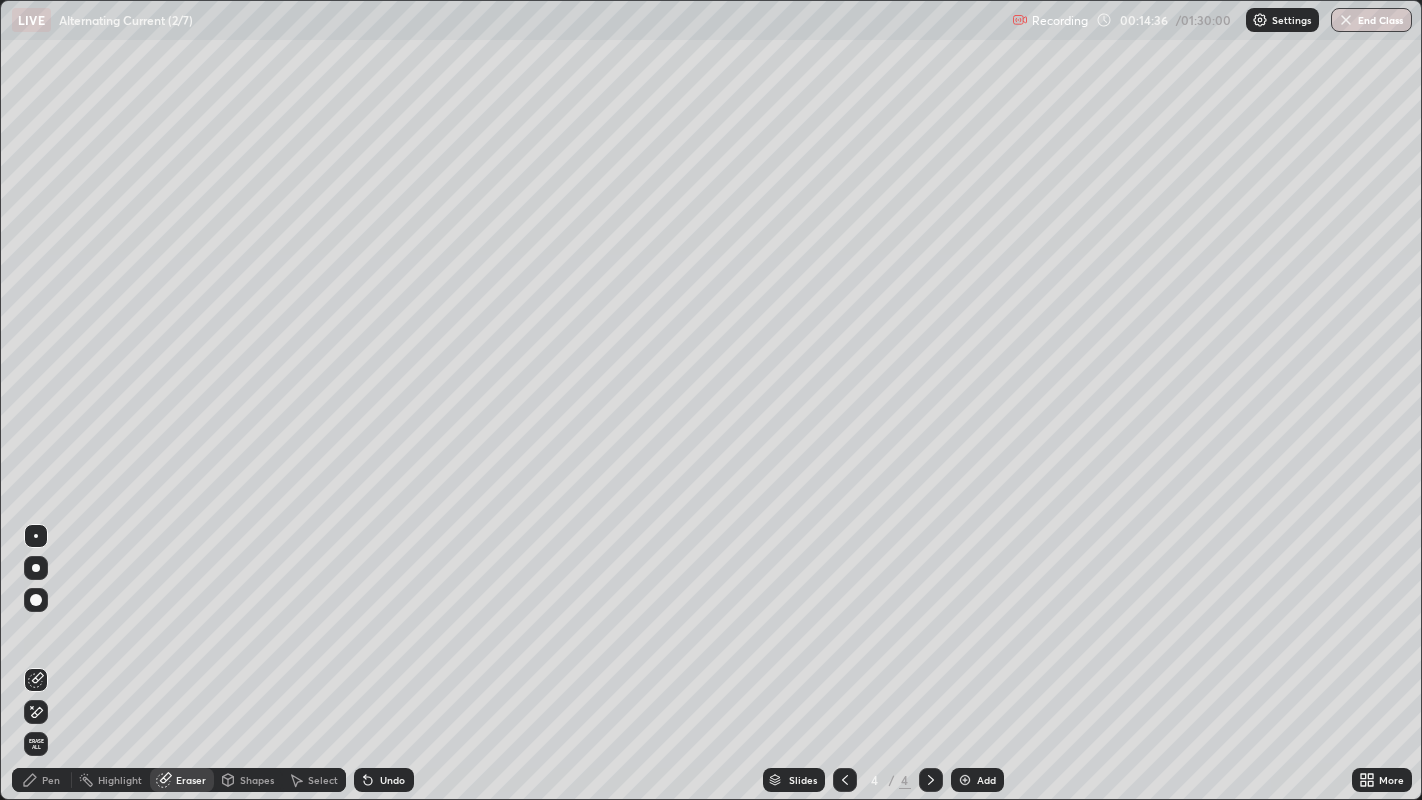 click on "Pen" at bounding box center (51, 780) 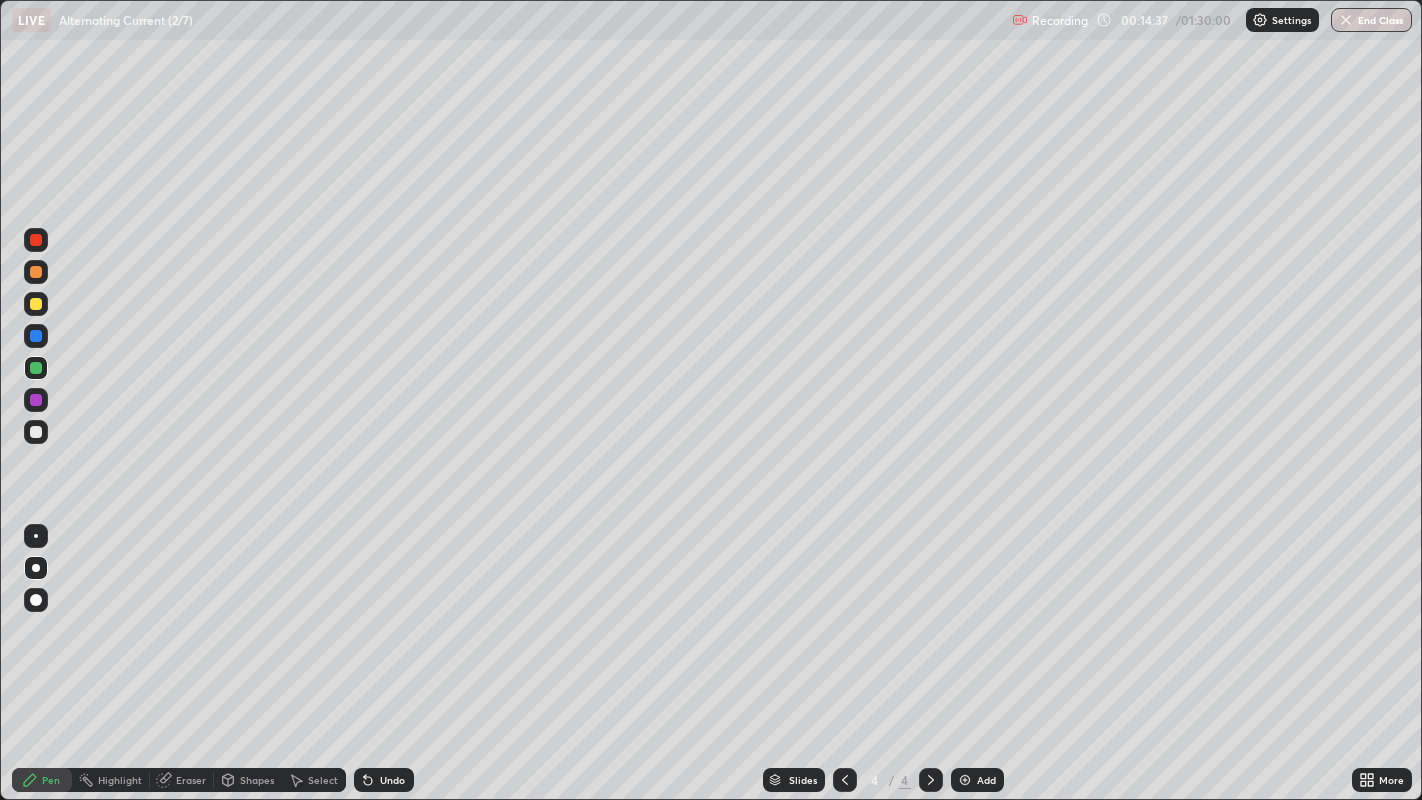 click at bounding box center [36, 432] 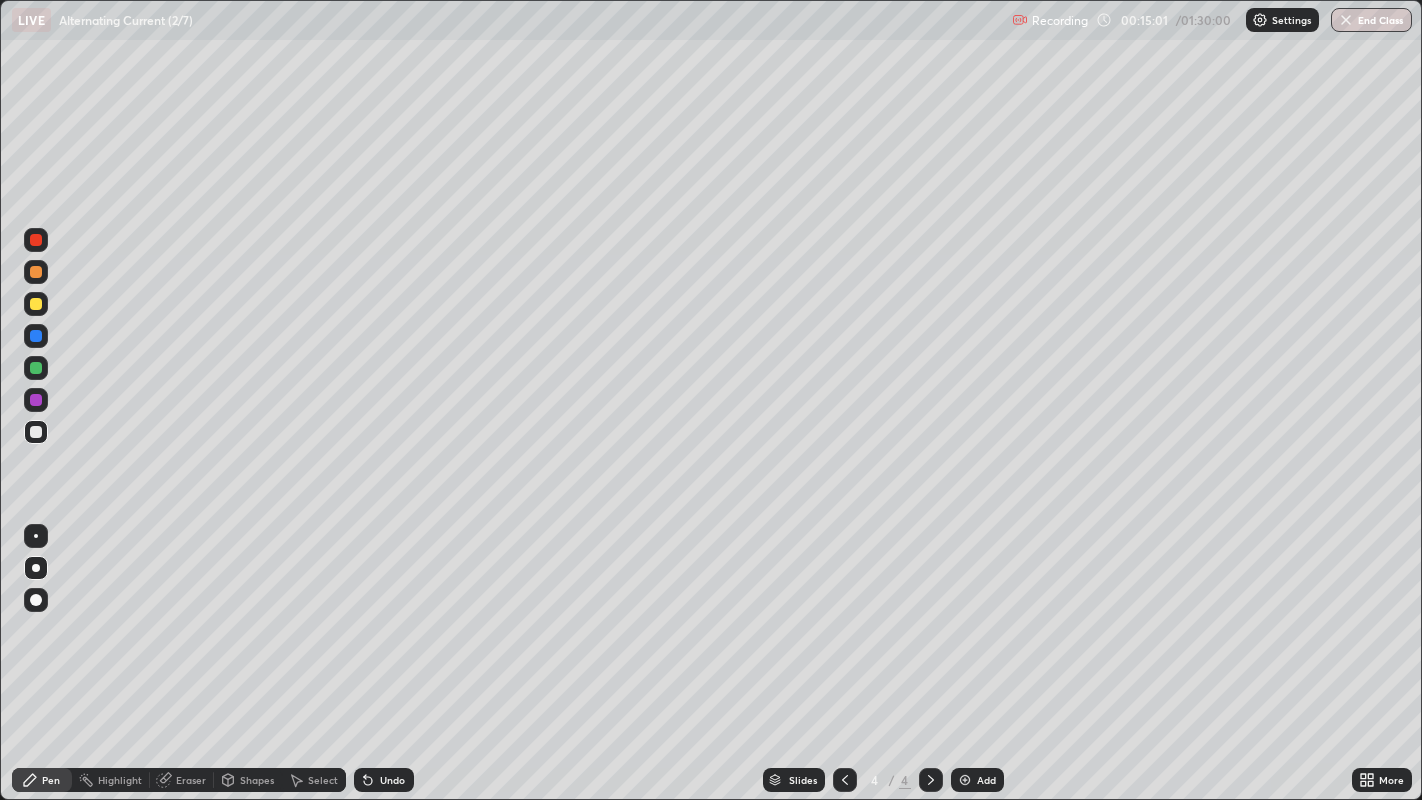 click on "Select" at bounding box center [323, 780] 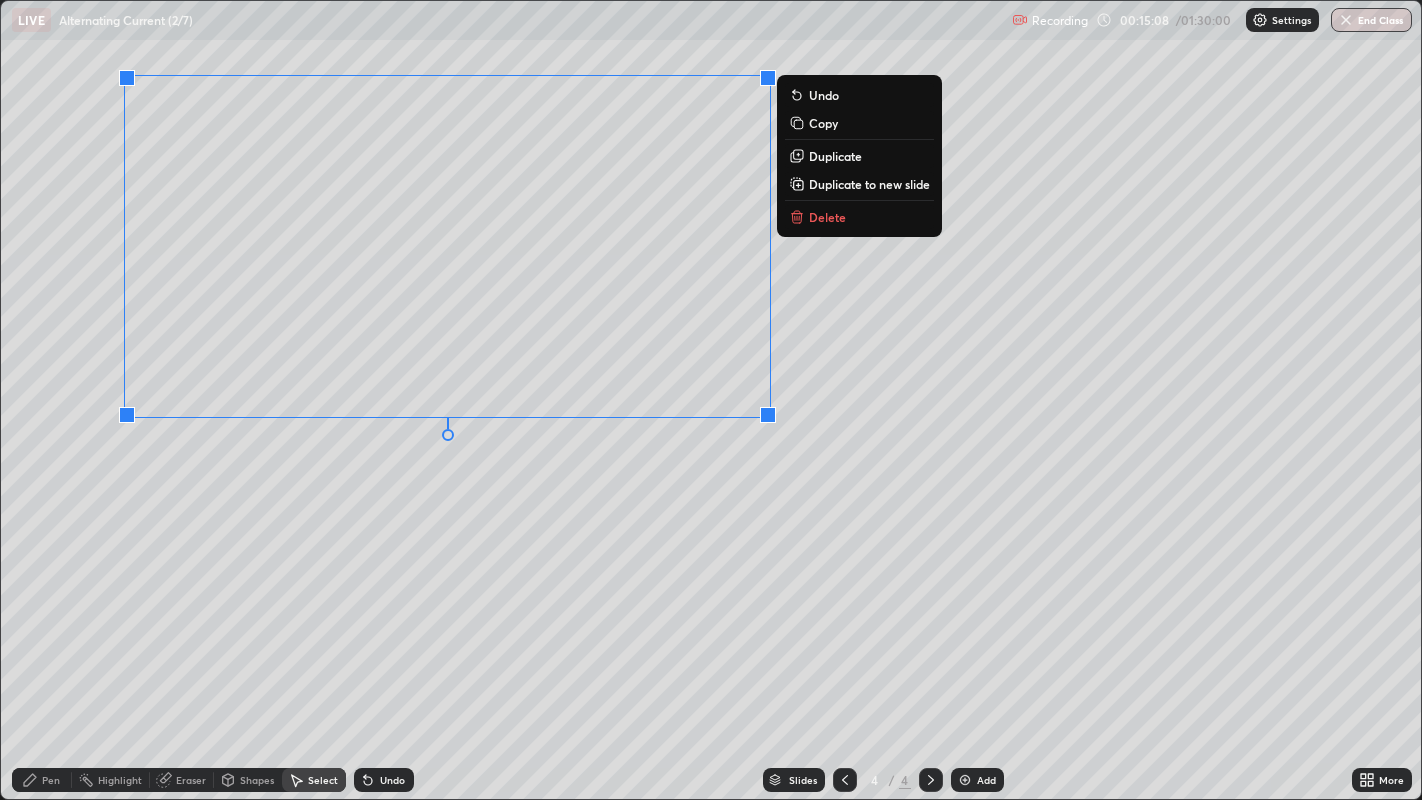 click on "Duplicate to new slide" at bounding box center [869, 184] 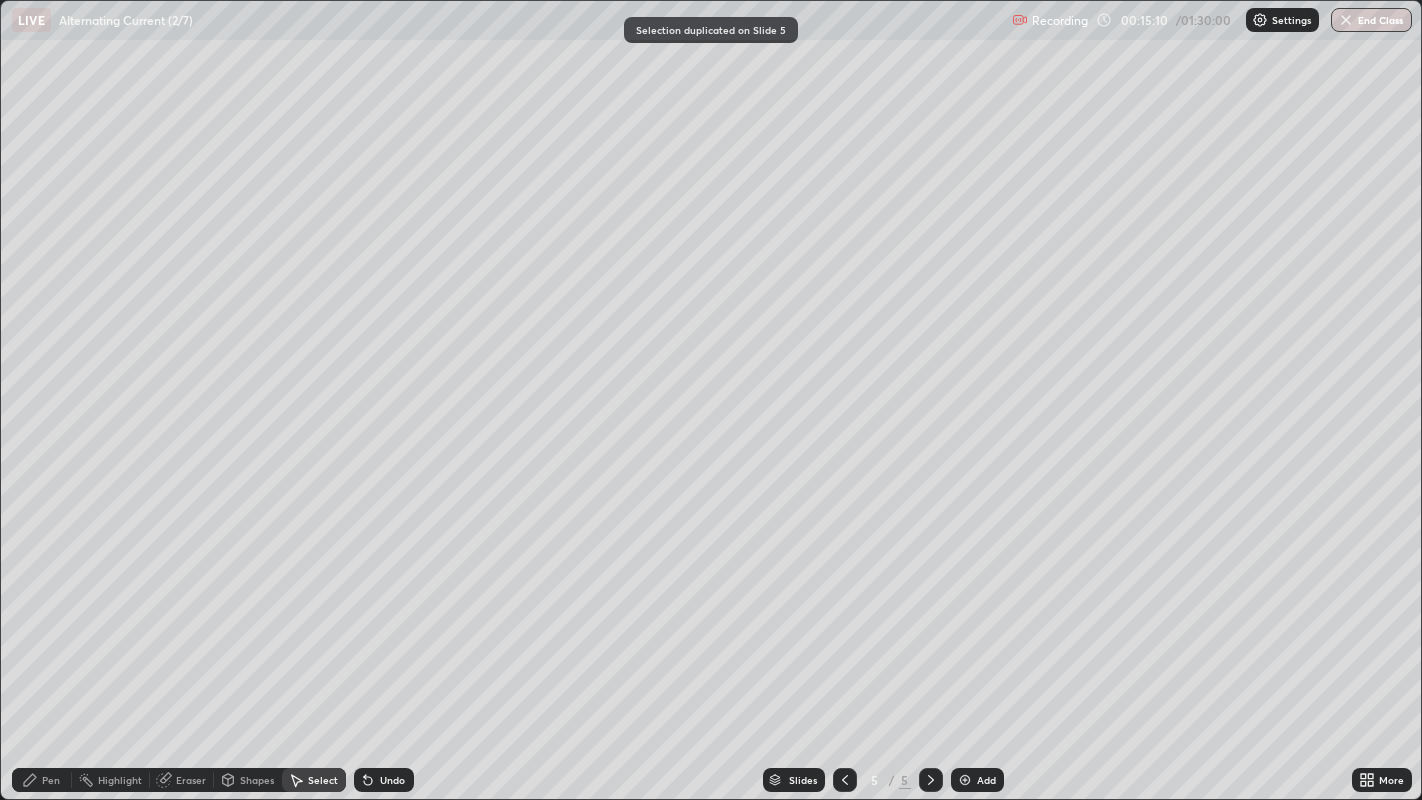 click on "Pen" at bounding box center (42, 780) 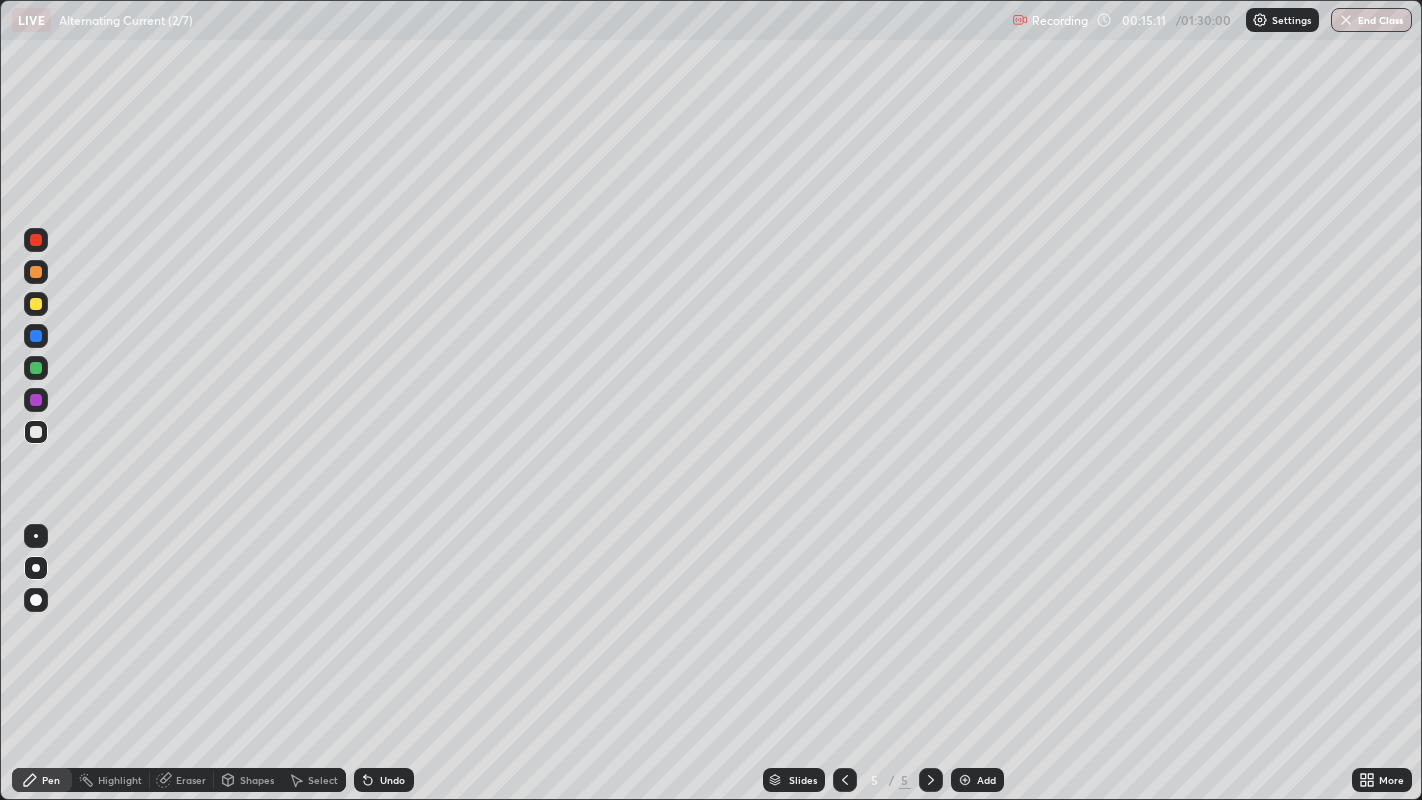 click at bounding box center [36, 368] 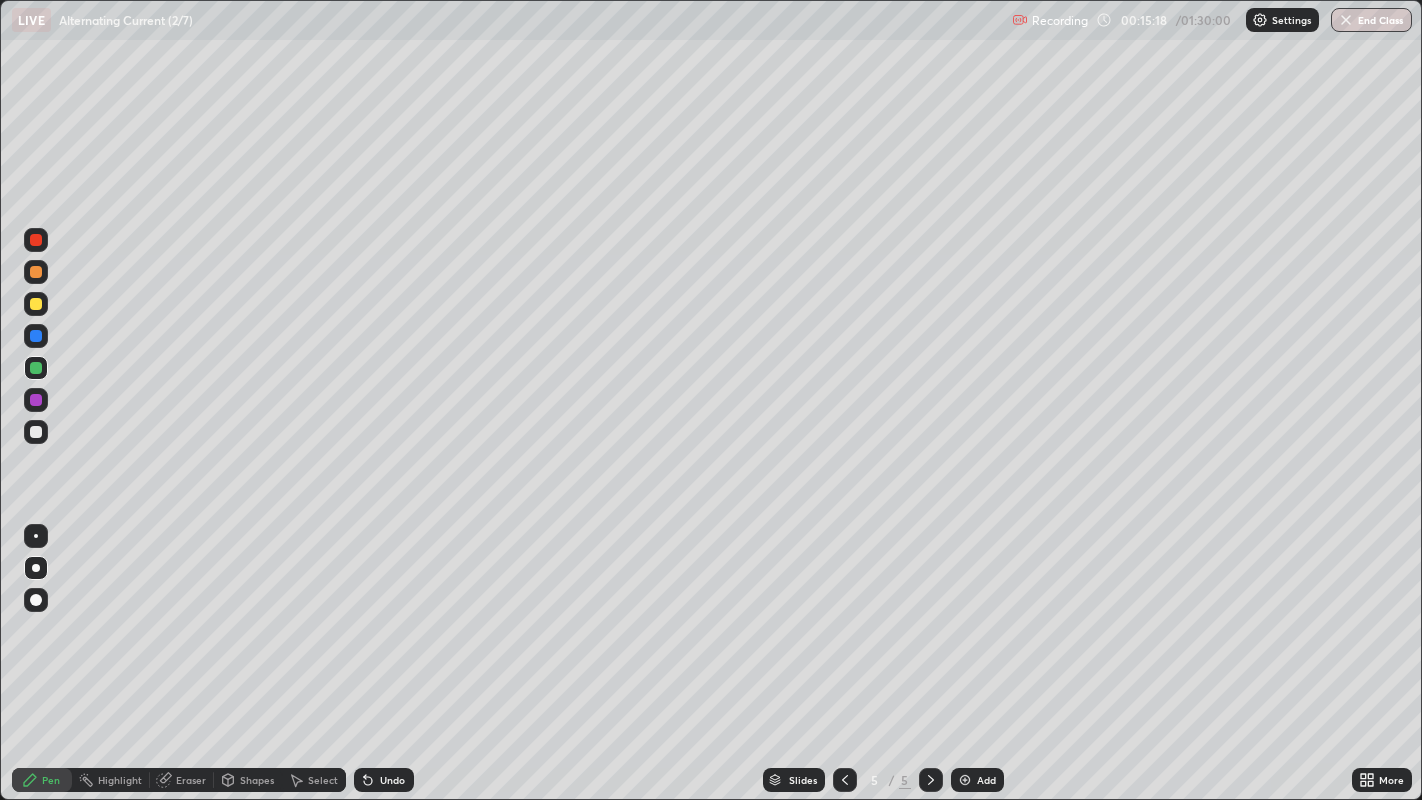 click on "Eraser" at bounding box center (182, 780) 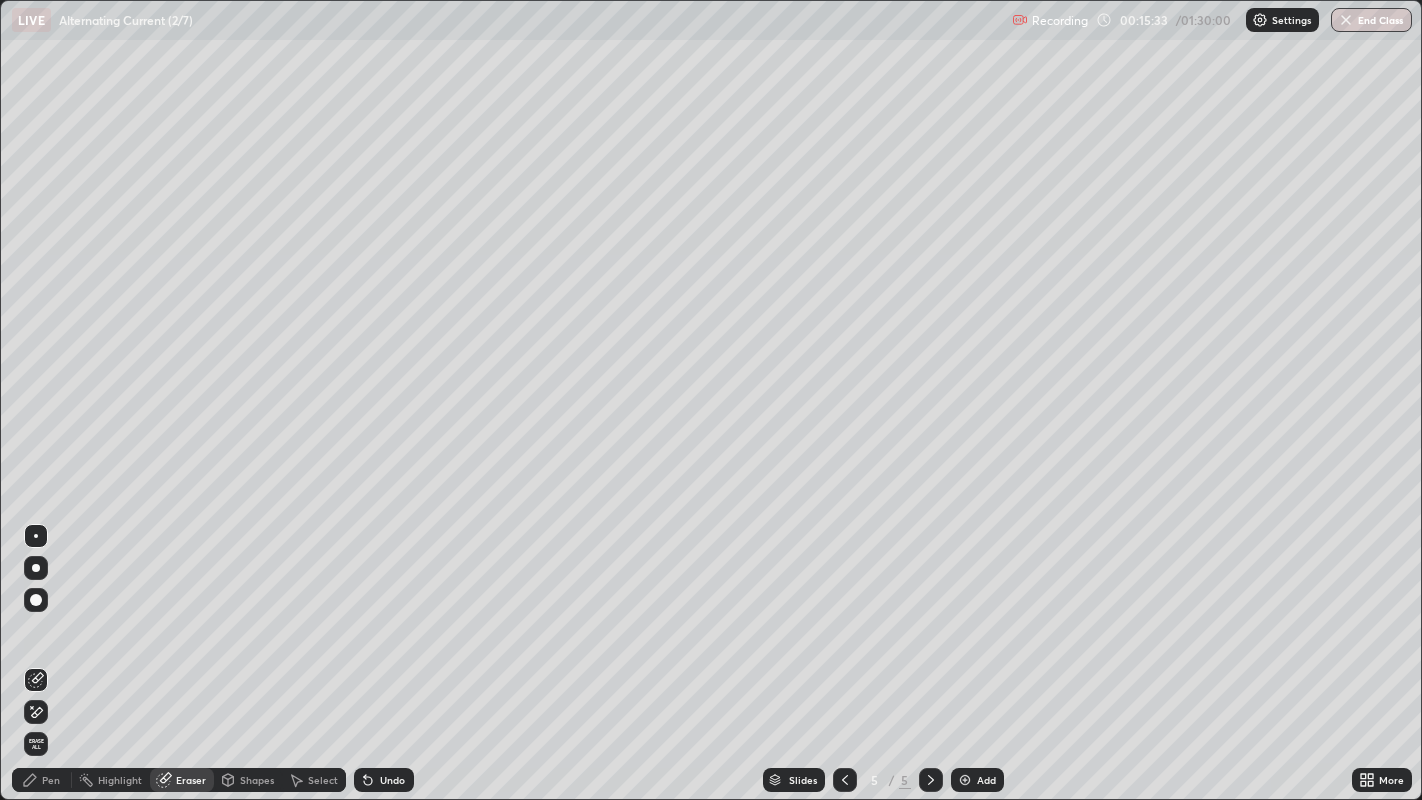 click on "Pen" at bounding box center [51, 780] 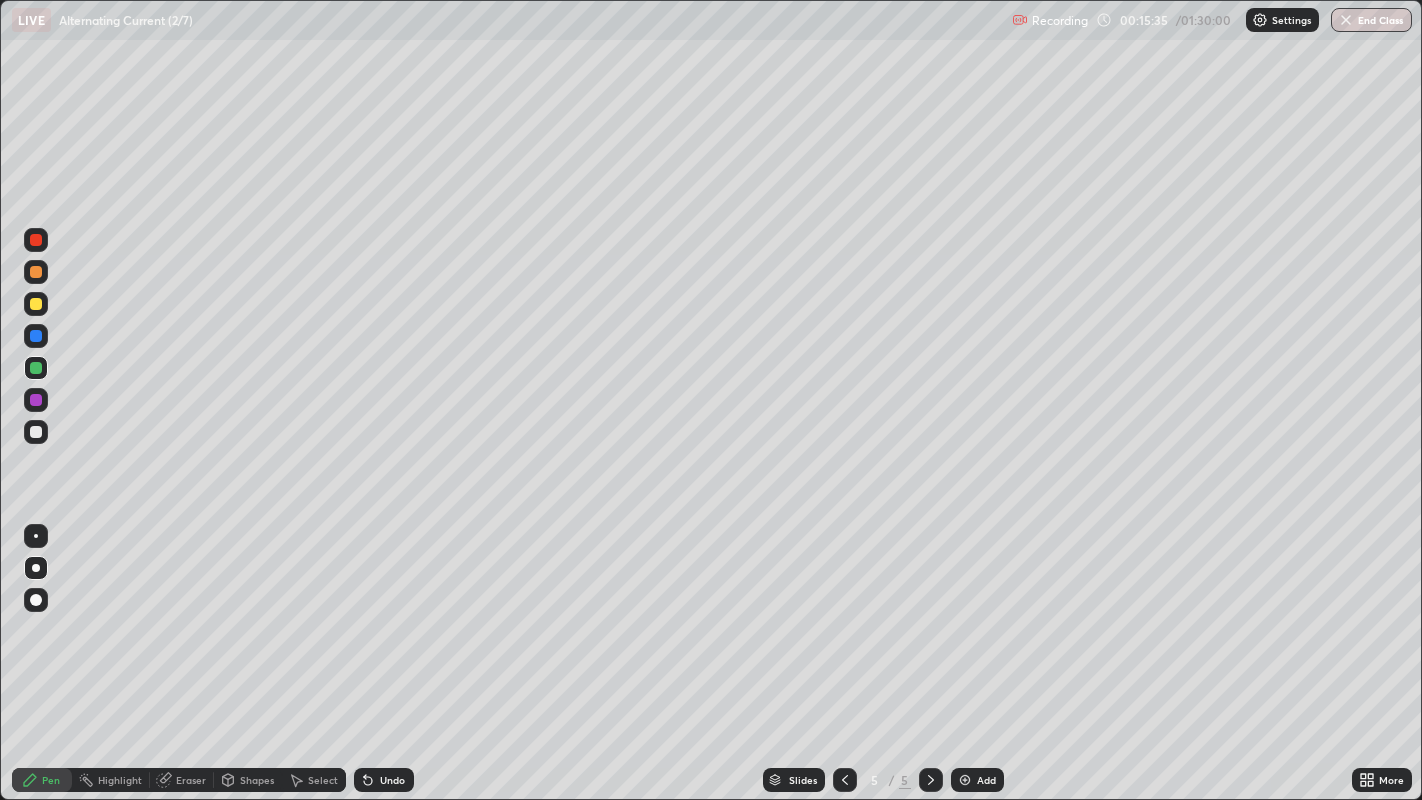 click at bounding box center [36, 432] 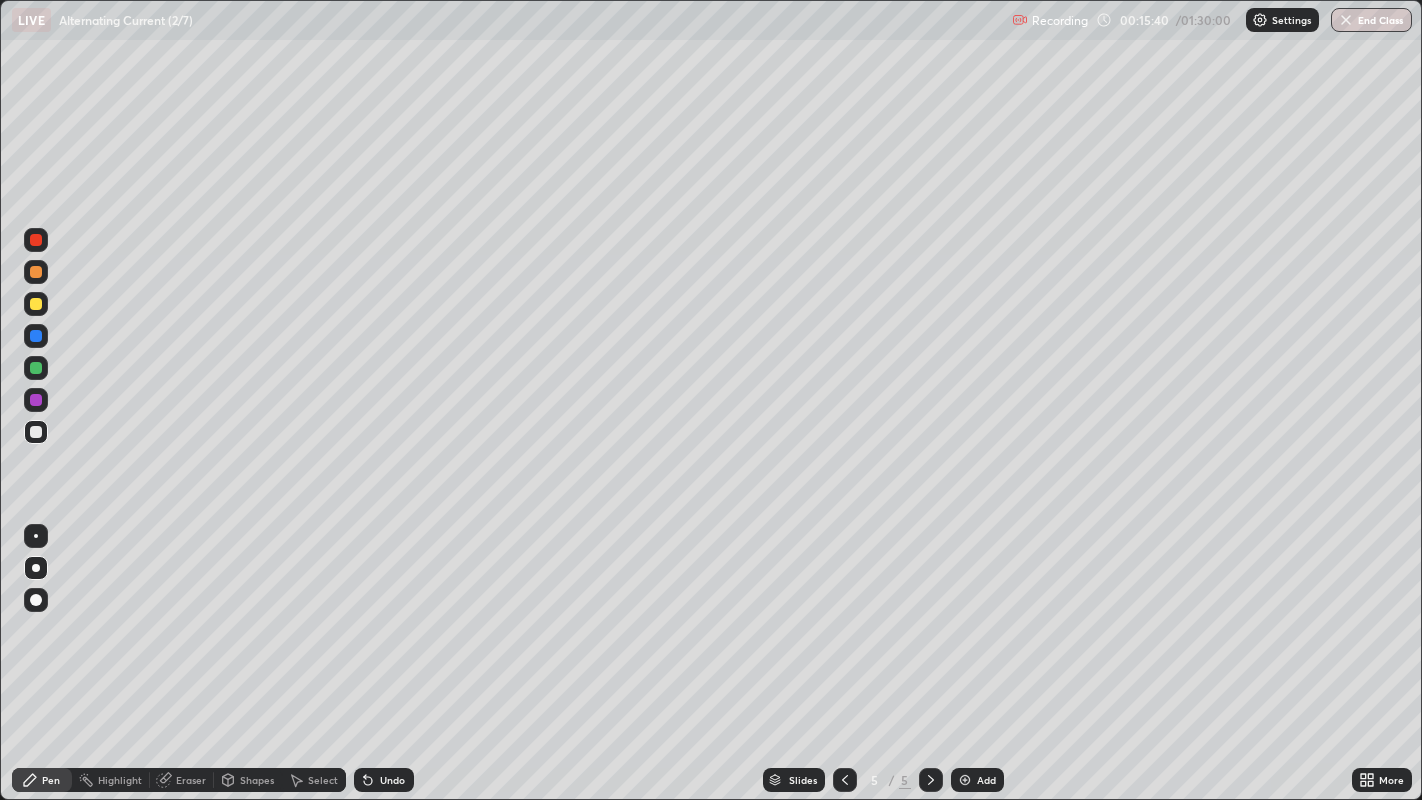 click on "Eraser" at bounding box center [191, 780] 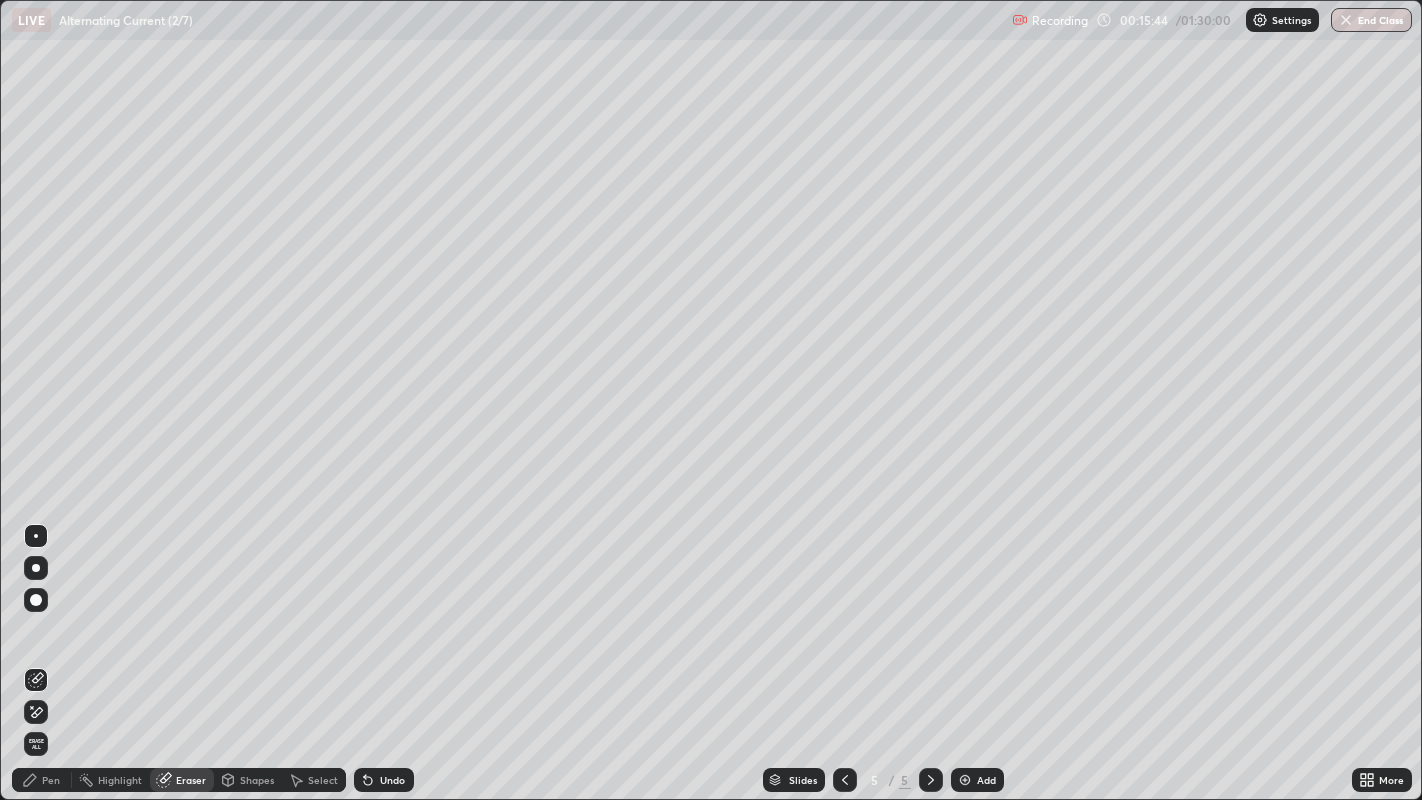 click on "Pen" at bounding box center (42, 780) 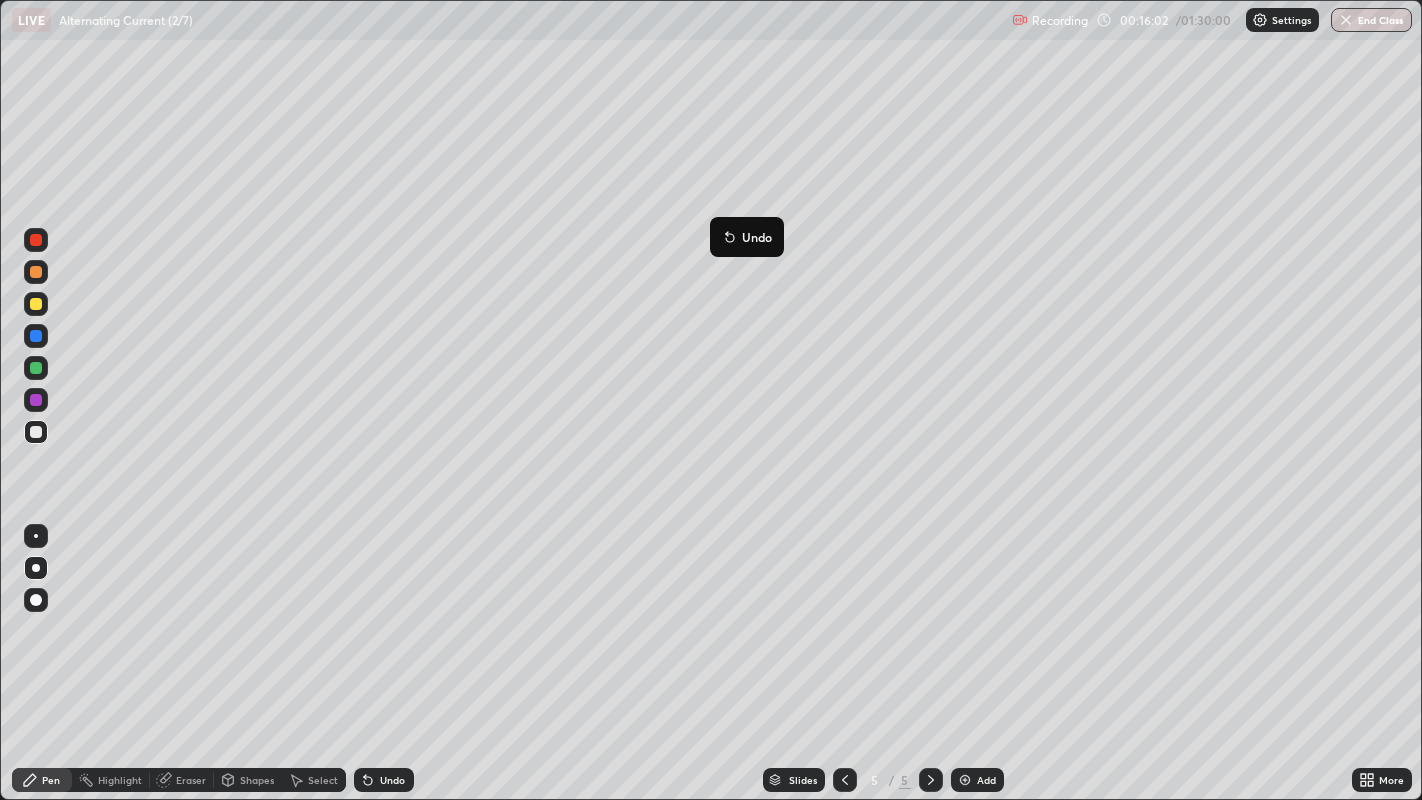click on "Eraser" at bounding box center [191, 780] 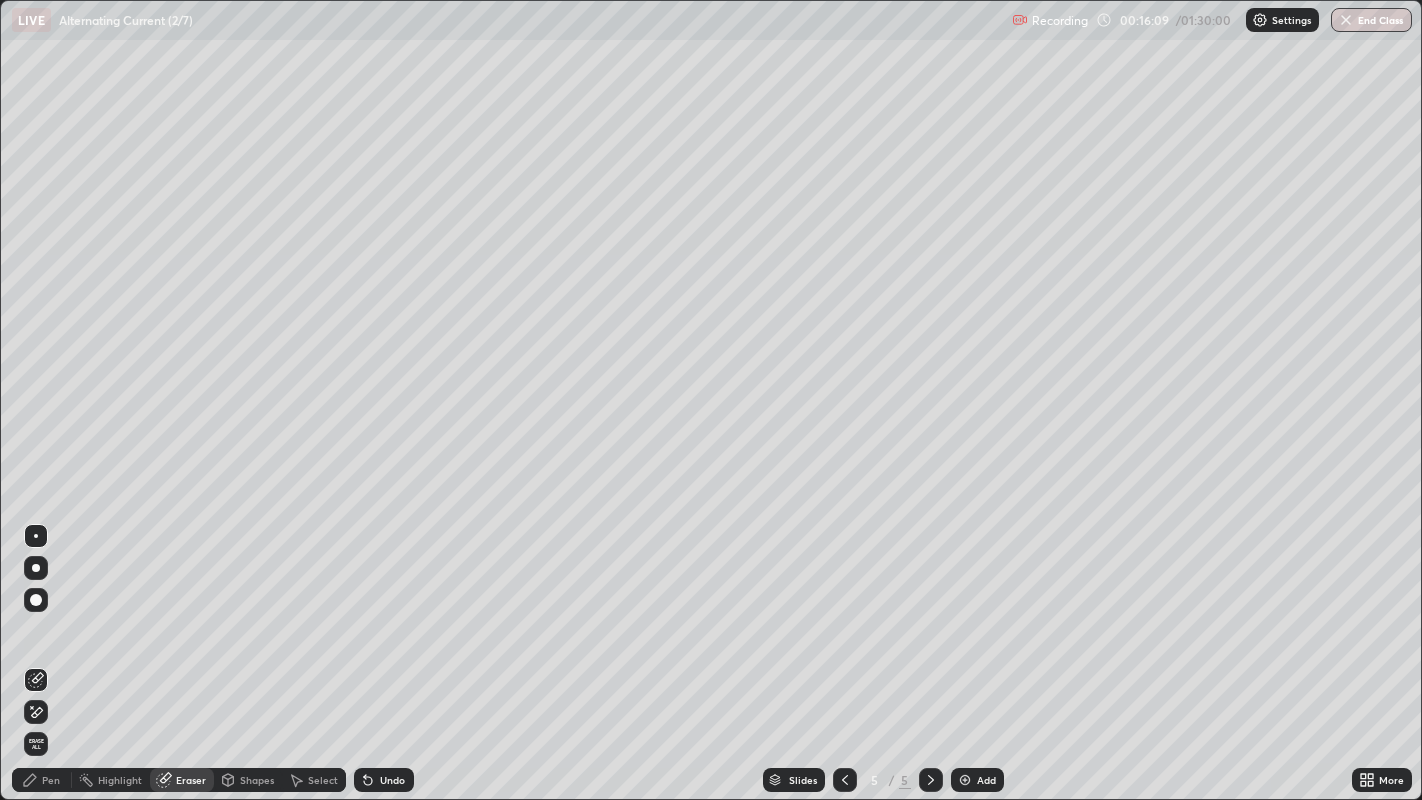 click on "Pen" at bounding box center (42, 780) 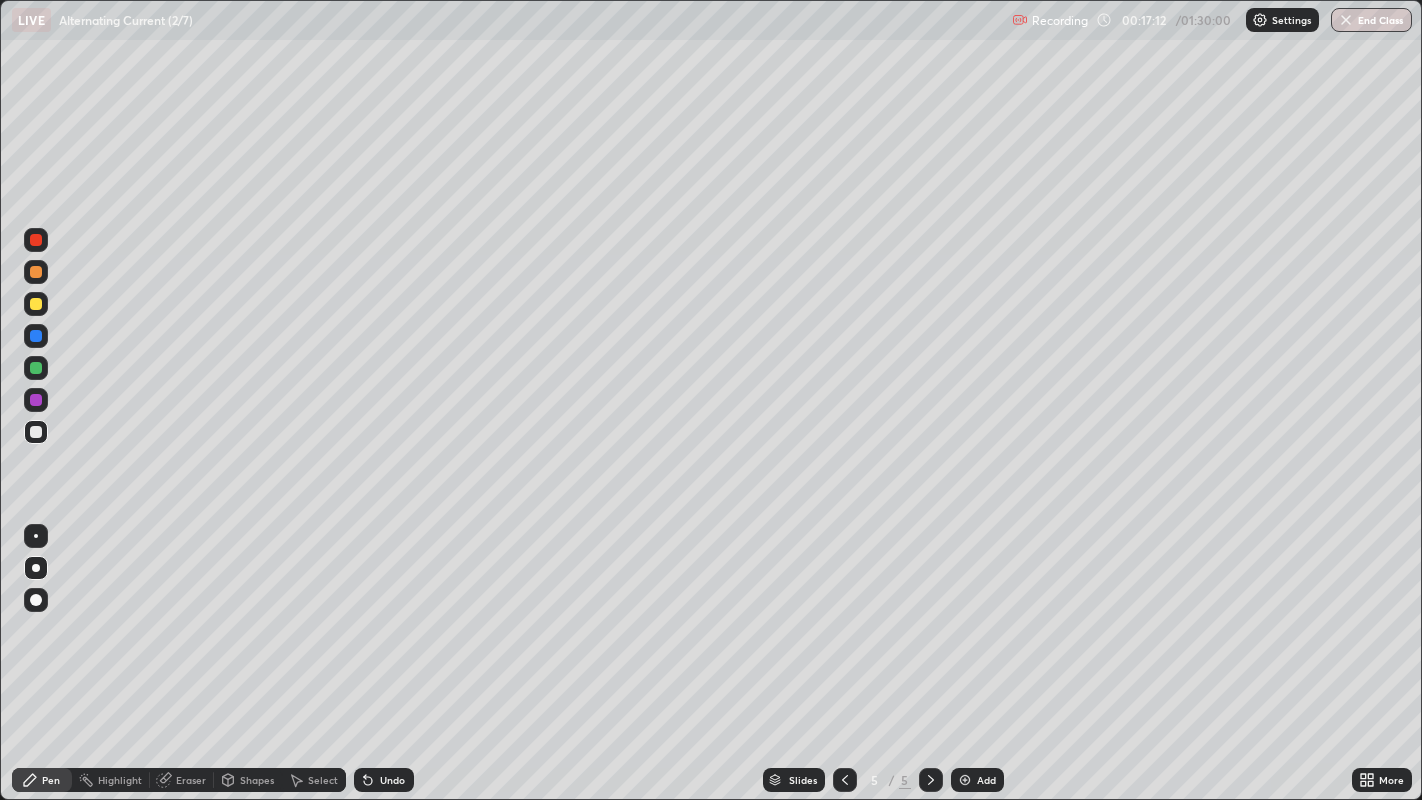 click 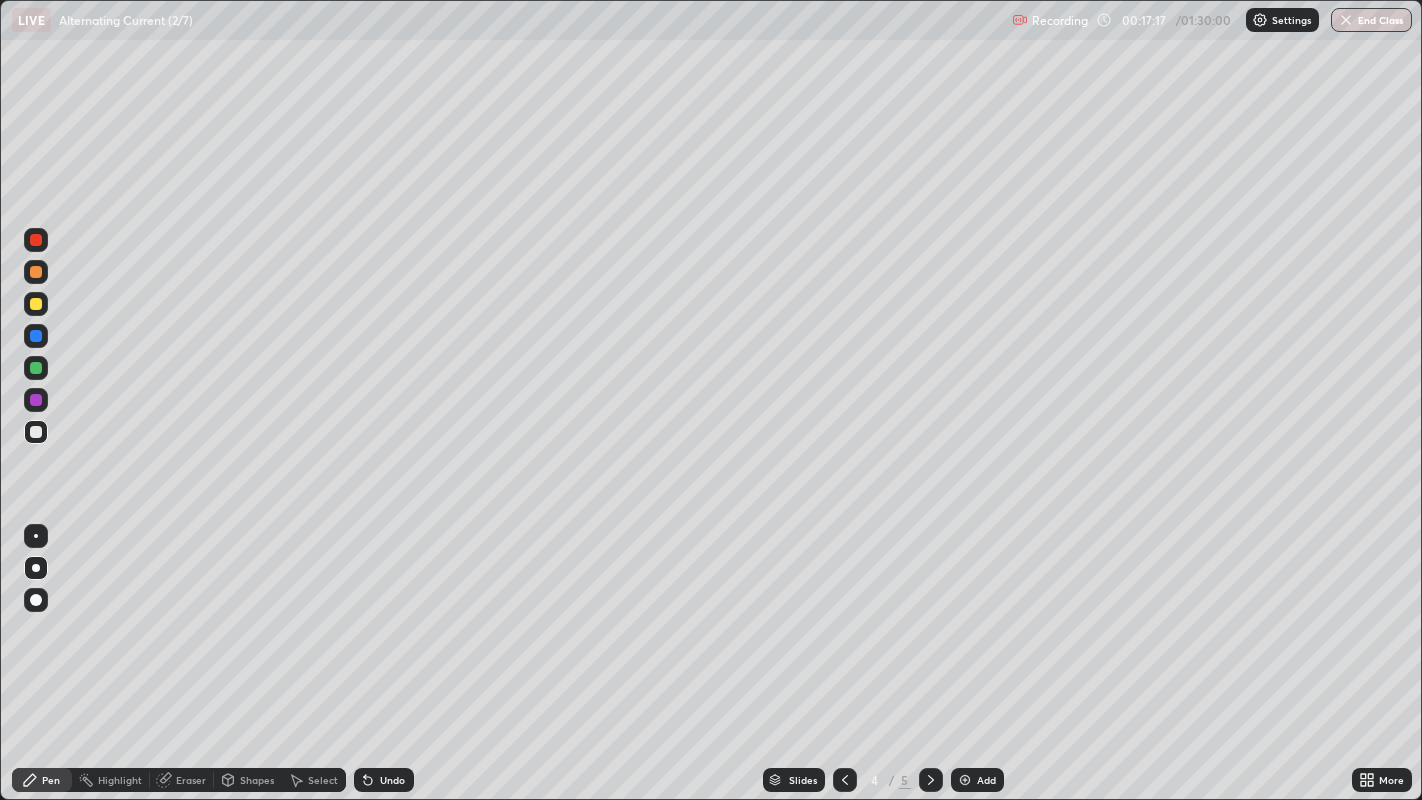click 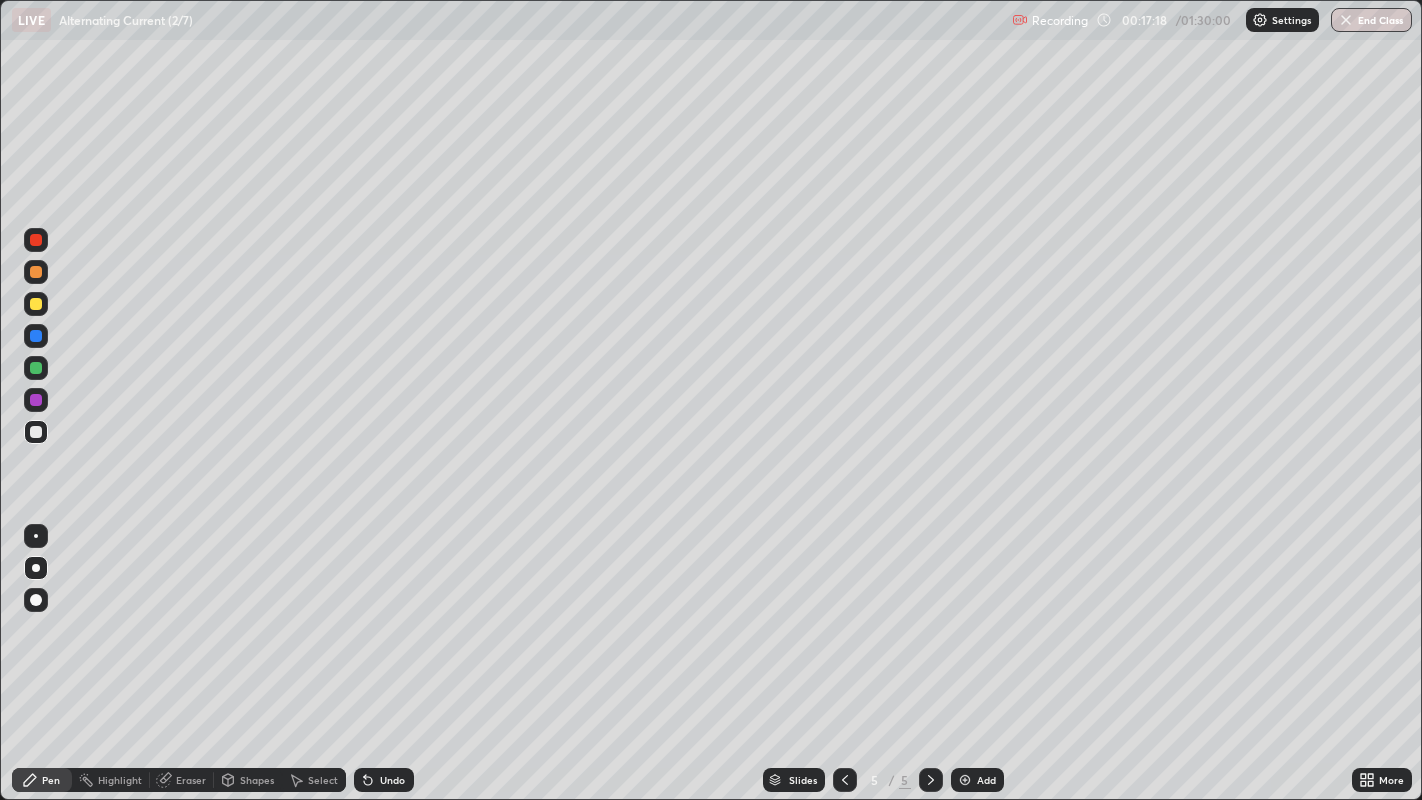 click 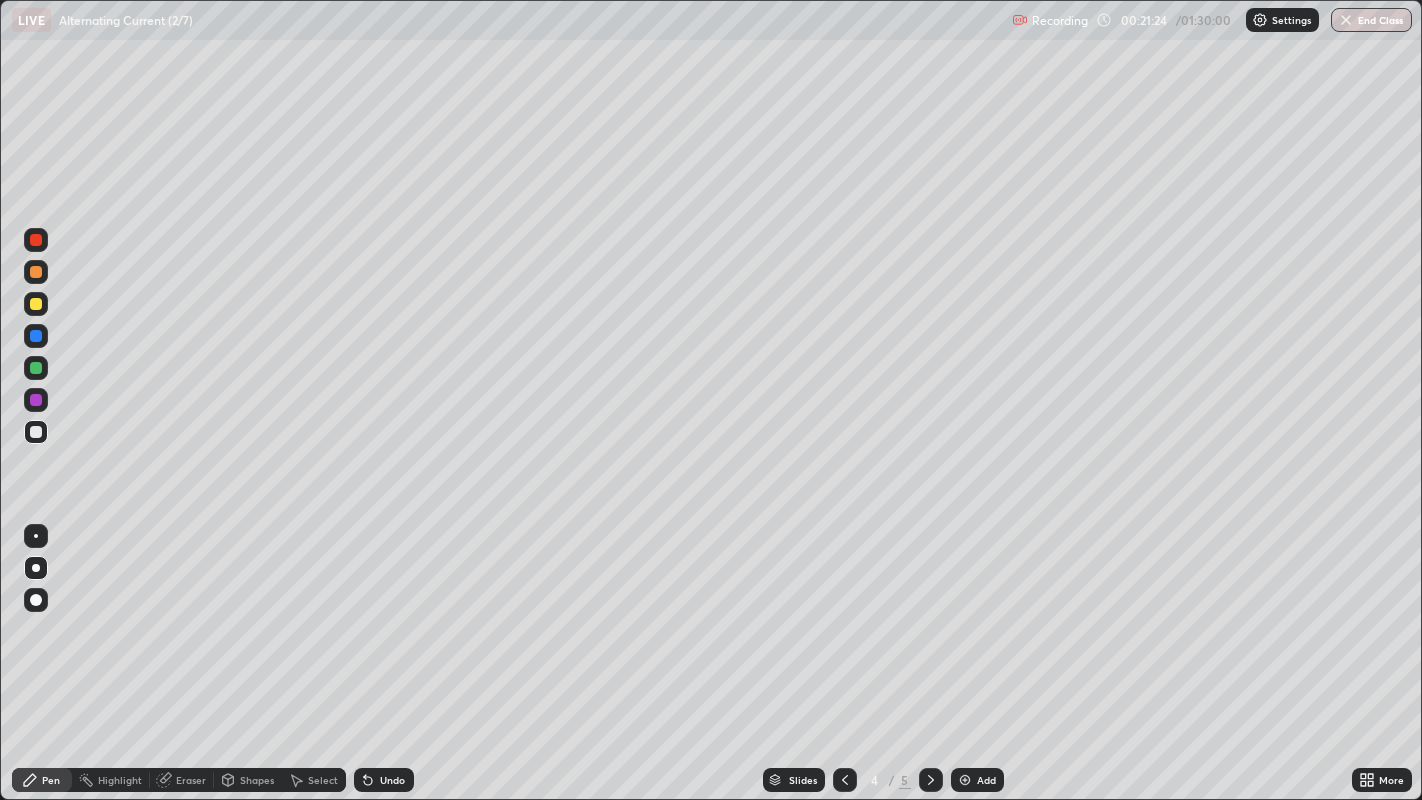 click 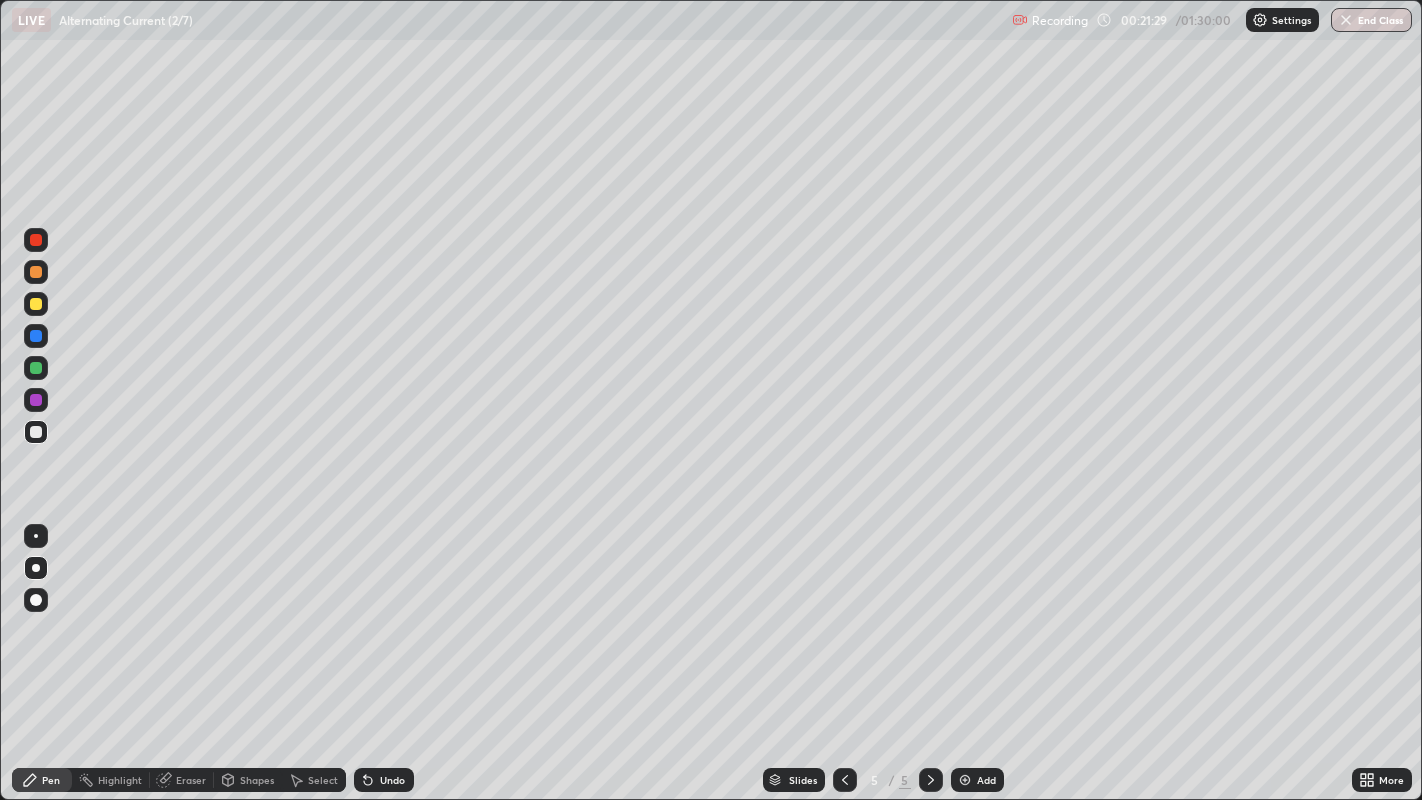 click at bounding box center (36, 304) 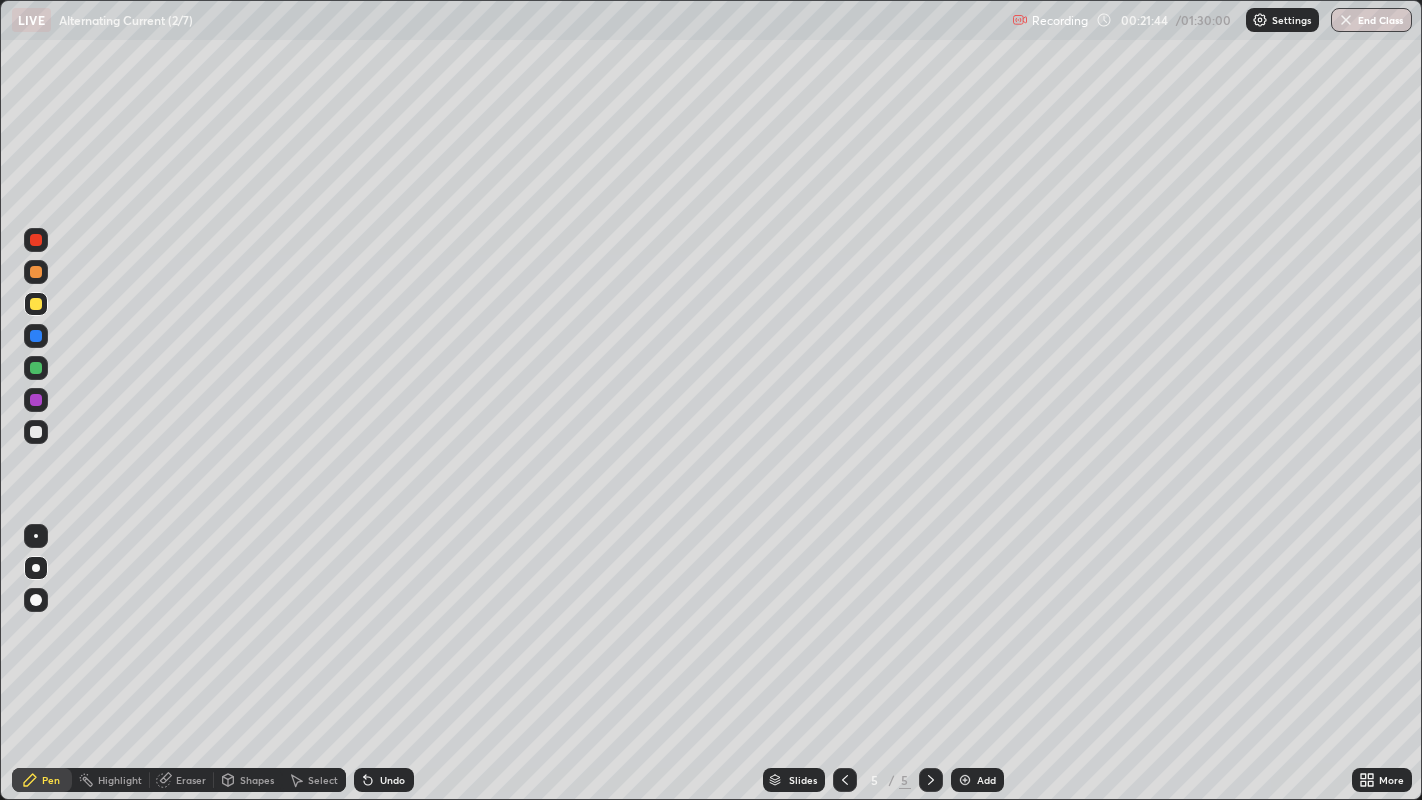 click at bounding box center [36, 432] 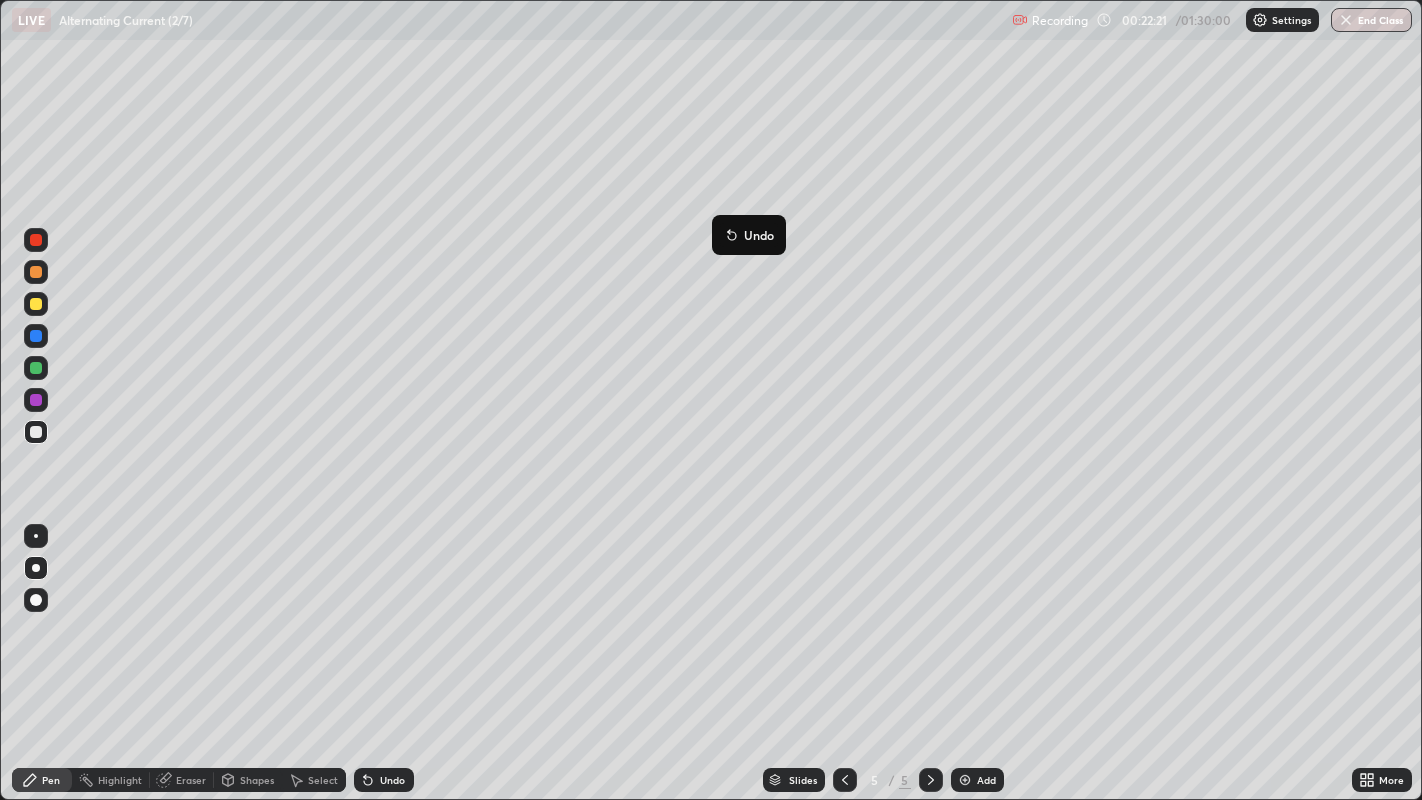 click at bounding box center (36, 304) 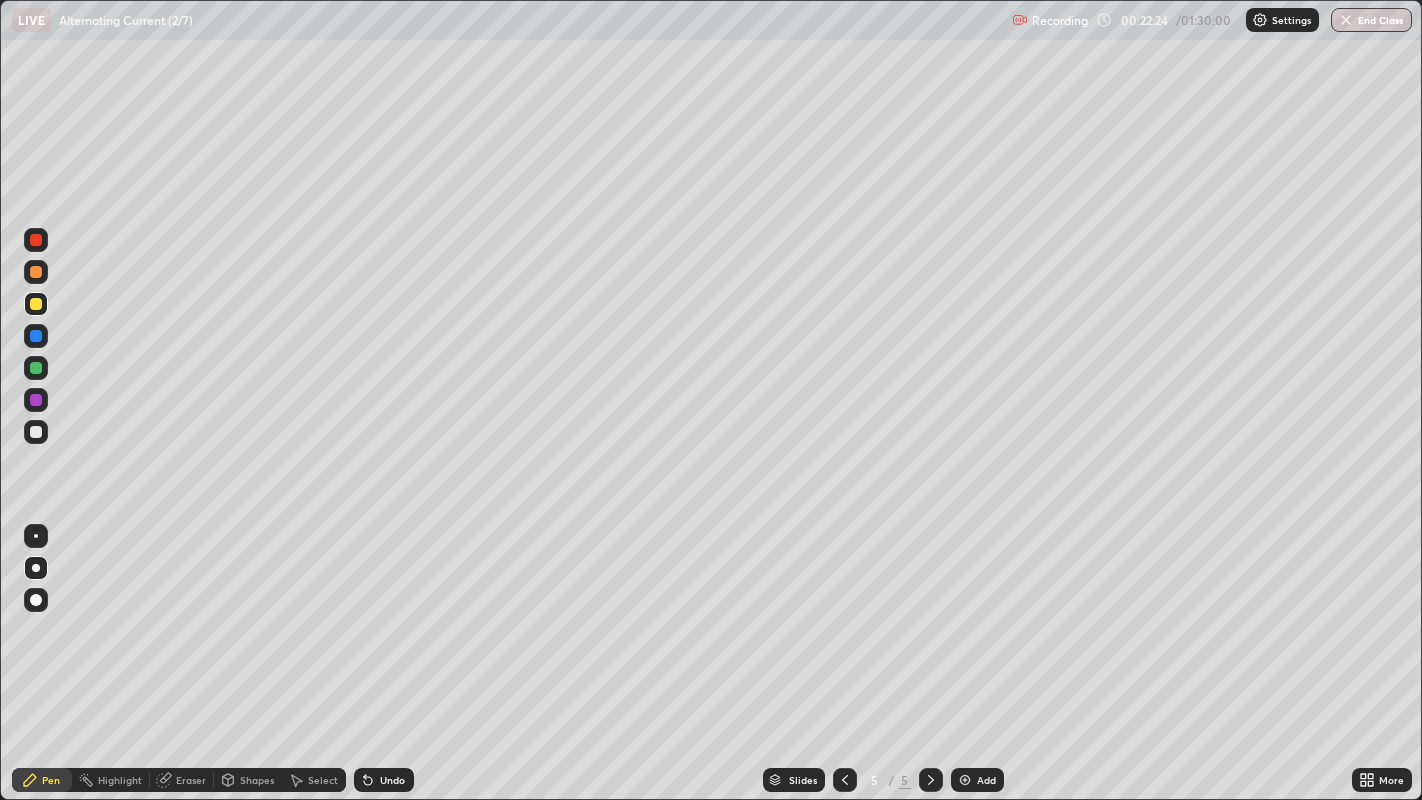 click at bounding box center [36, 432] 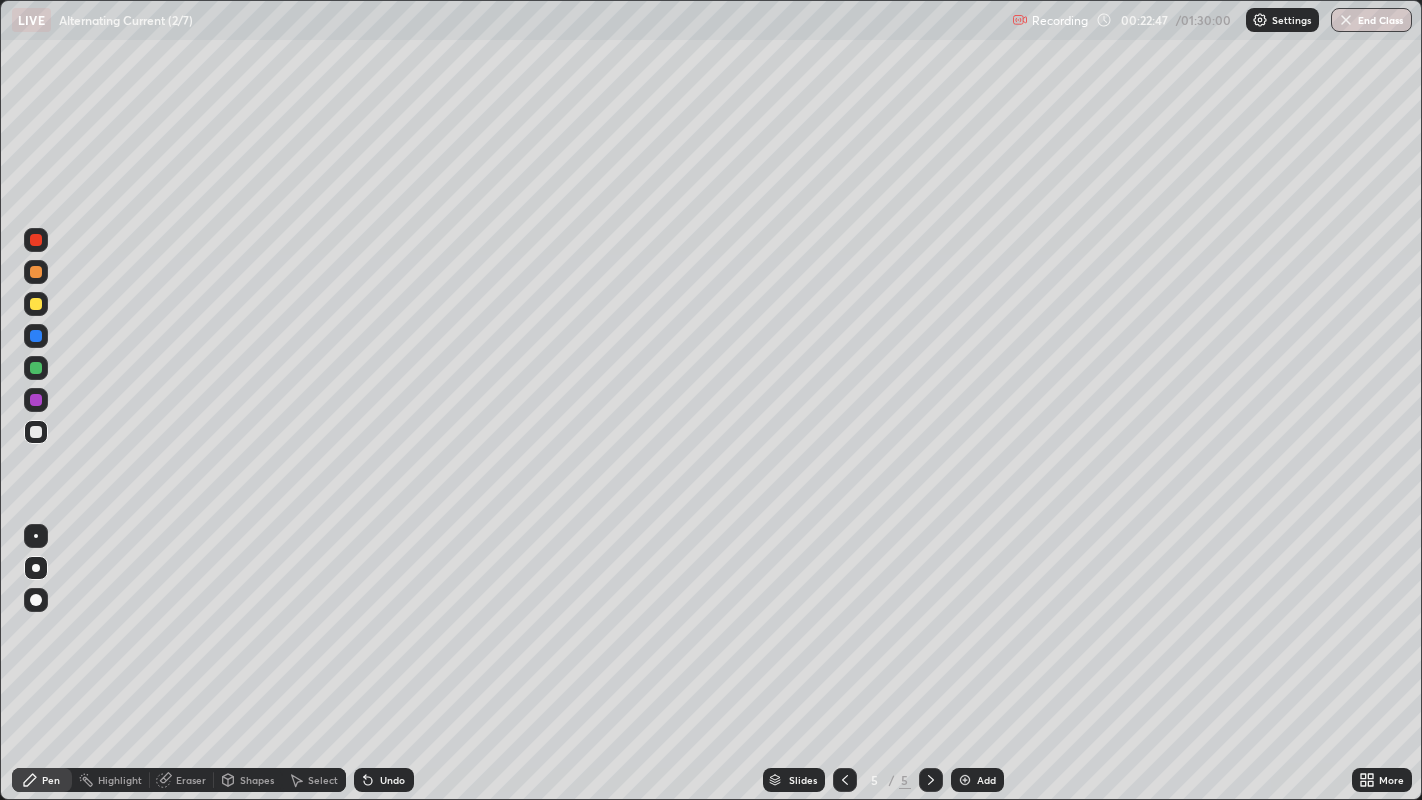 click at bounding box center (36, 304) 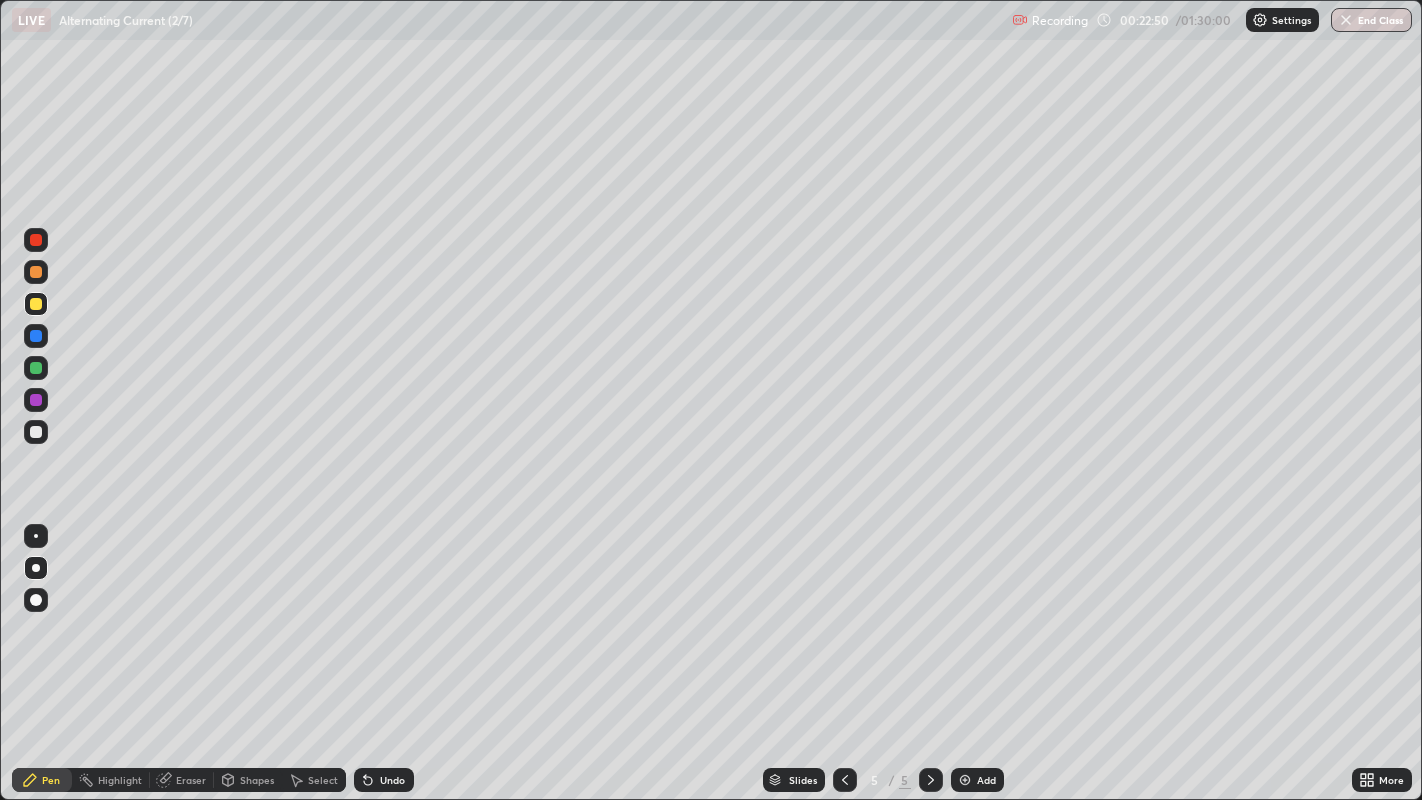 click at bounding box center [36, 432] 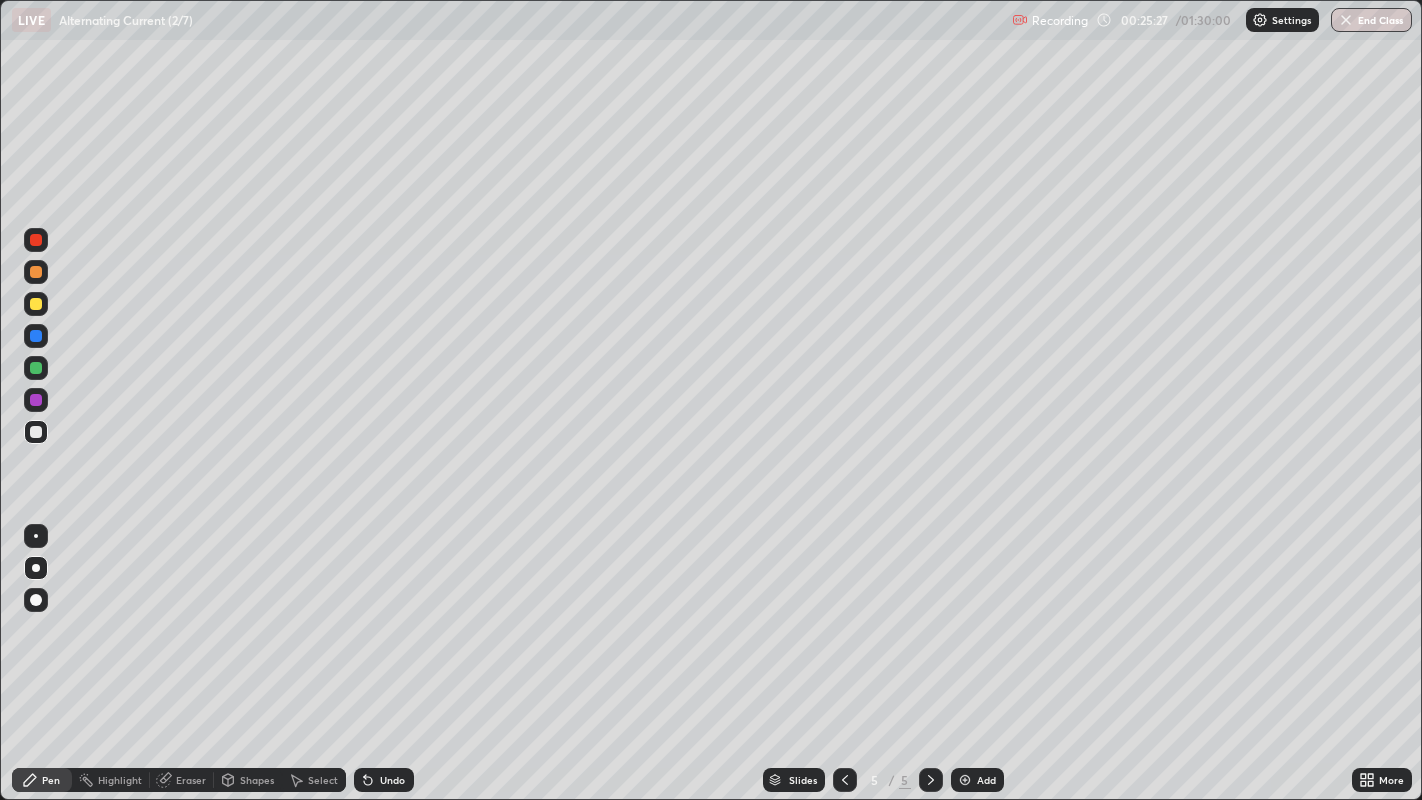 click at bounding box center [36, 304] 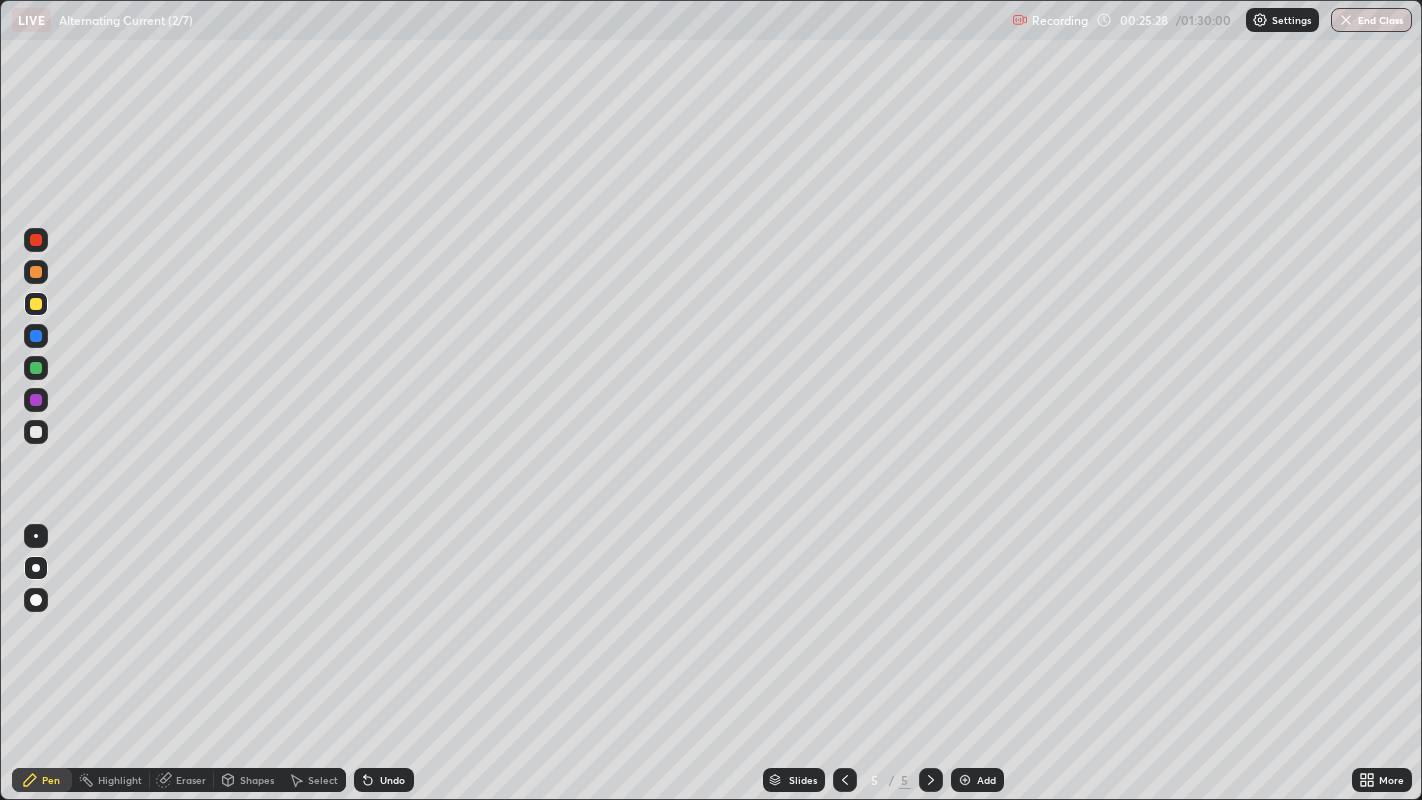 click at bounding box center (965, 780) 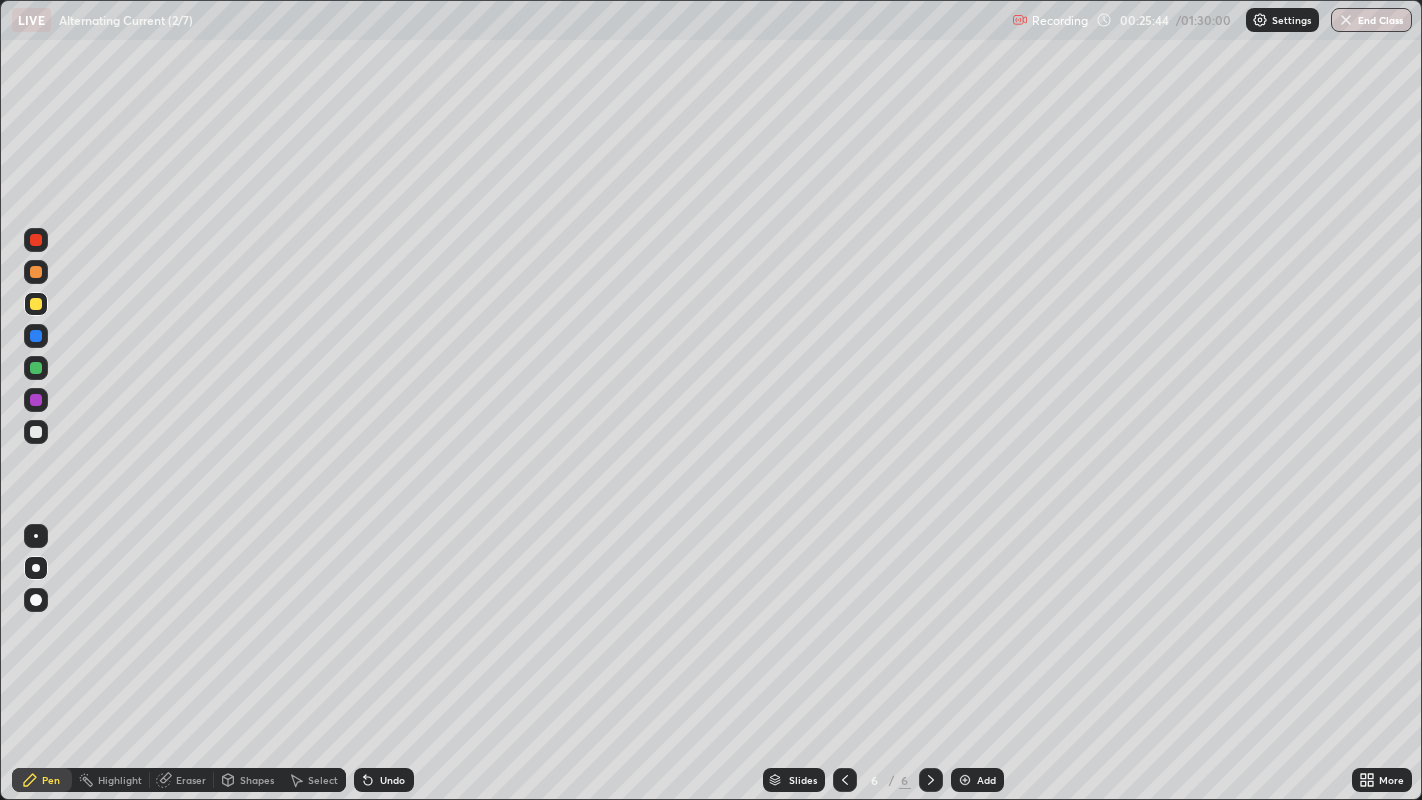click on "Shapes" at bounding box center [248, 780] 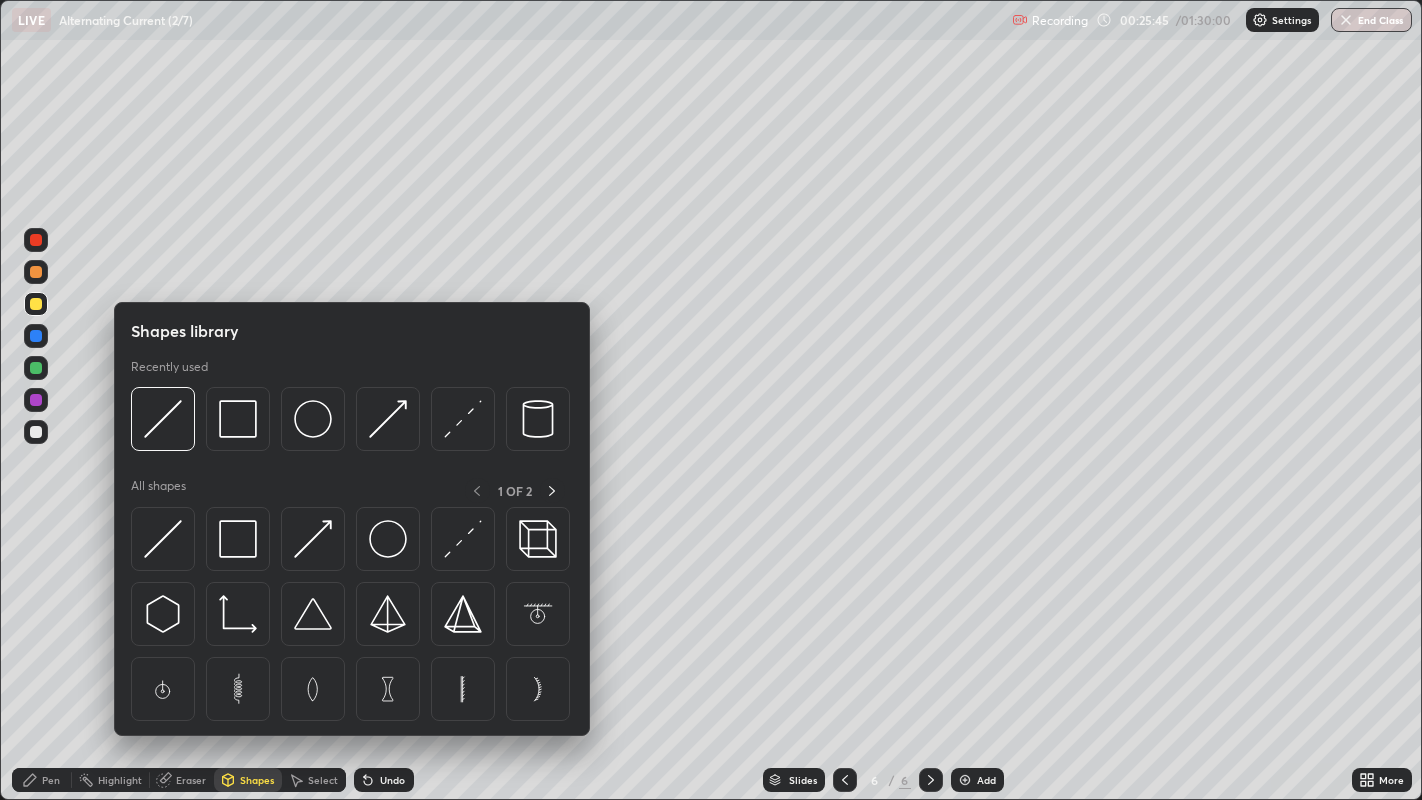 click at bounding box center [463, 539] 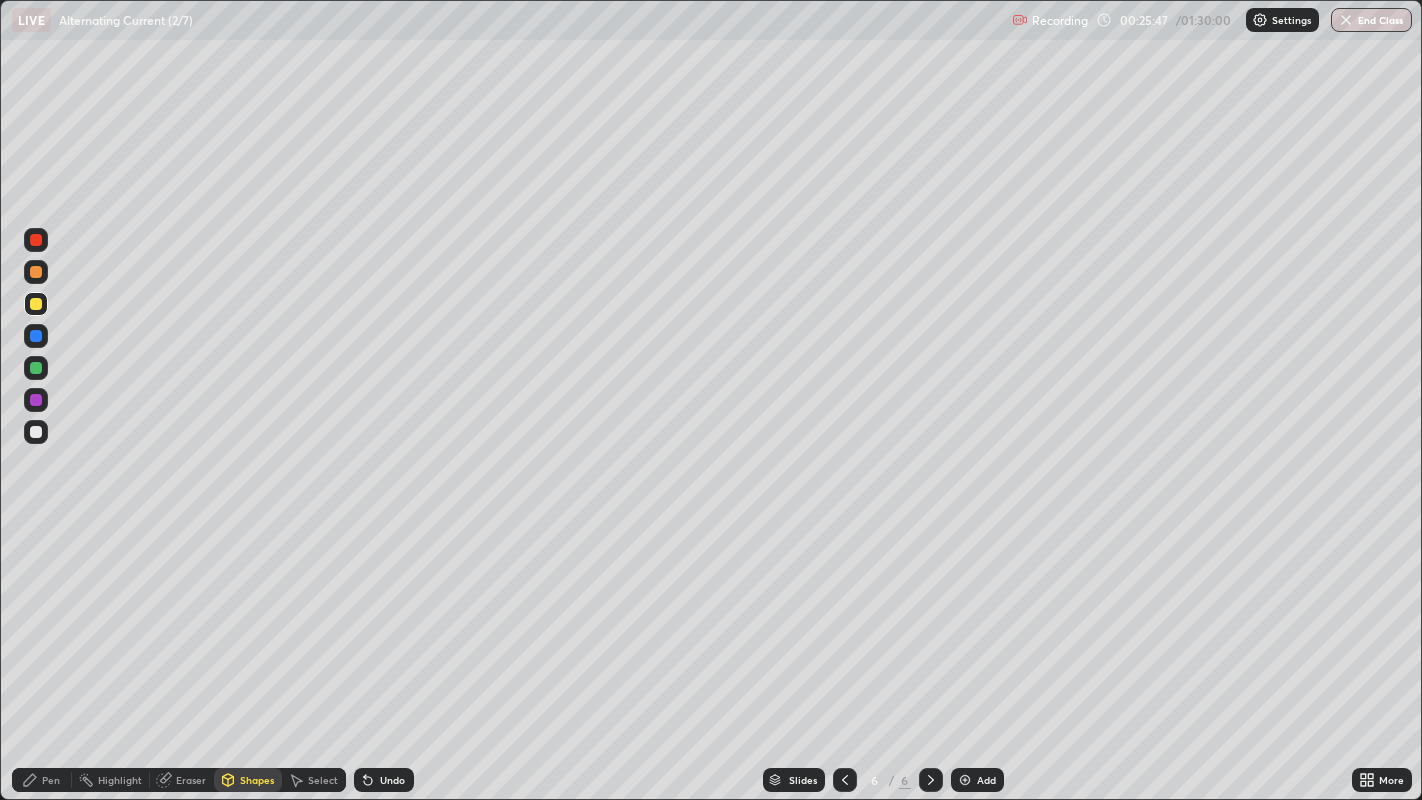 click on "Pen" at bounding box center (51, 780) 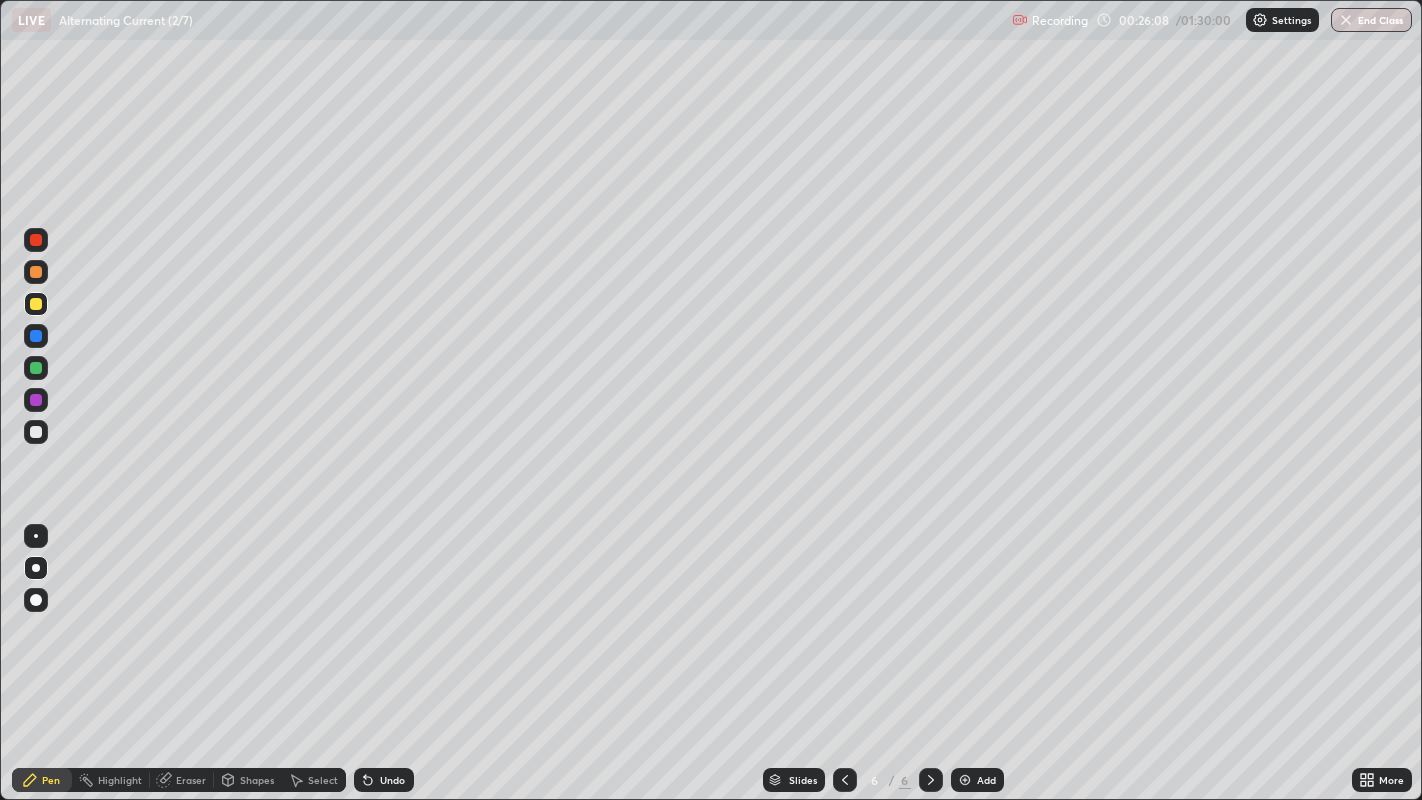 click at bounding box center (36, 368) 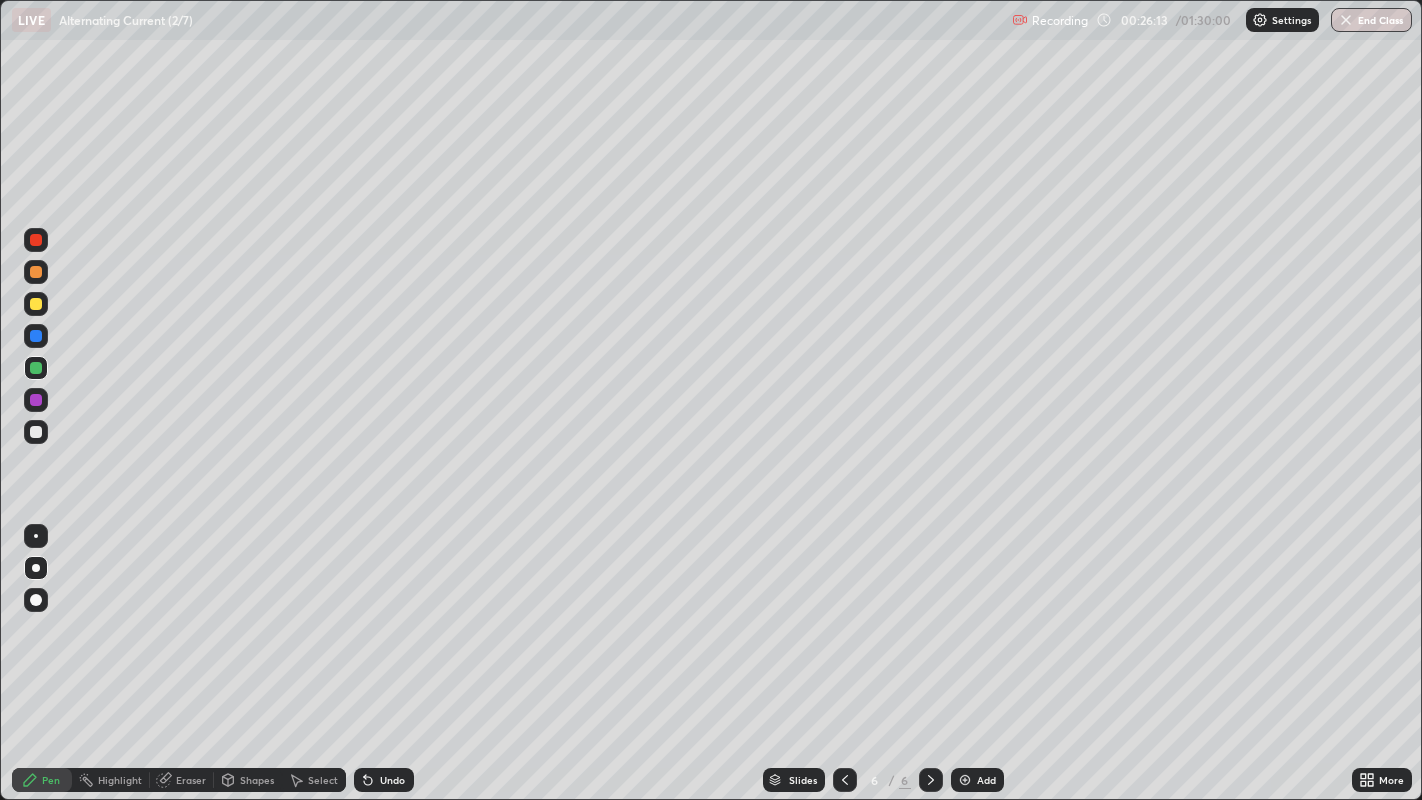 click at bounding box center [36, 304] 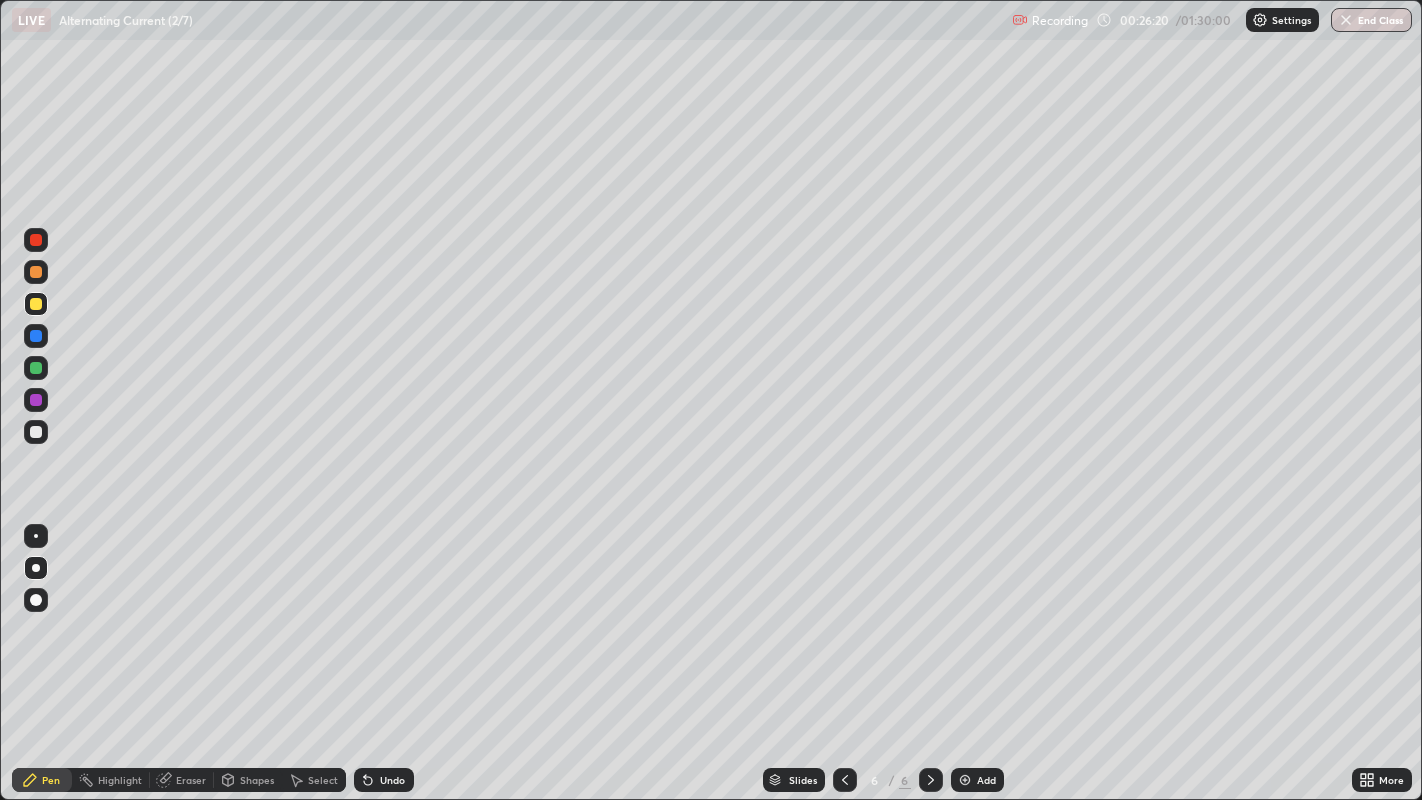click 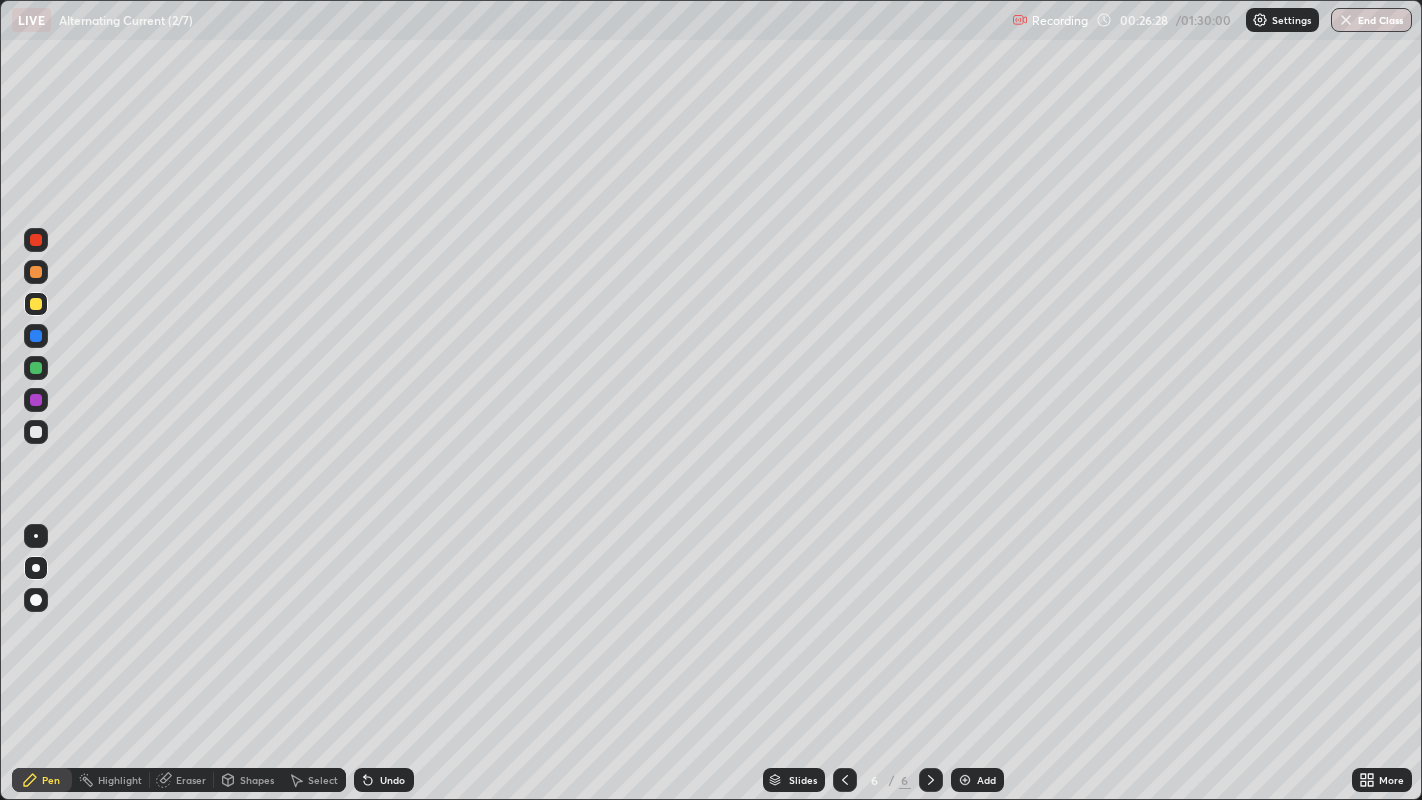 click at bounding box center (36, 432) 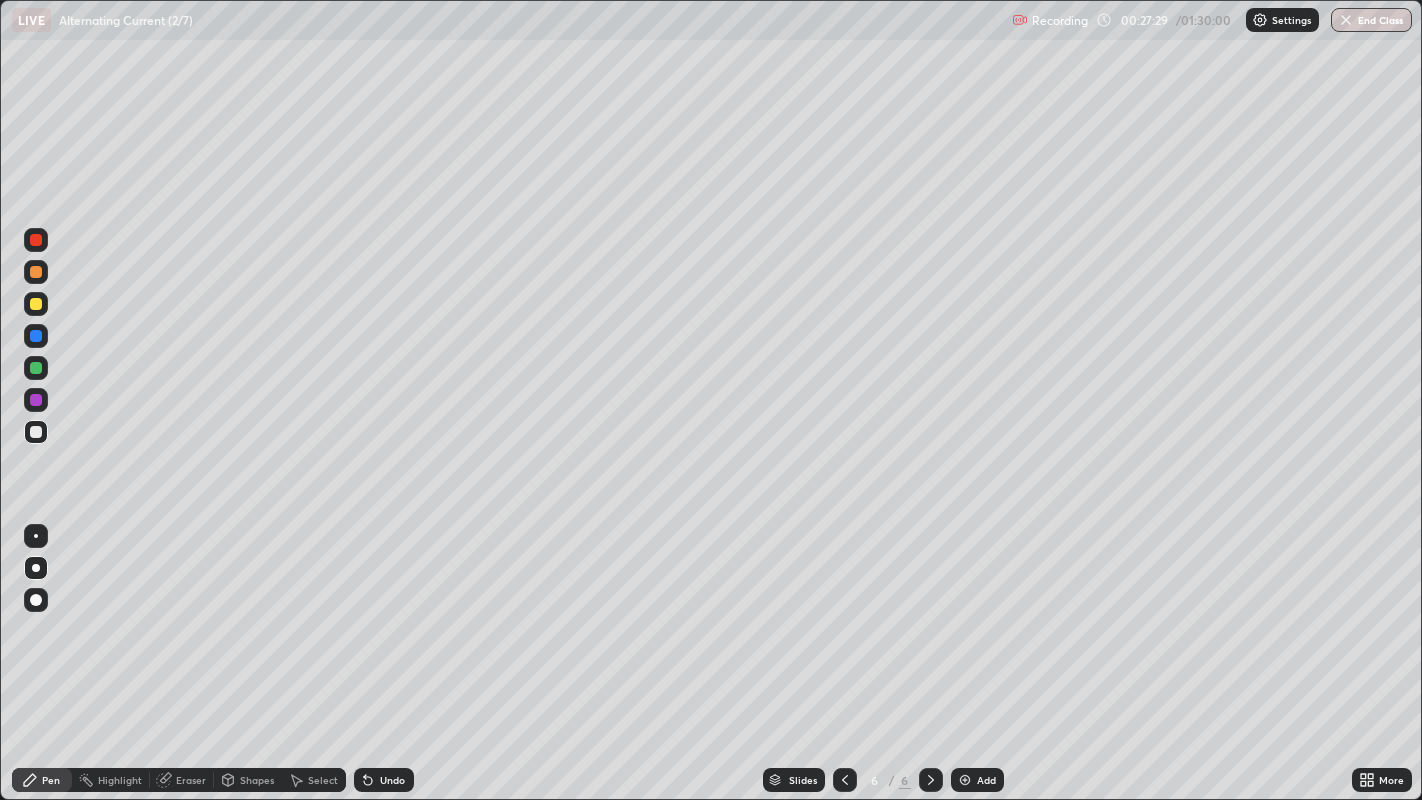 click at bounding box center (36, 432) 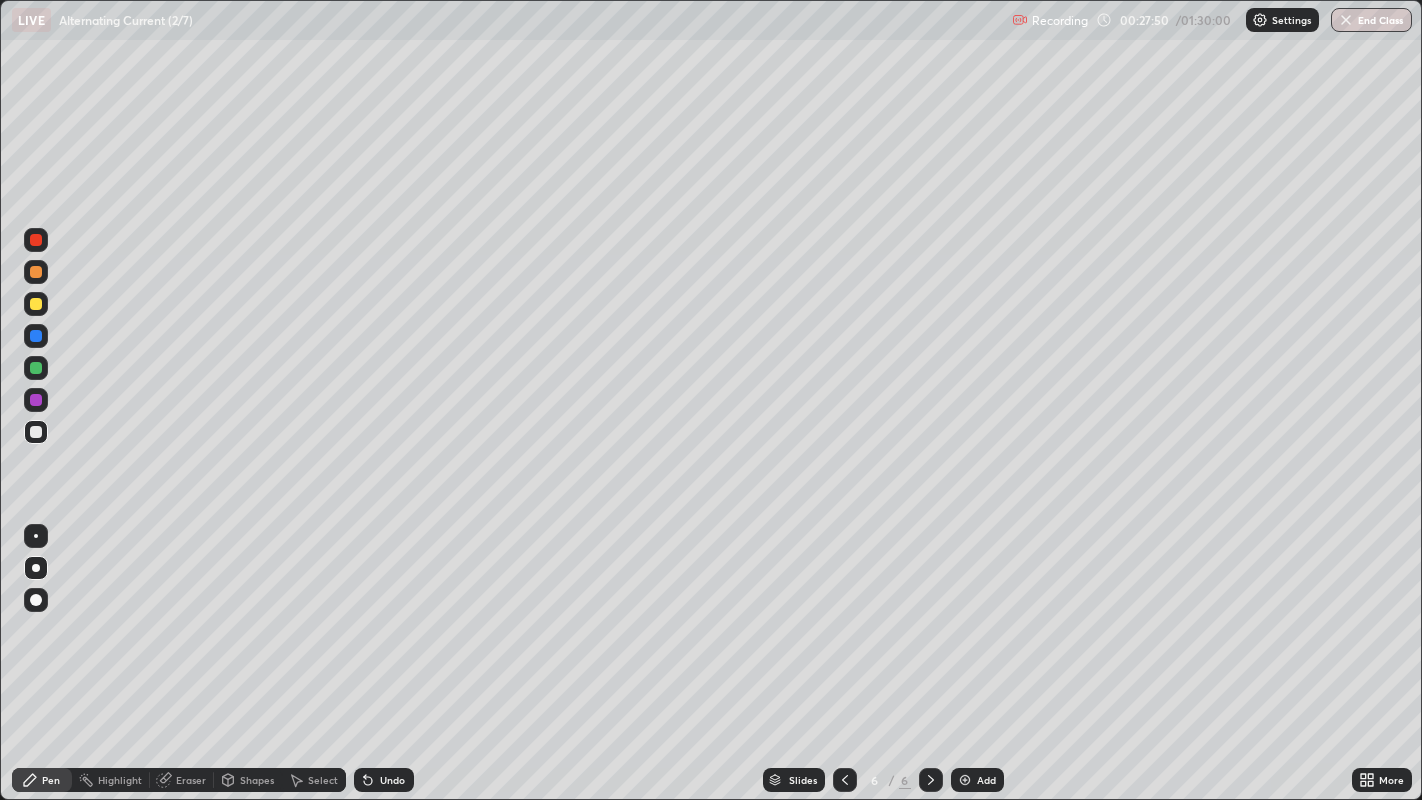 click at bounding box center (36, 368) 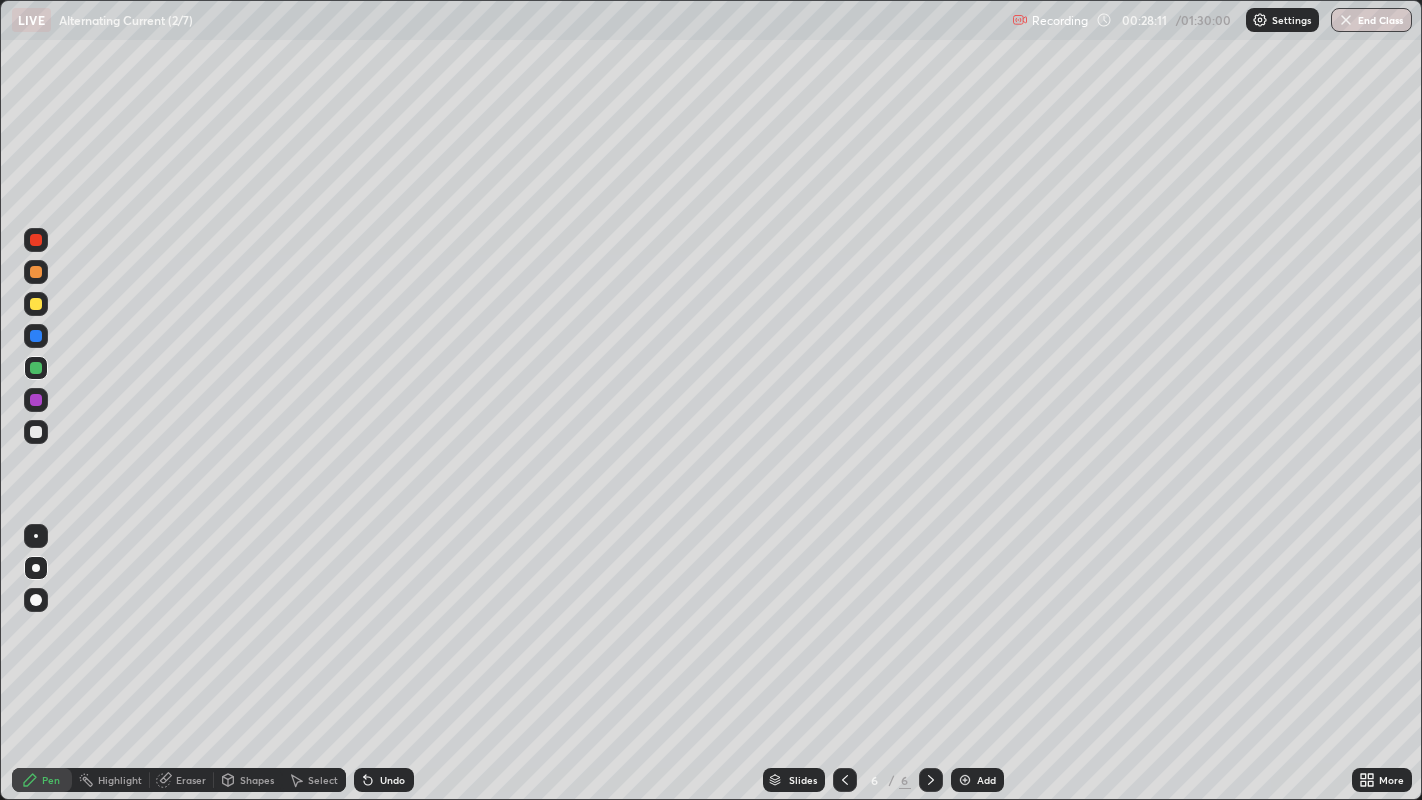 click at bounding box center [36, 432] 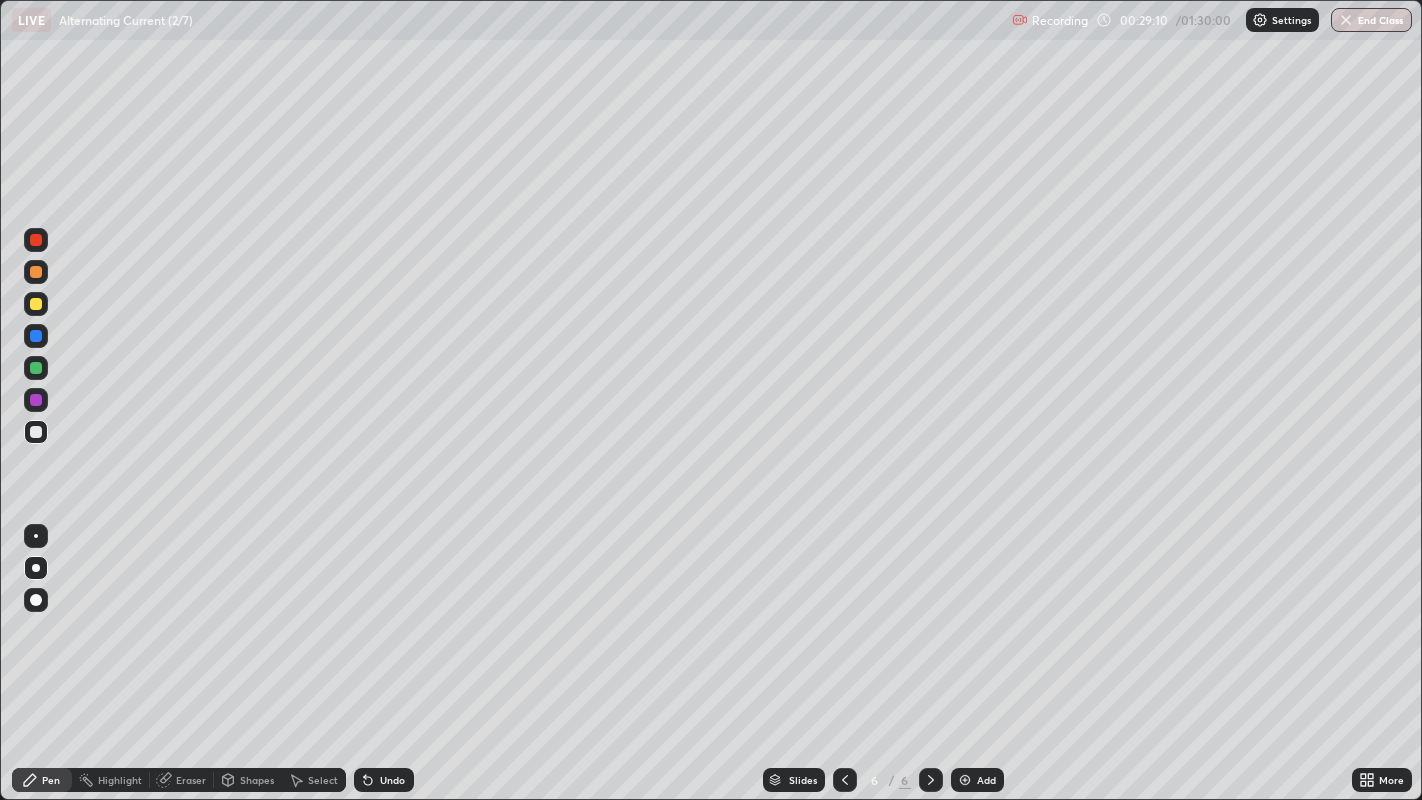 click 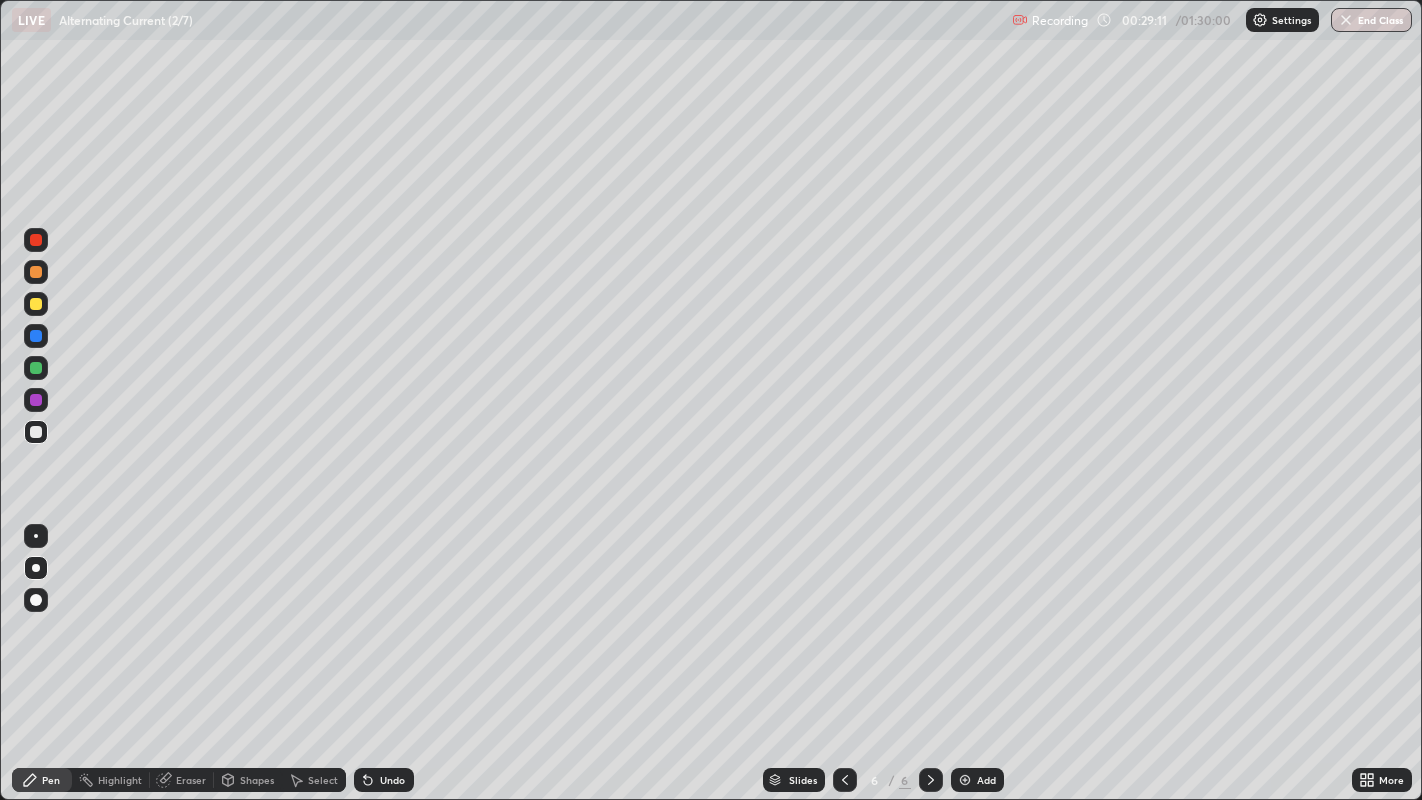 click at bounding box center [36, 368] 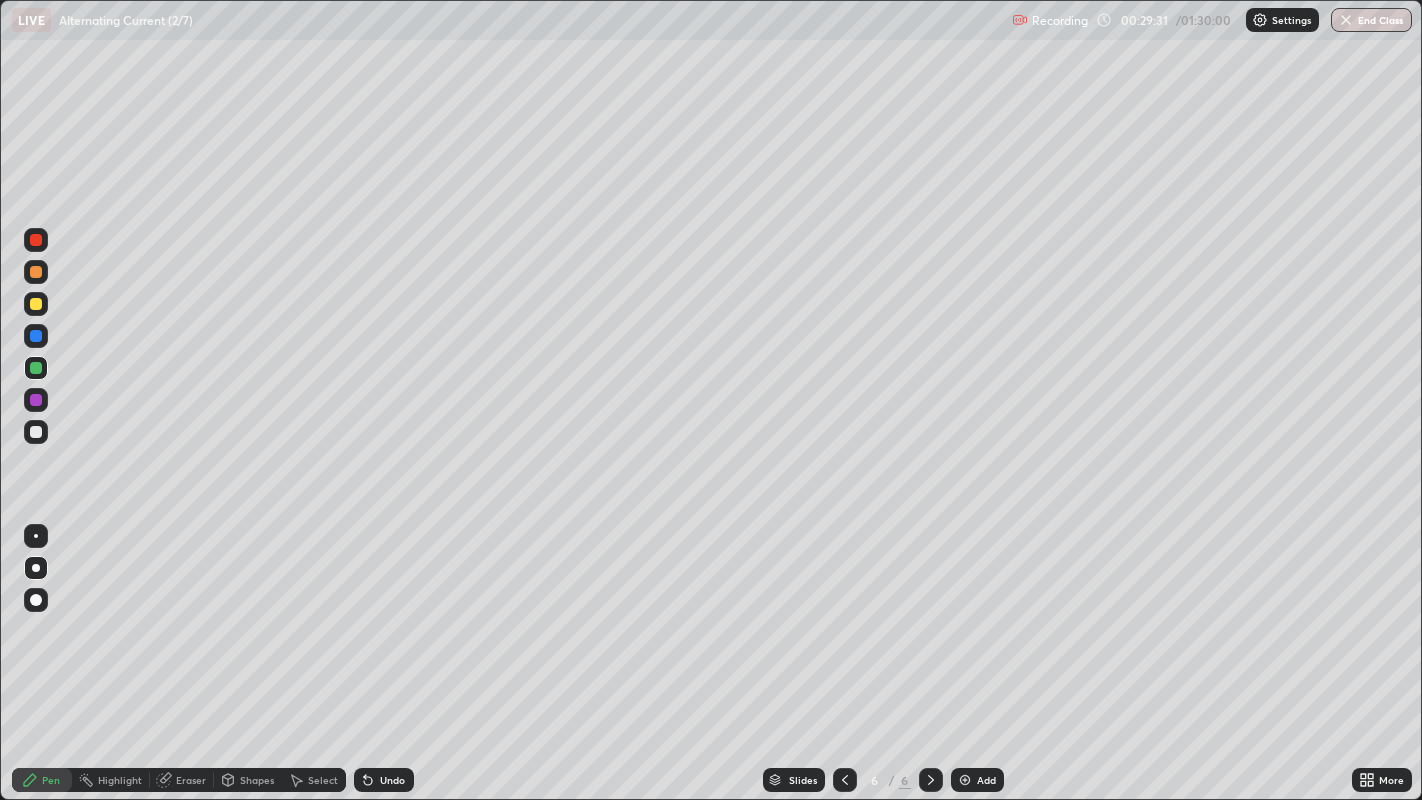 click at bounding box center [36, 432] 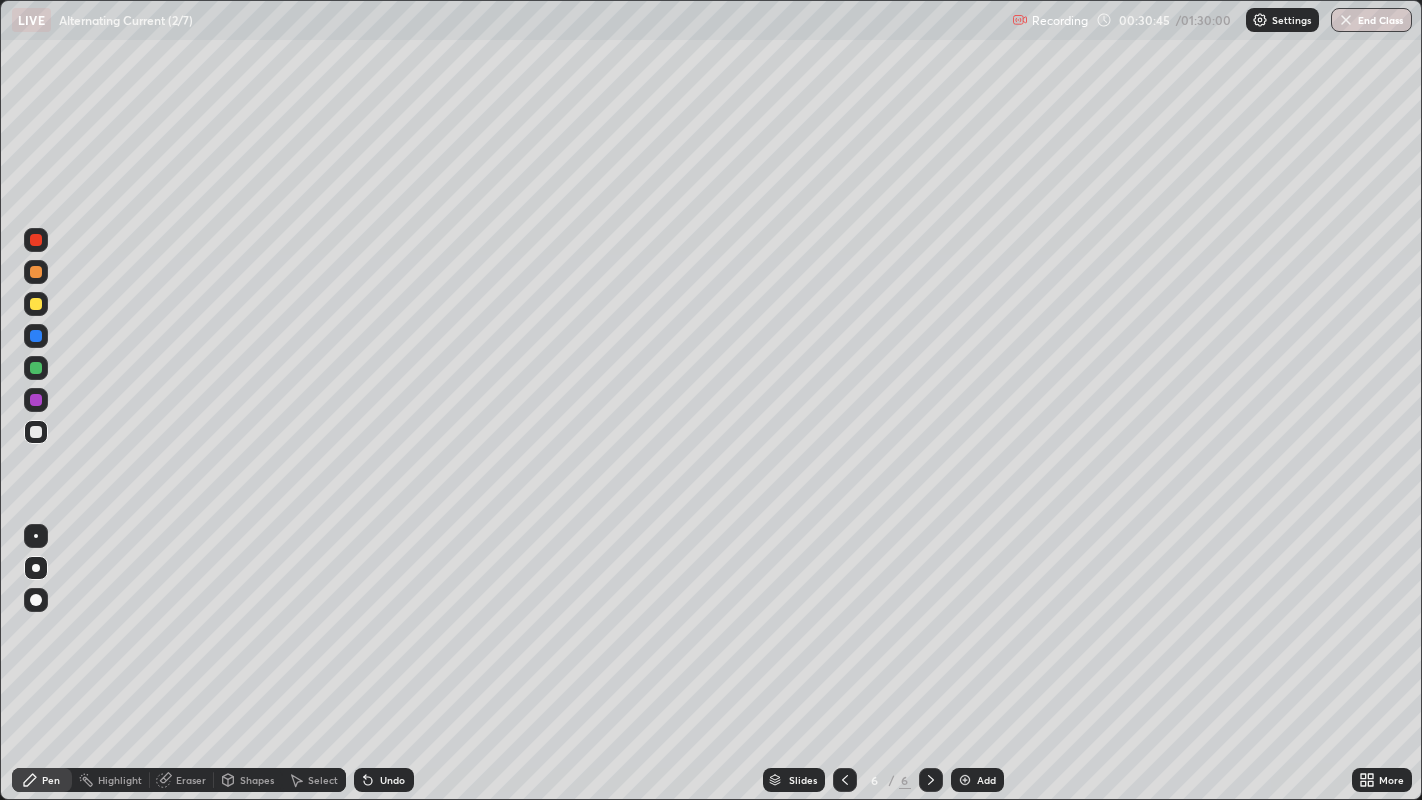 click at bounding box center [36, 368] 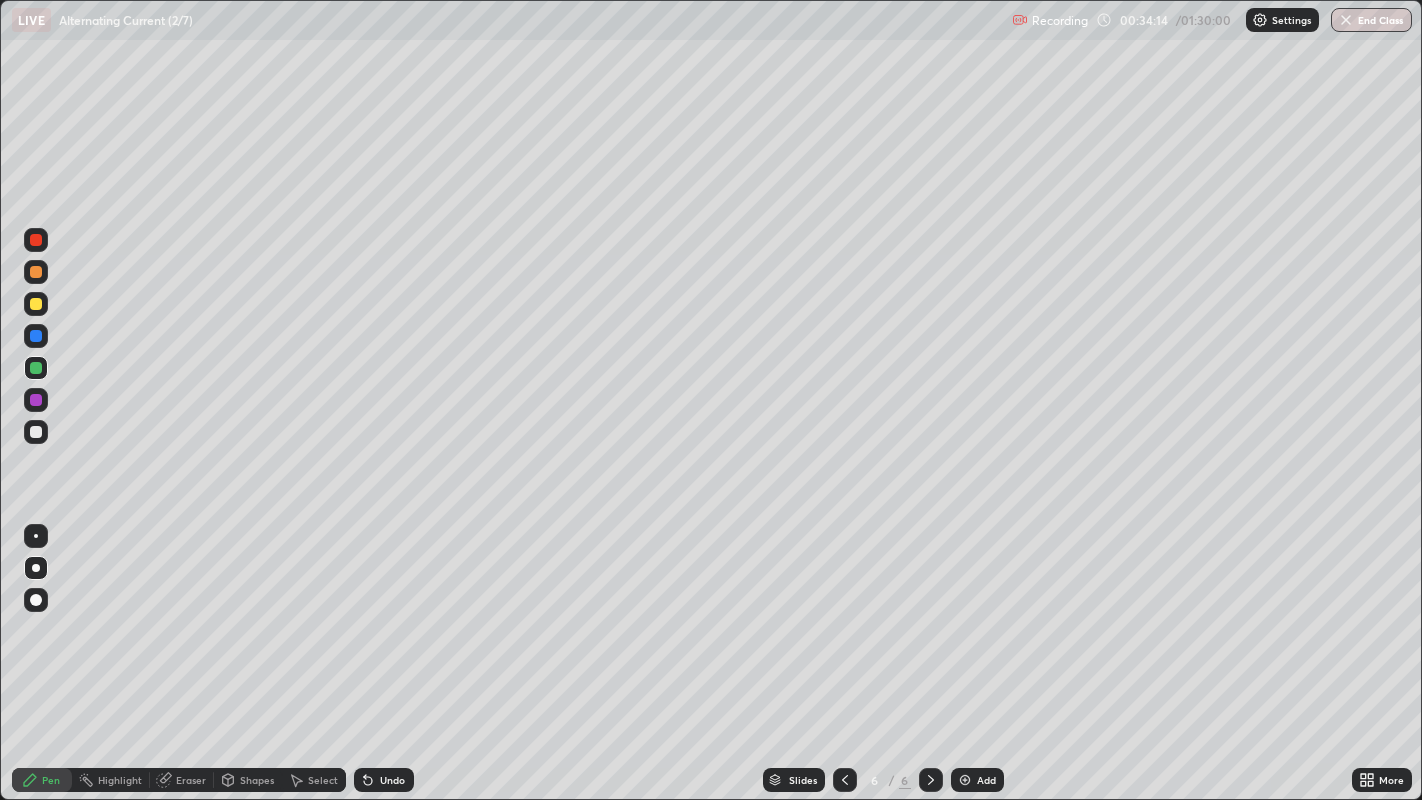 click at bounding box center (36, 368) 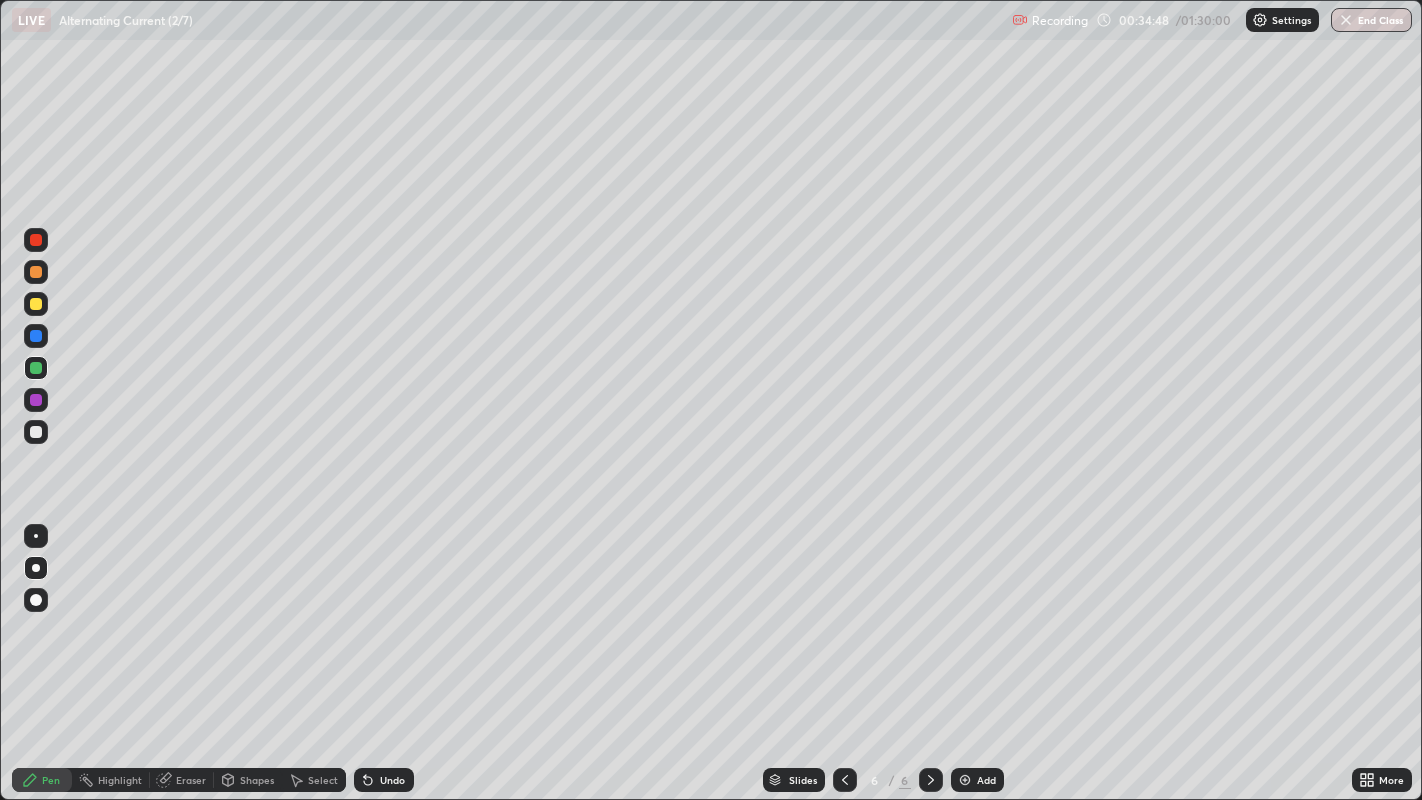 click at bounding box center (36, 304) 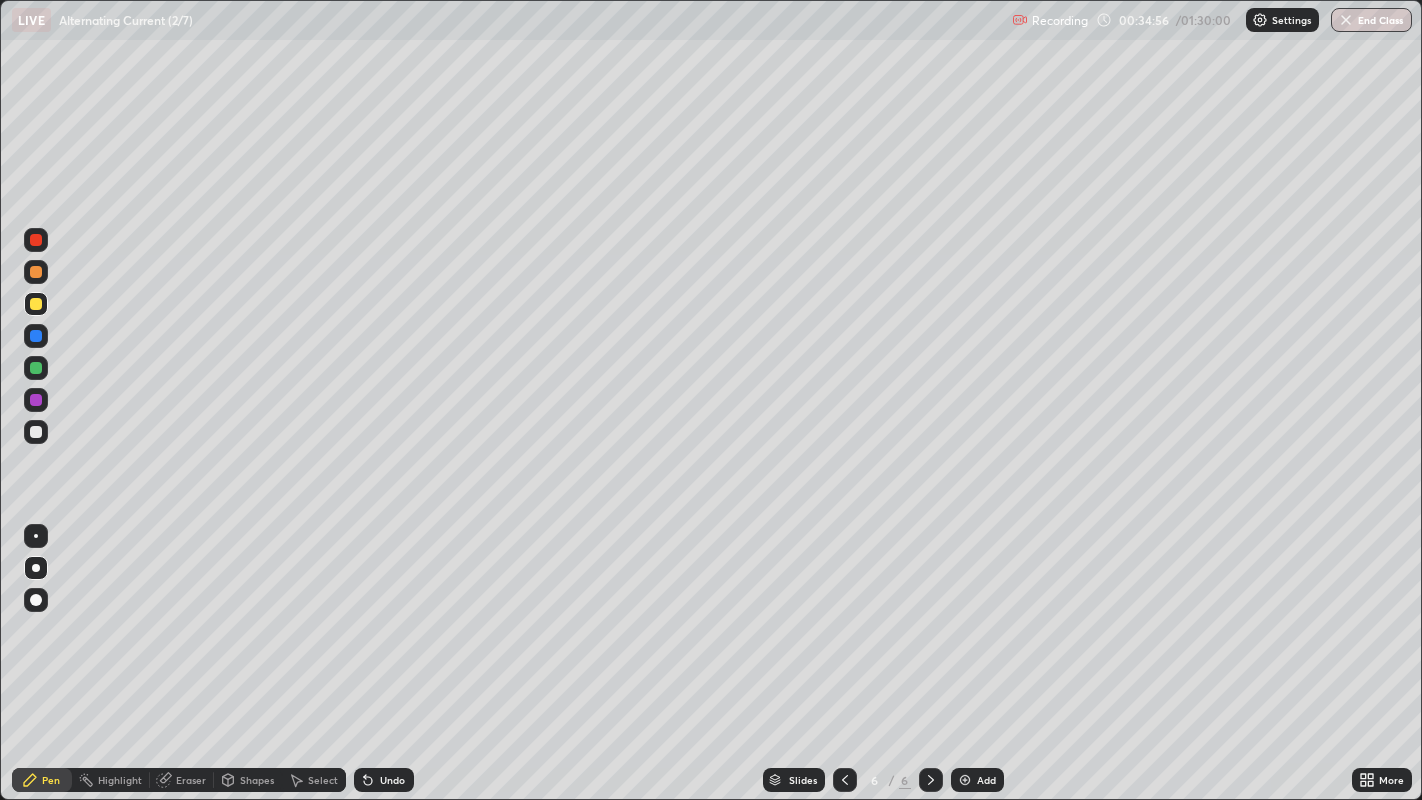 click at bounding box center (965, 780) 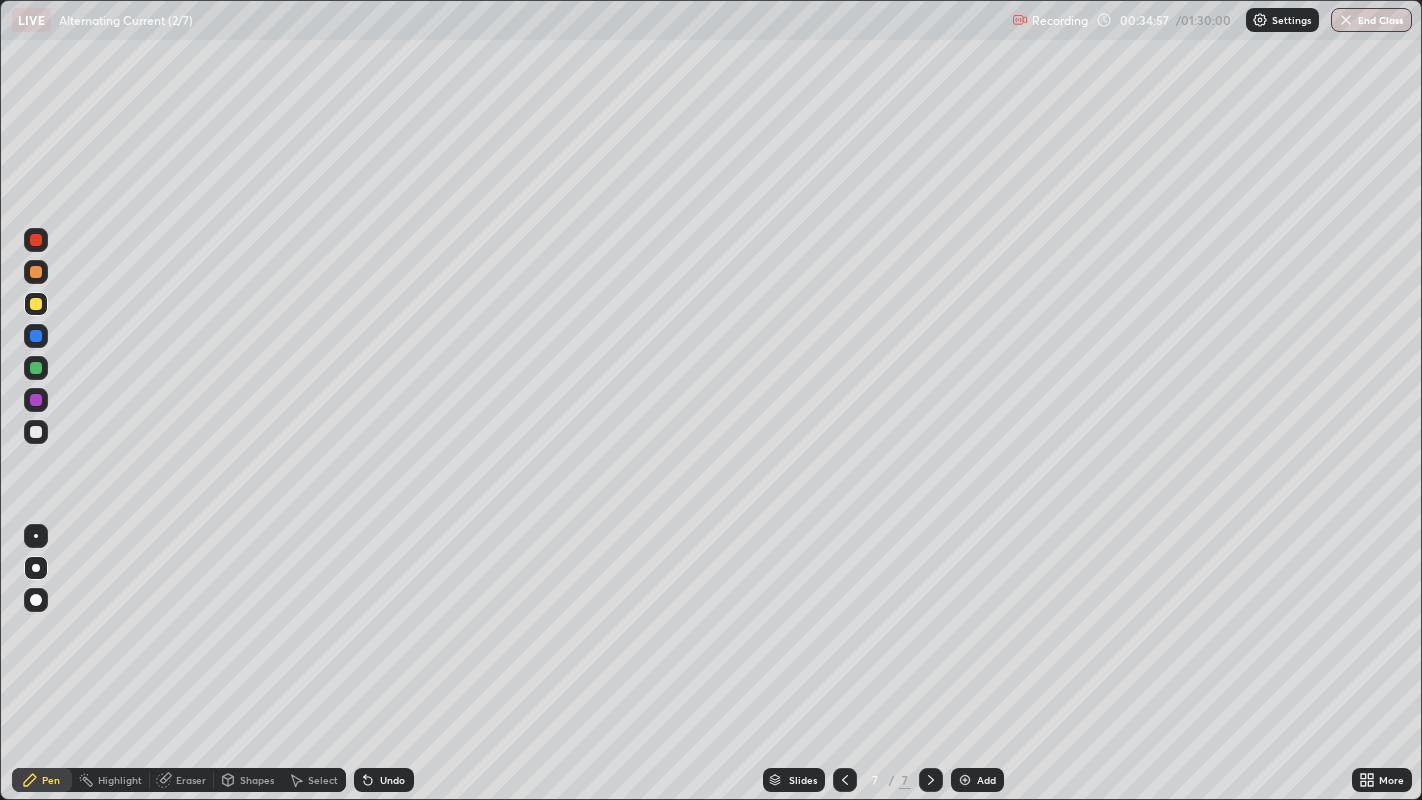 click at bounding box center (36, 304) 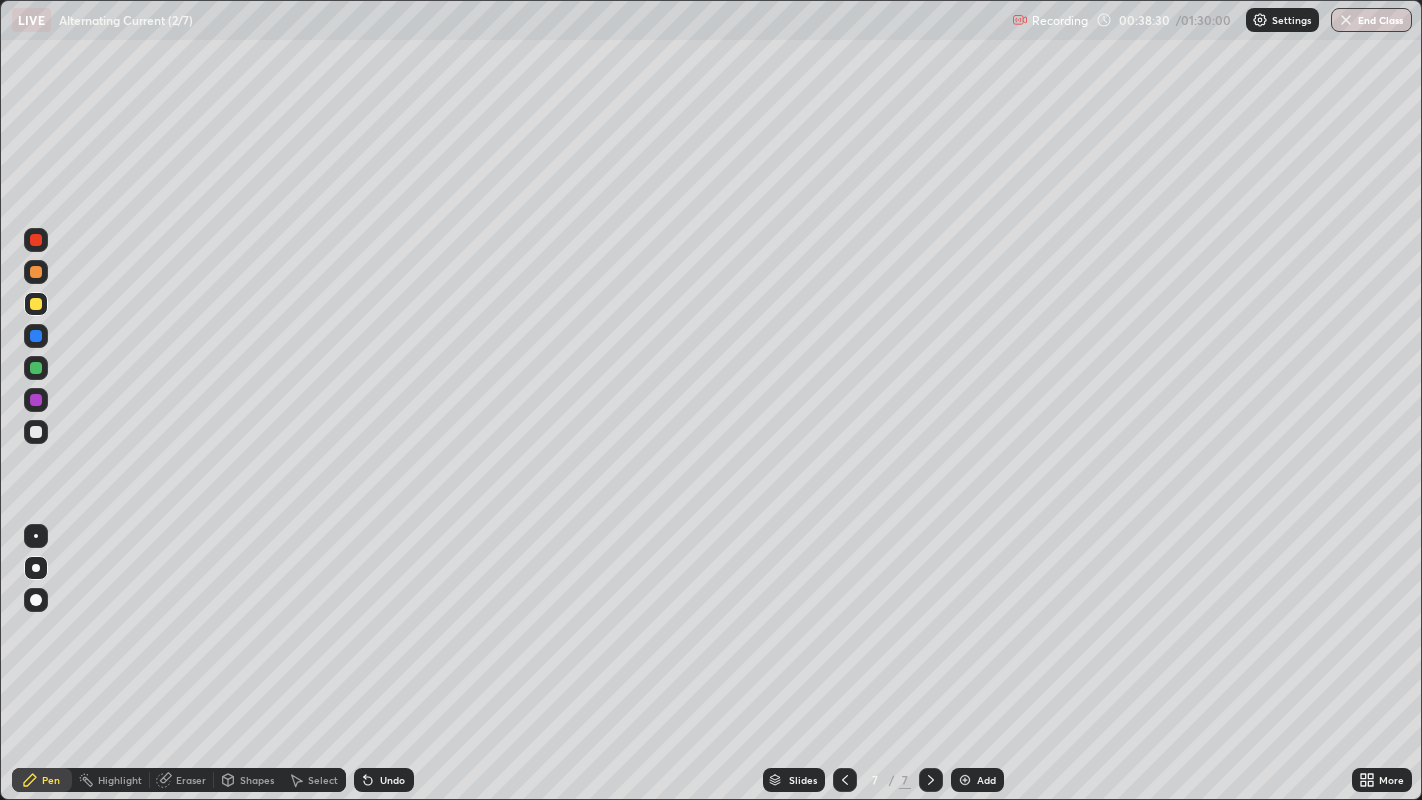 click at bounding box center [36, 432] 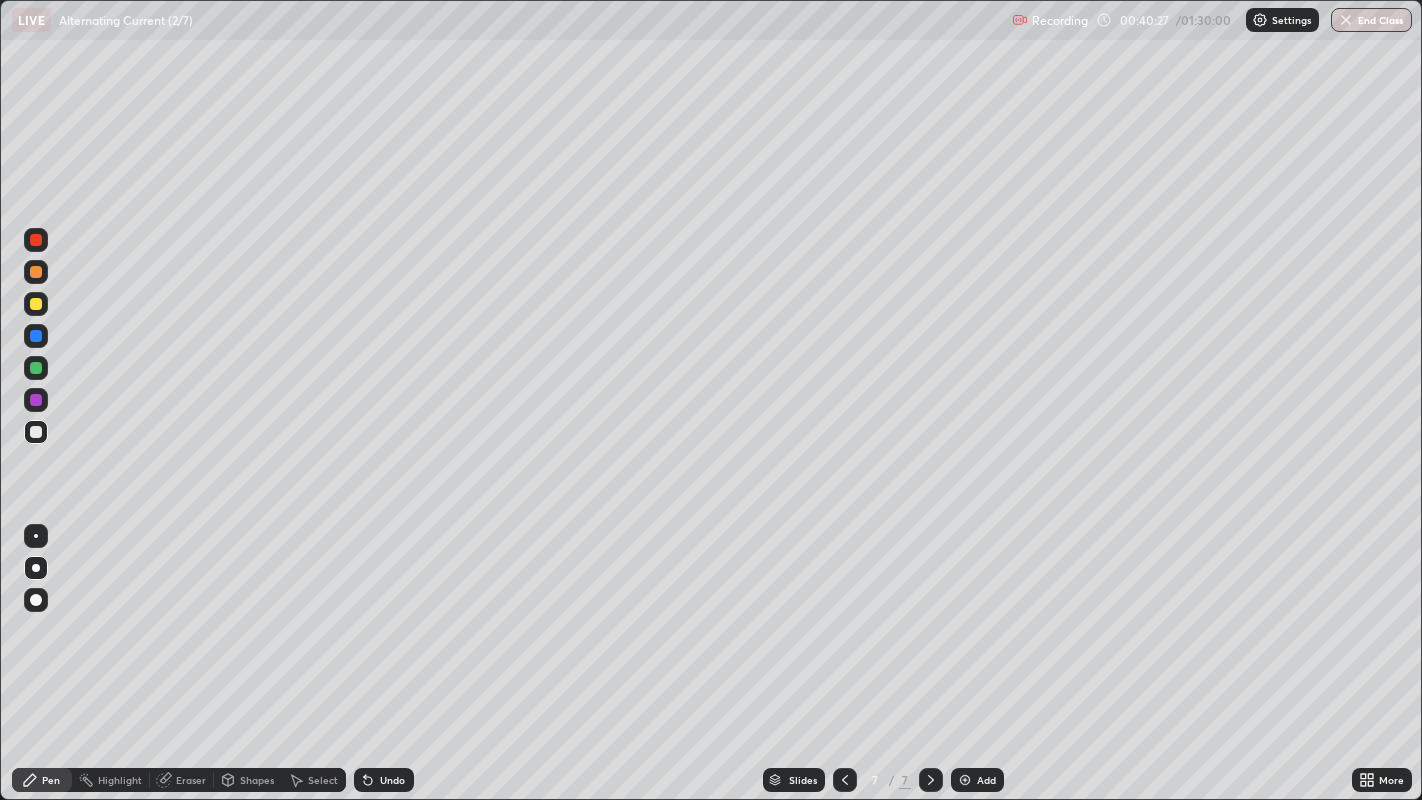 click at bounding box center (36, 336) 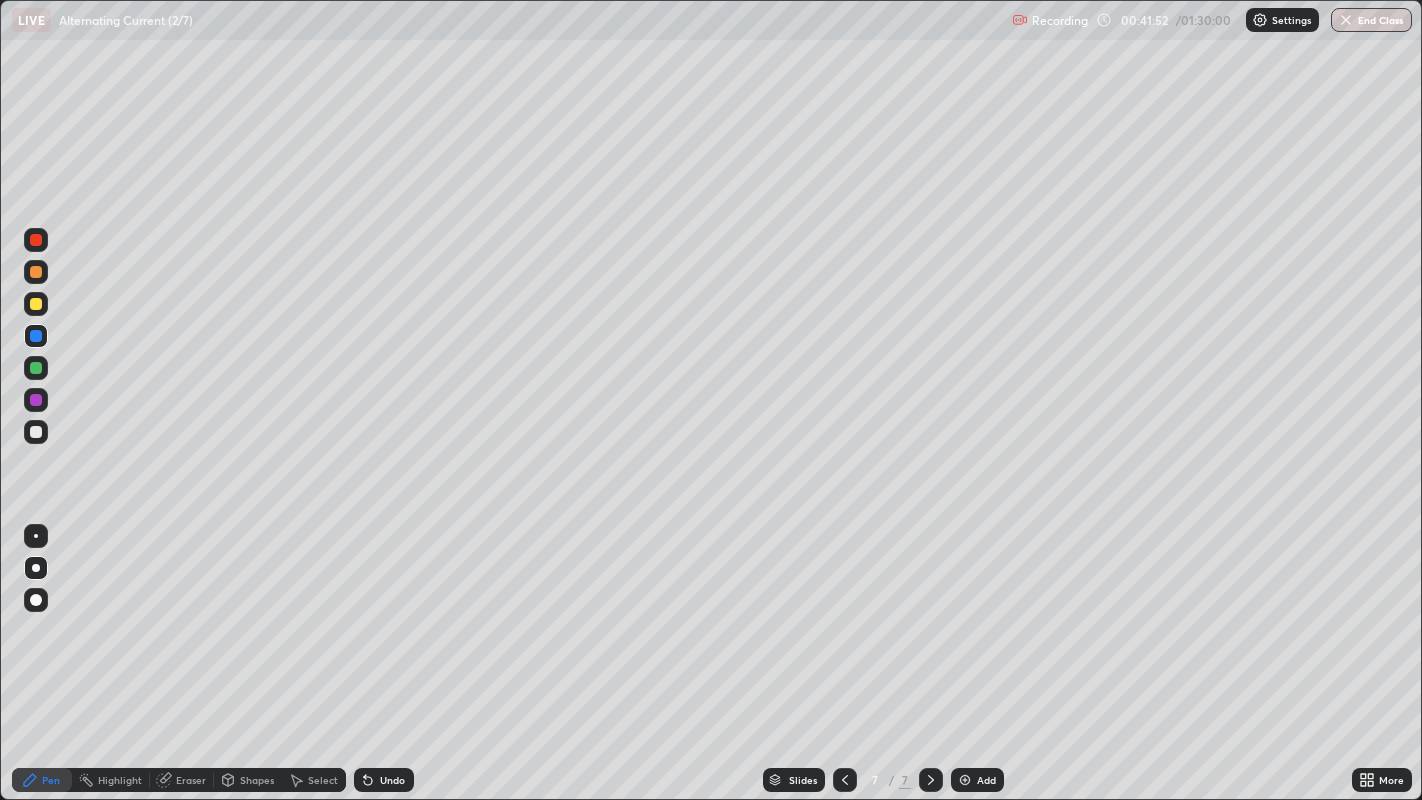 click on "Eraser" at bounding box center [182, 780] 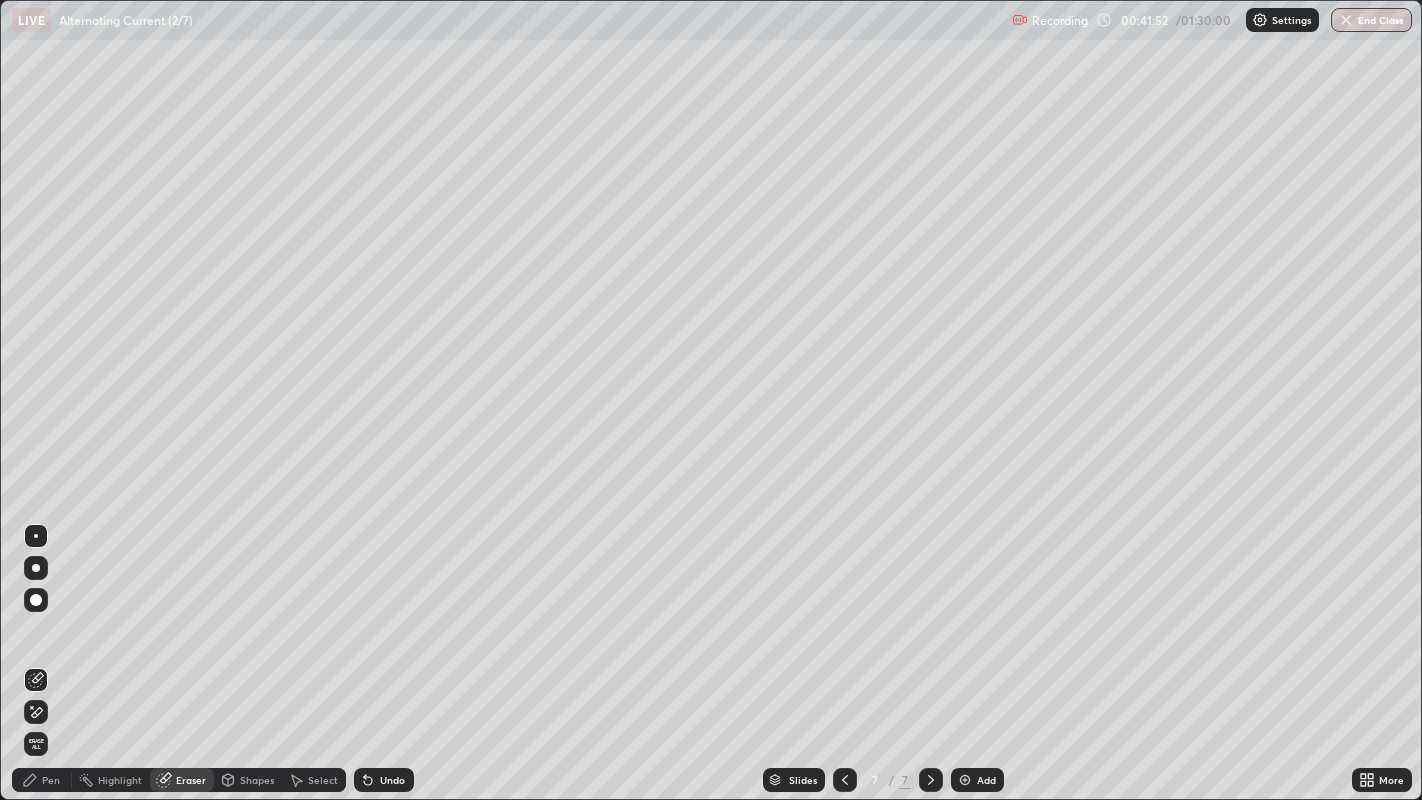 click 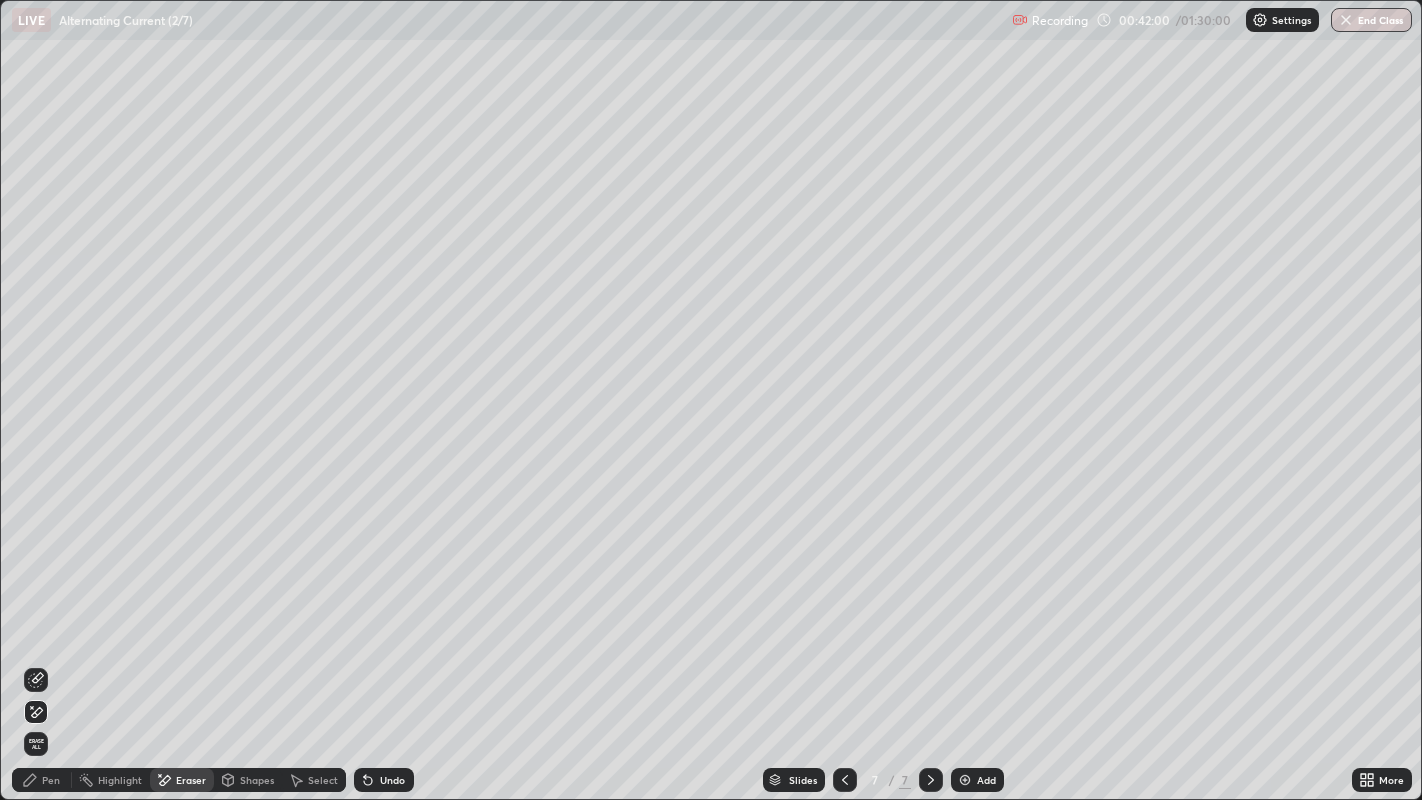 click on "Pen" at bounding box center (51, 780) 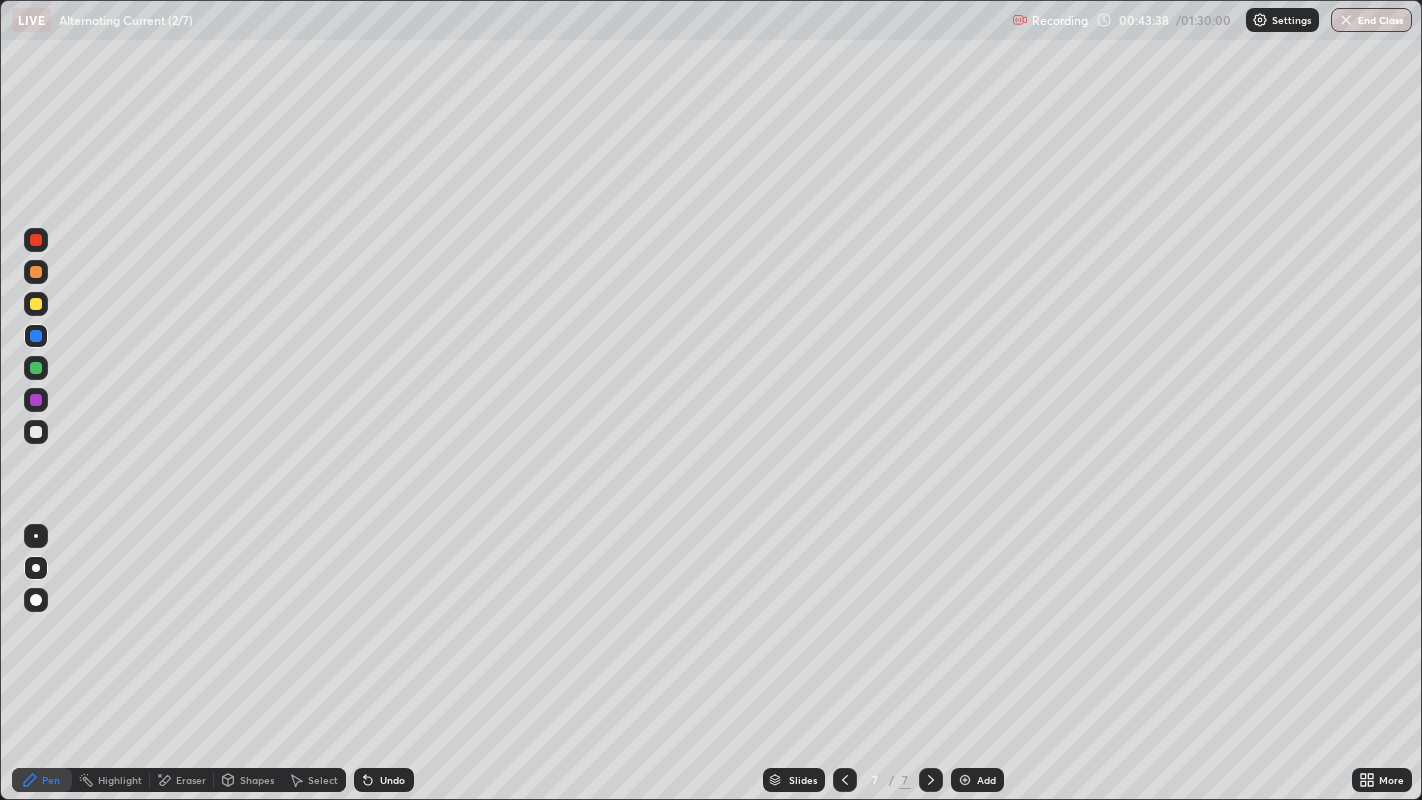 click 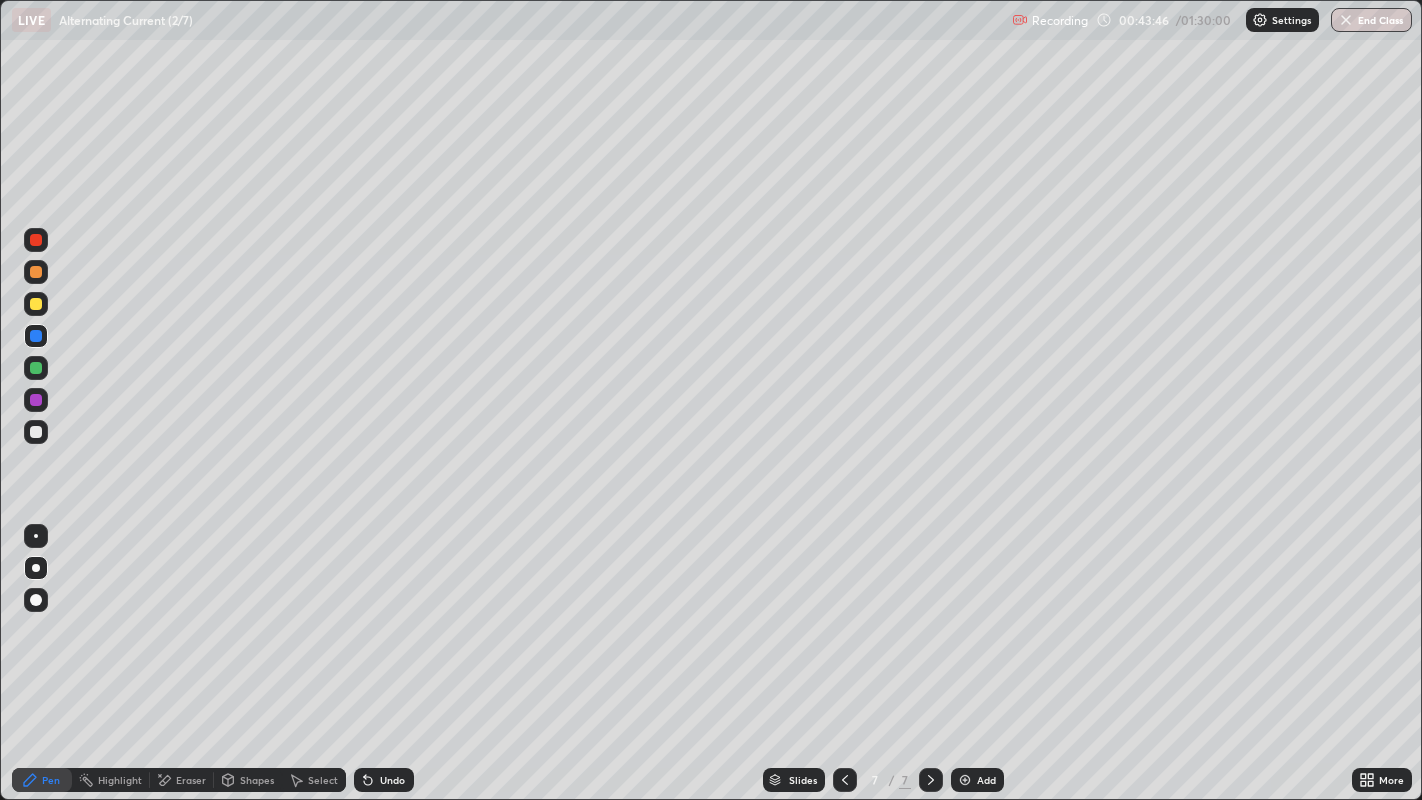 click on "Add" at bounding box center [977, 780] 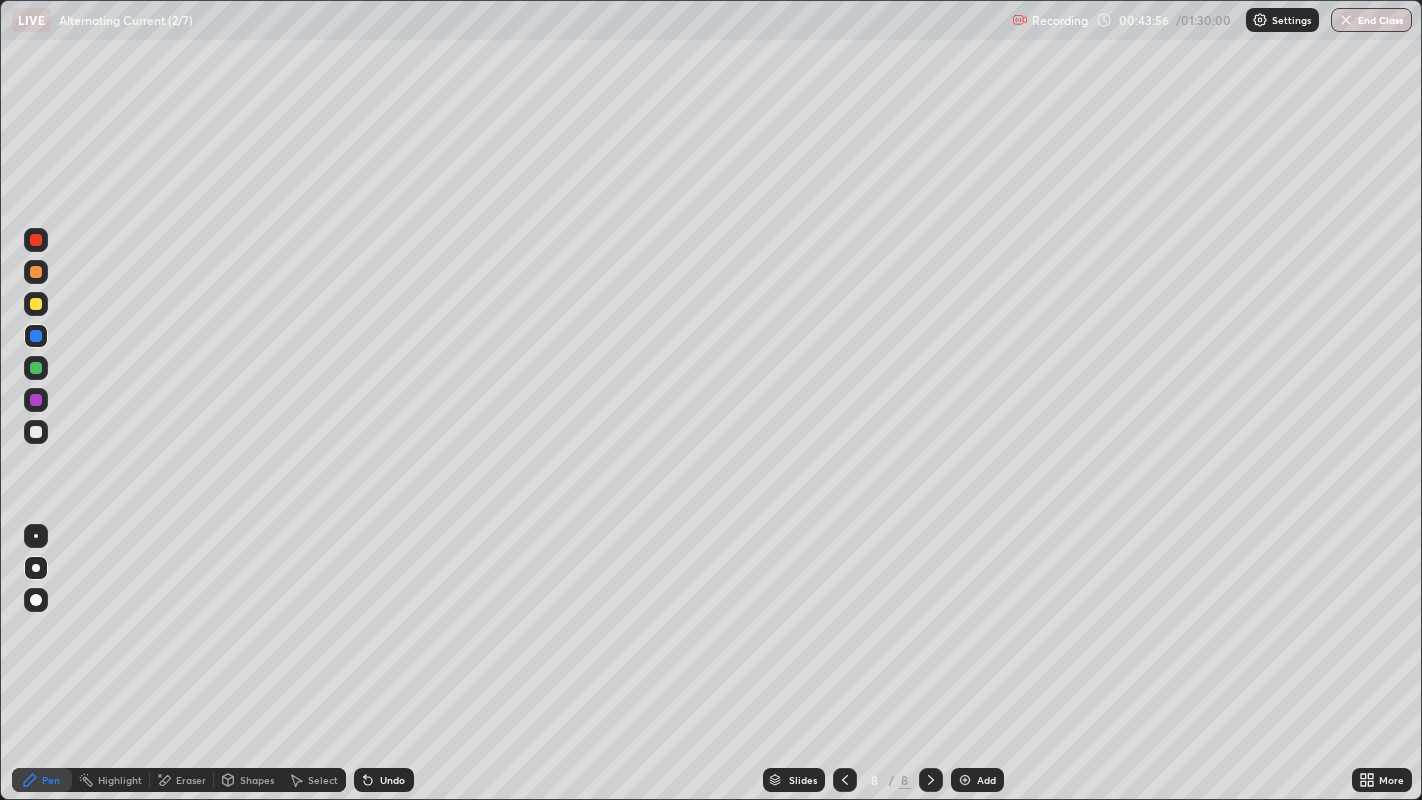 click at bounding box center [36, 304] 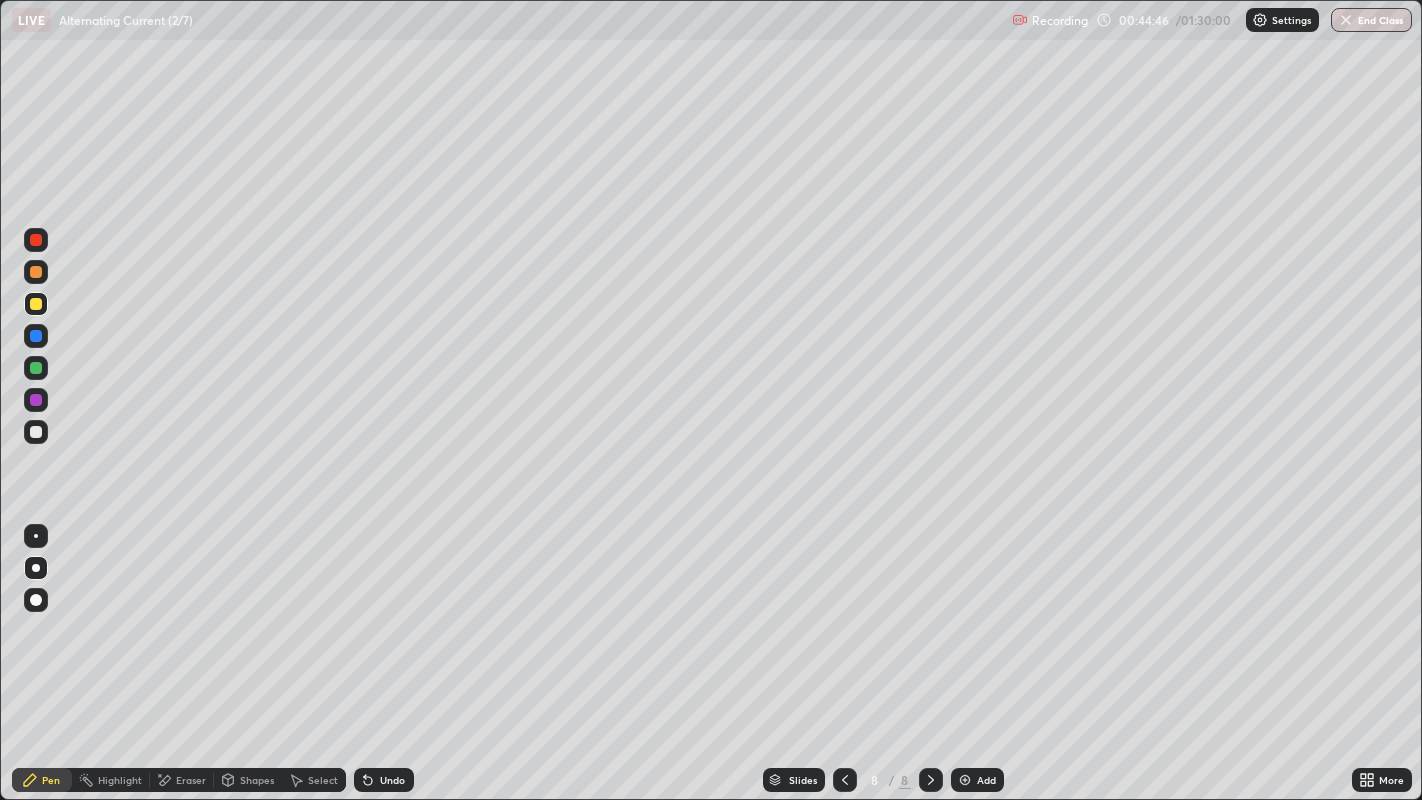 click at bounding box center (36, 432) 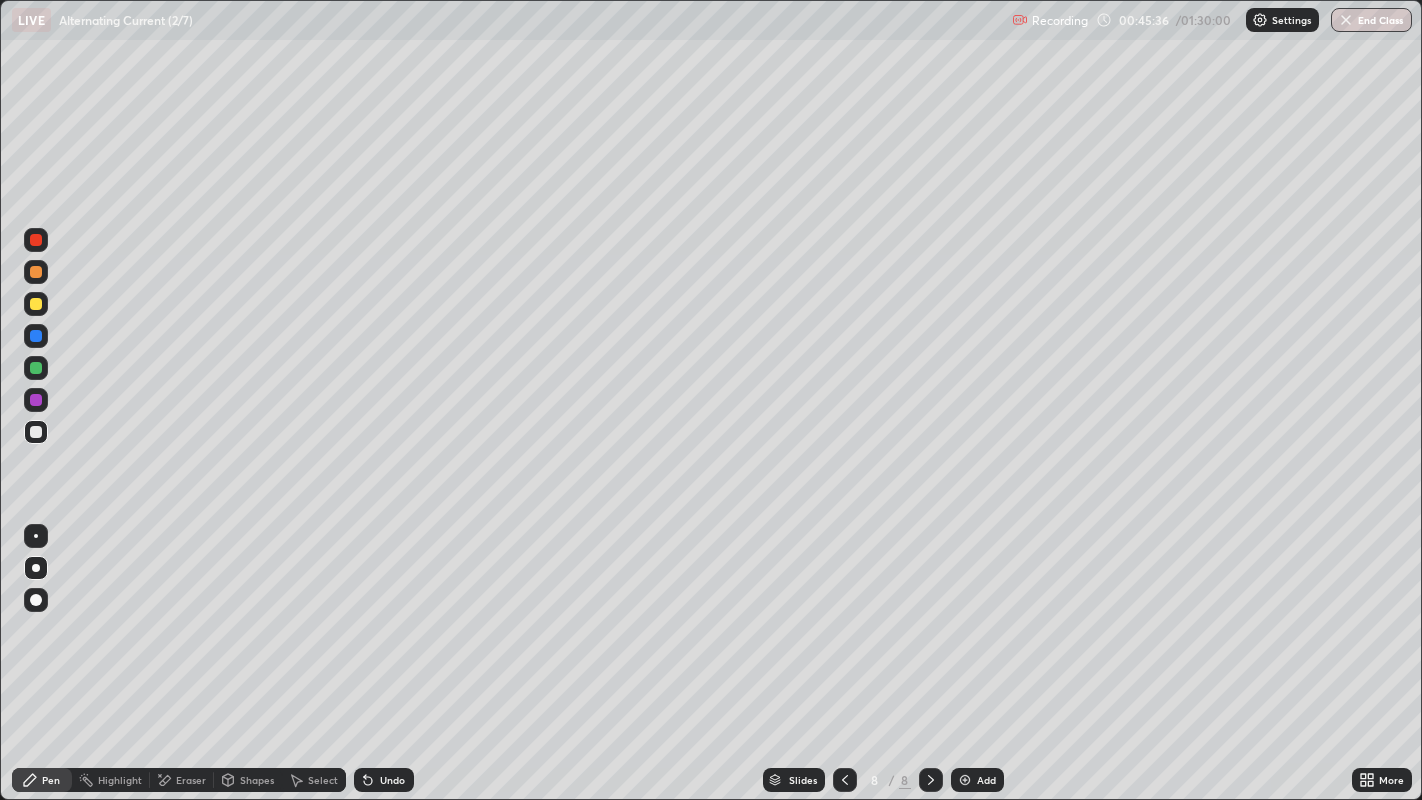 click at bounding box center [36, 368] 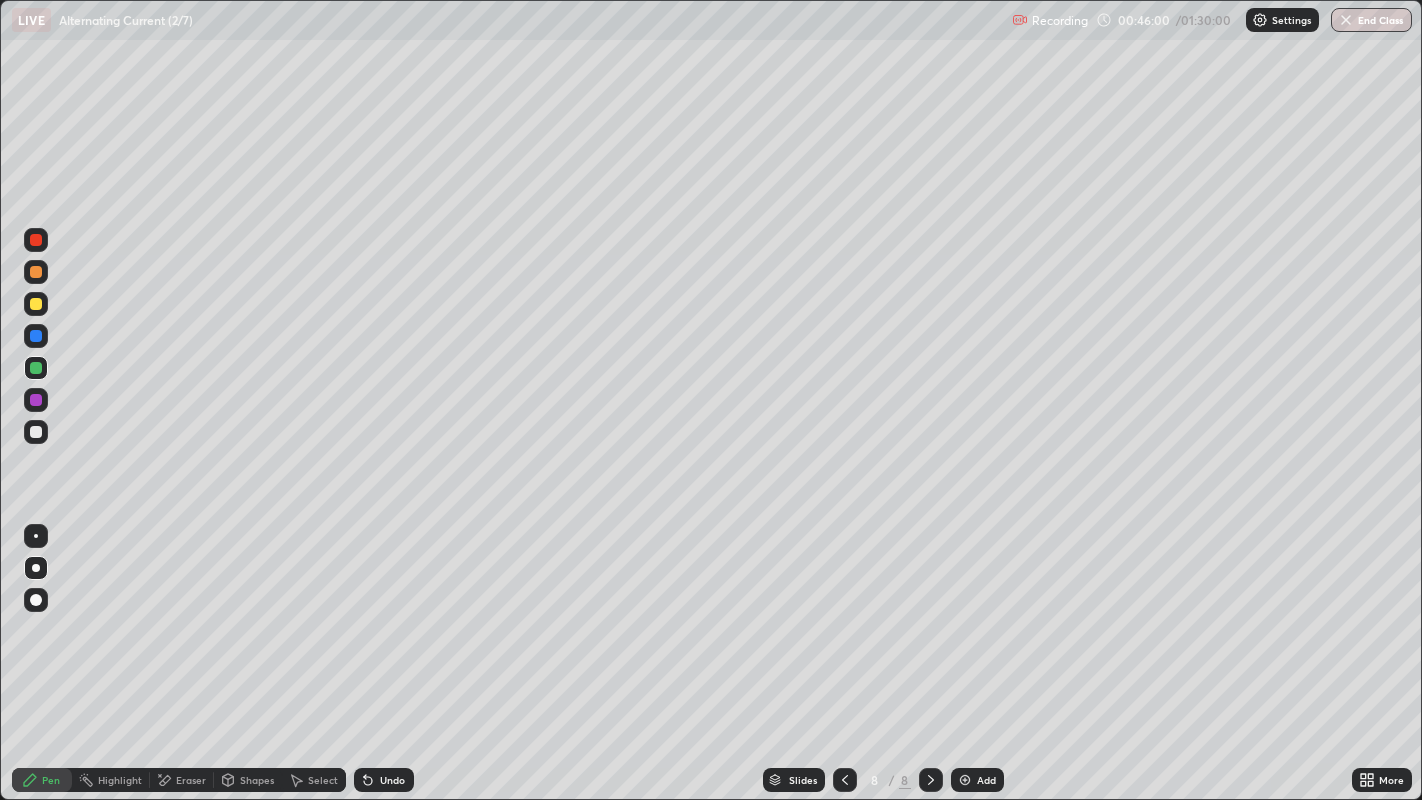 click on "Select" at bounding box center (323, 780) 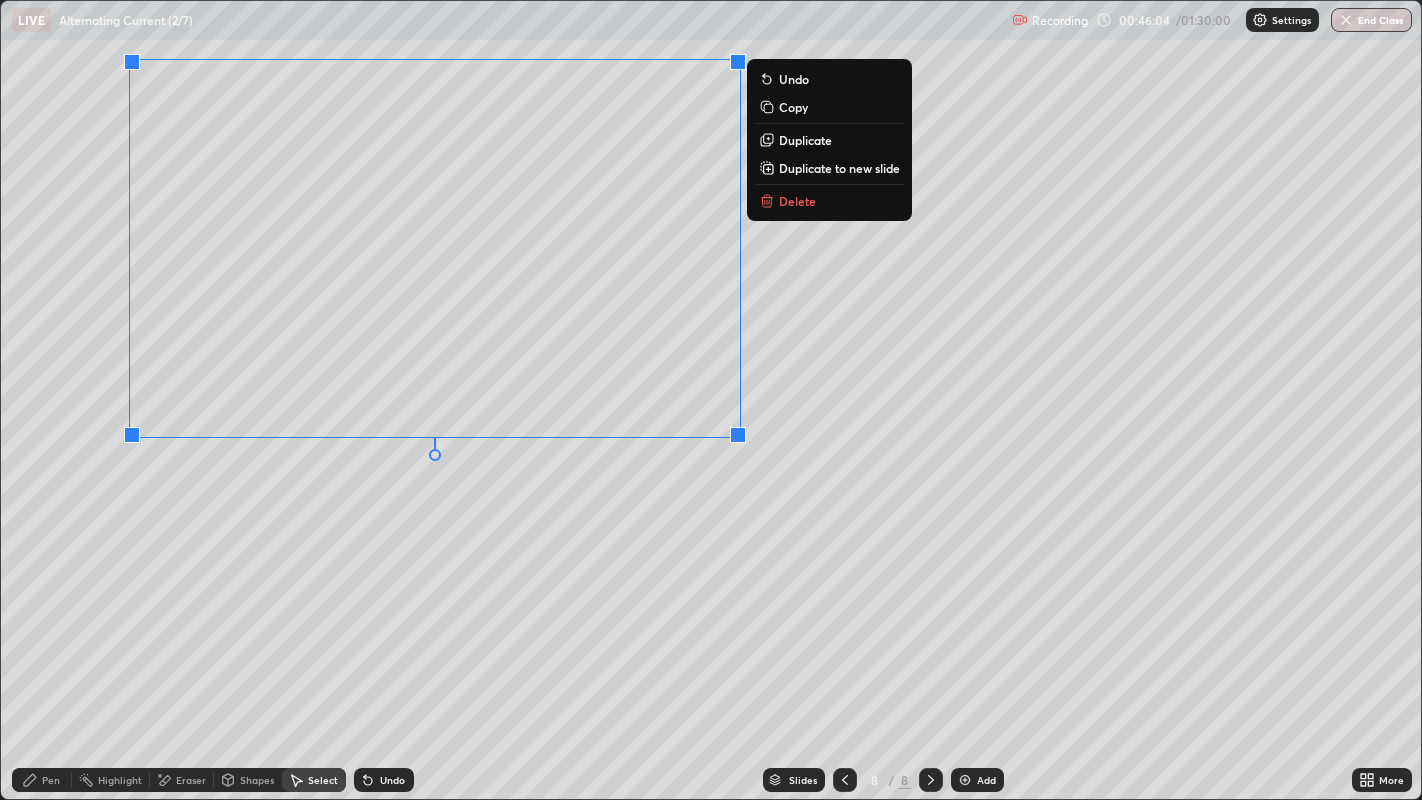click on "0 ° Undo Copy Duplicate Duplicate to new slide Delete" at bounding box center (711, 400) 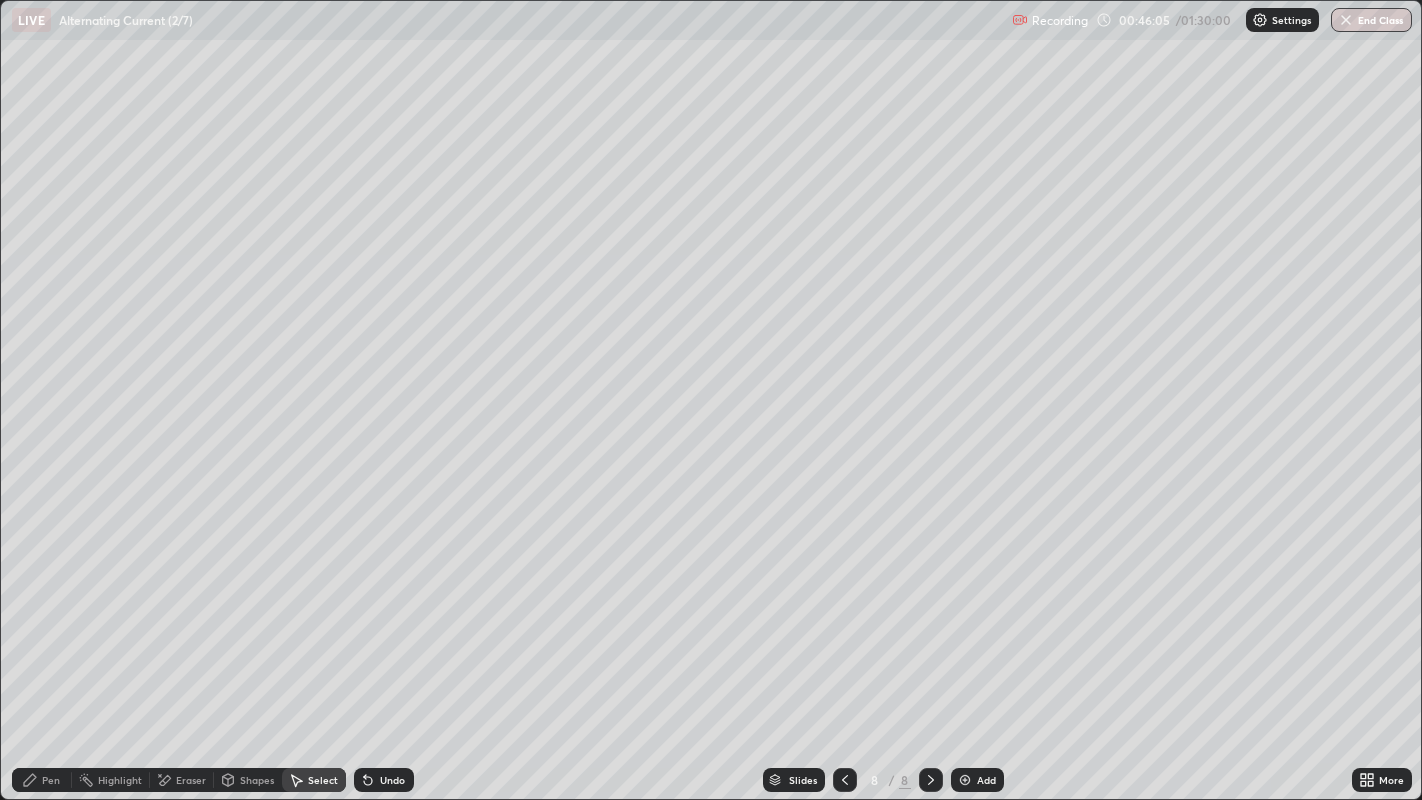 click on "Pen" at bounding box center [51, 780] 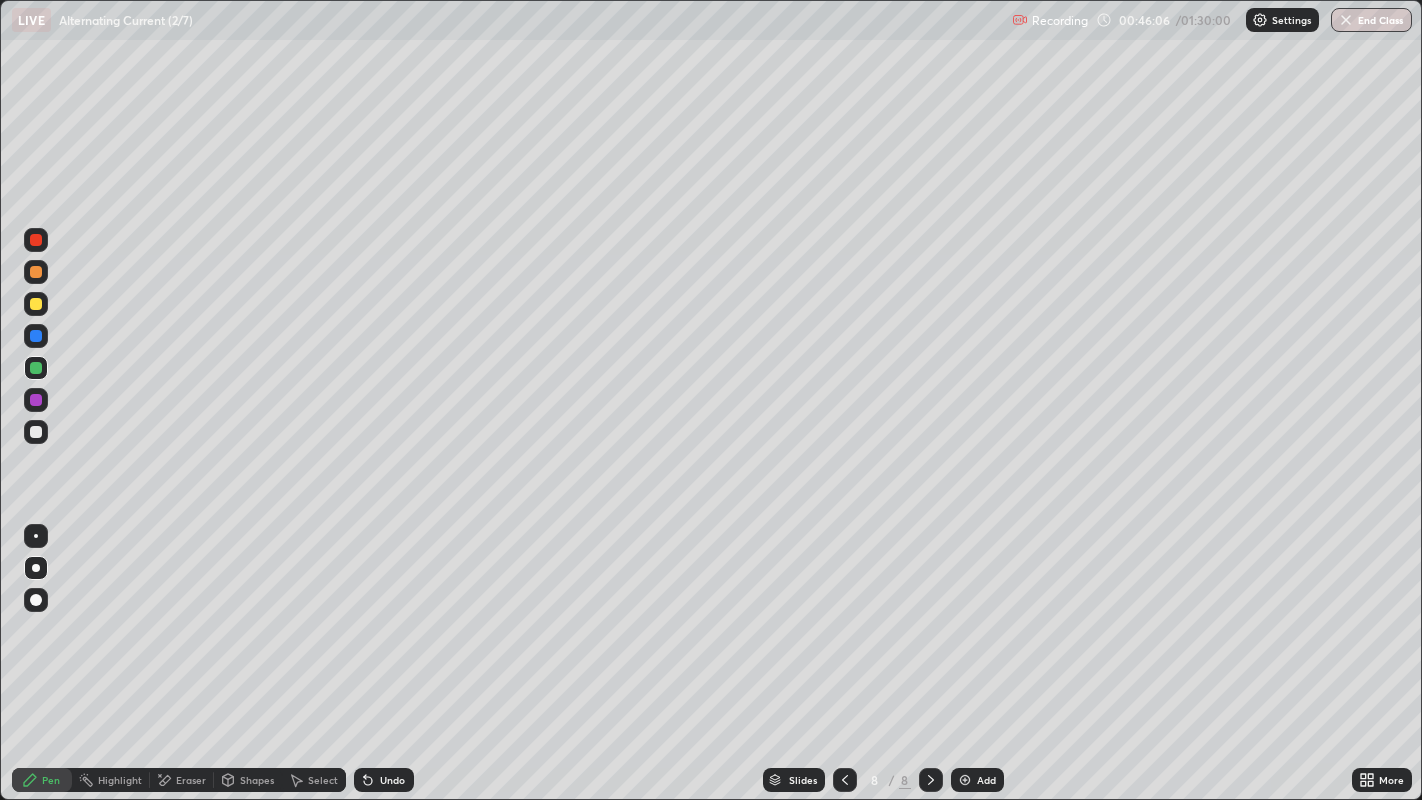 click at bounding box center (36, 304) 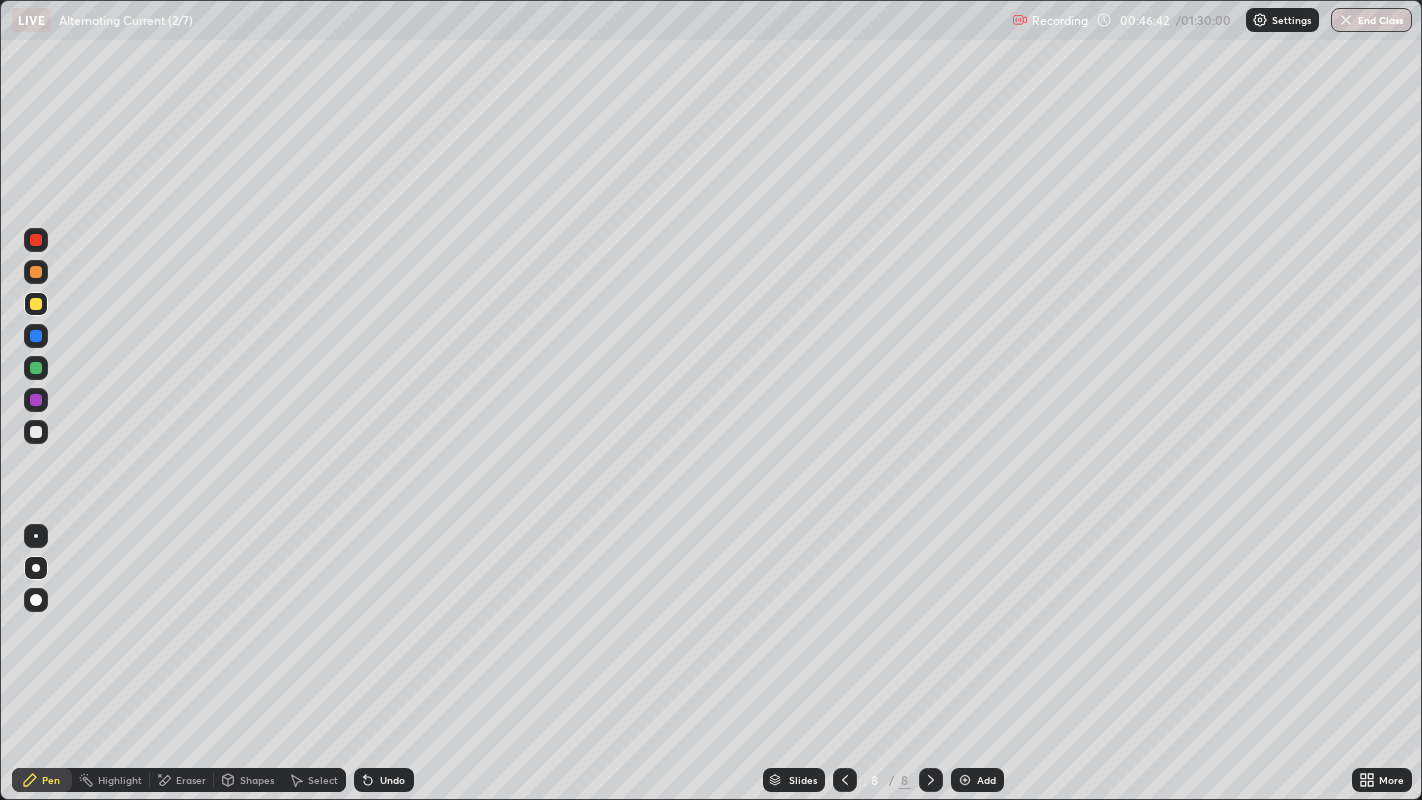click at bounding box center (36, 432) 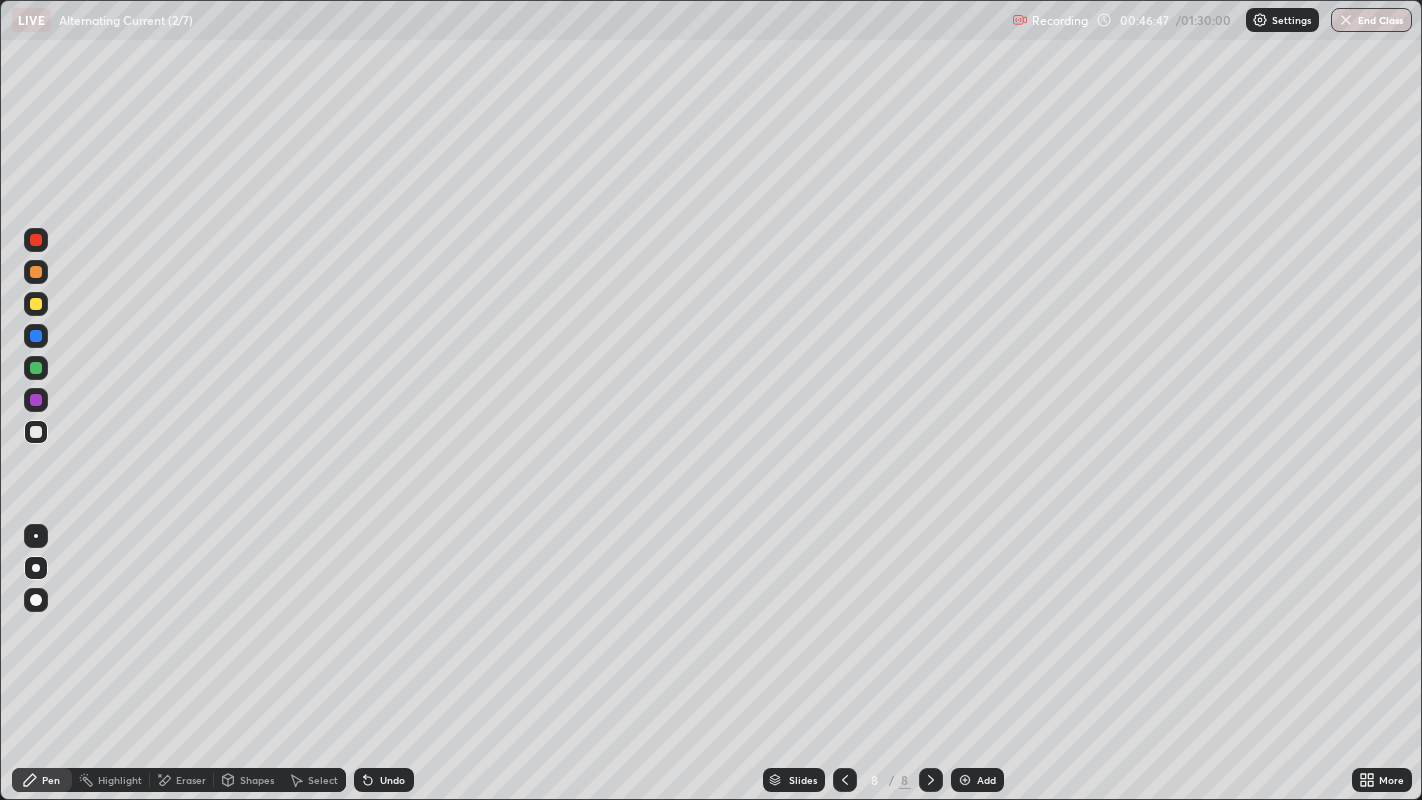 click at bounding box center [36, 304] 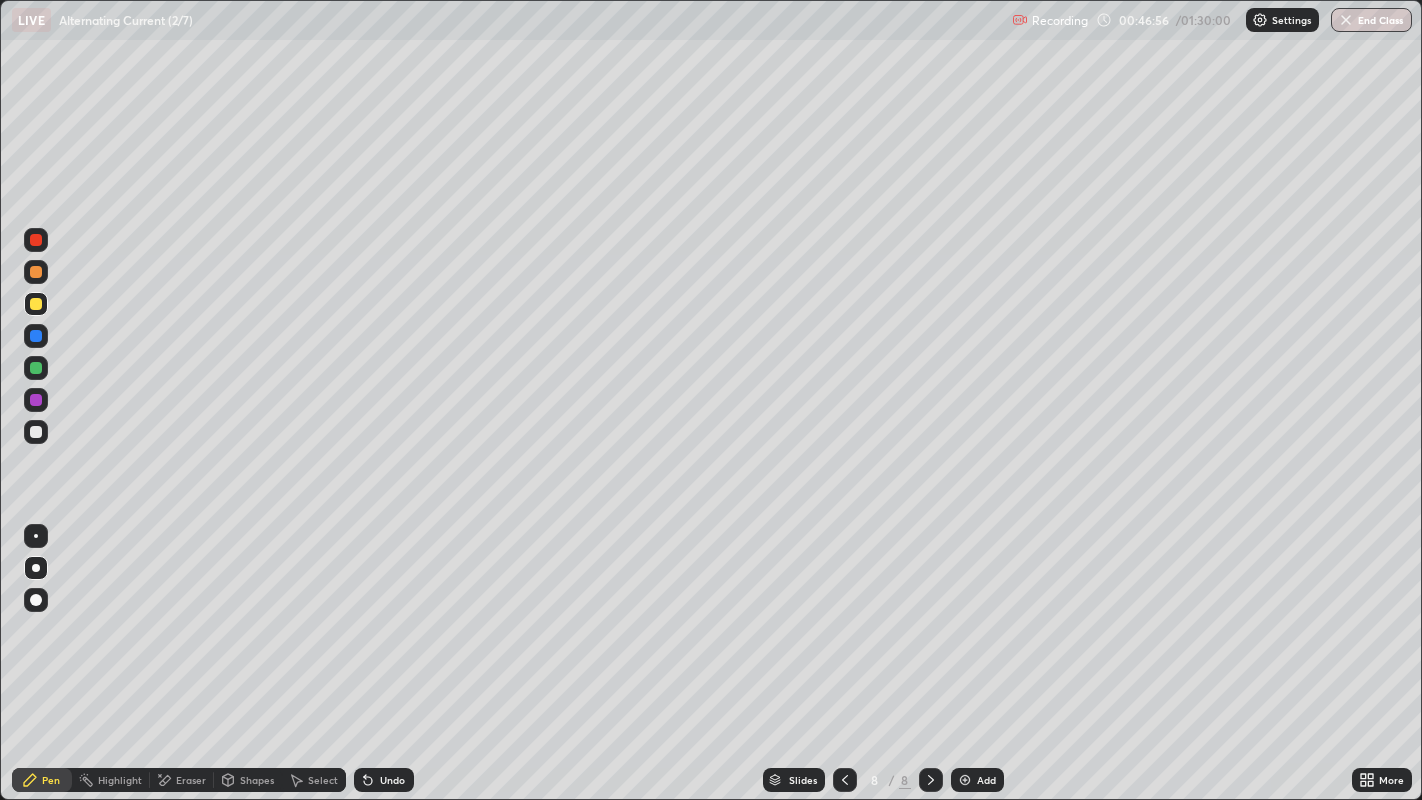 click at bounding box center [36, 432] 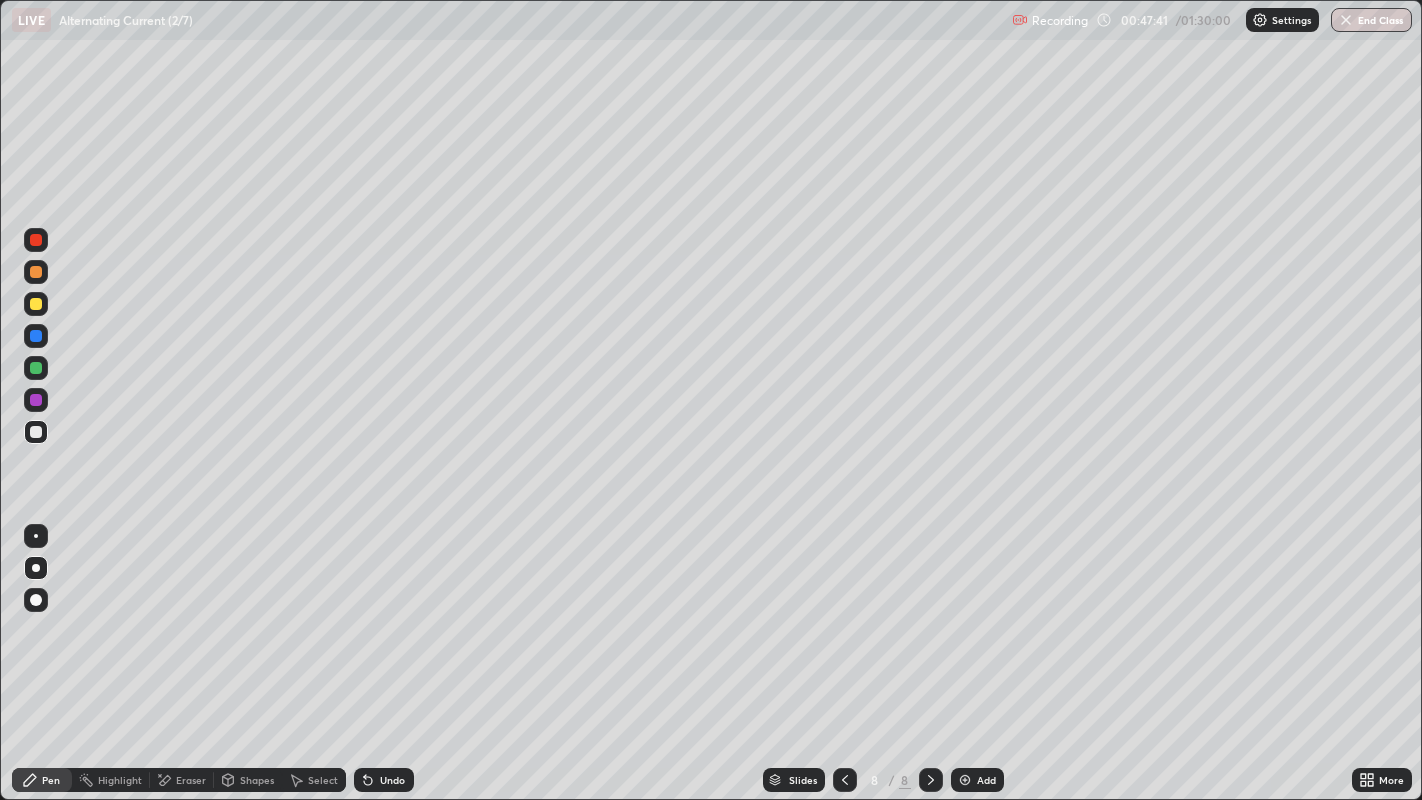 click on "Undo" at bounding box center [392, 780] 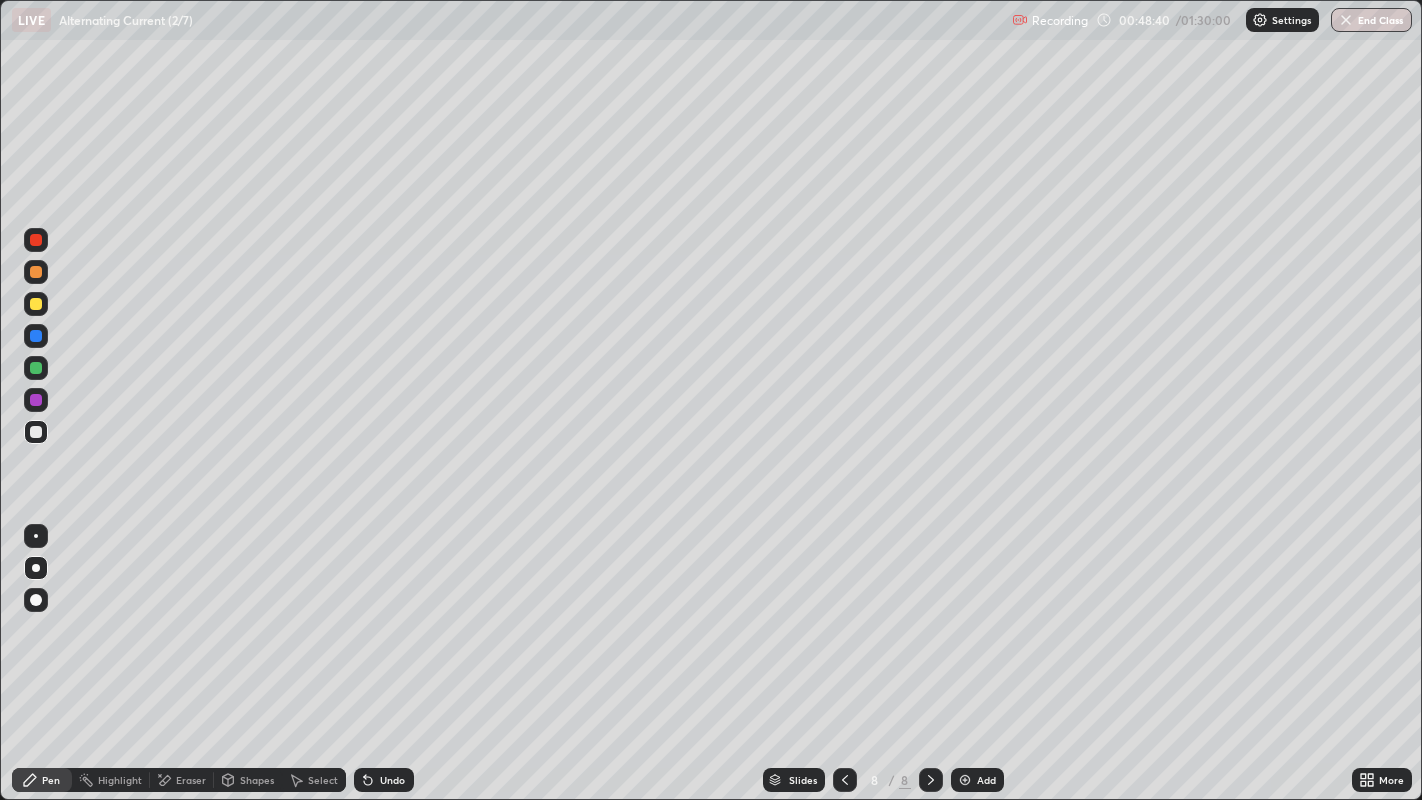 click at bounding box center [36, 368] 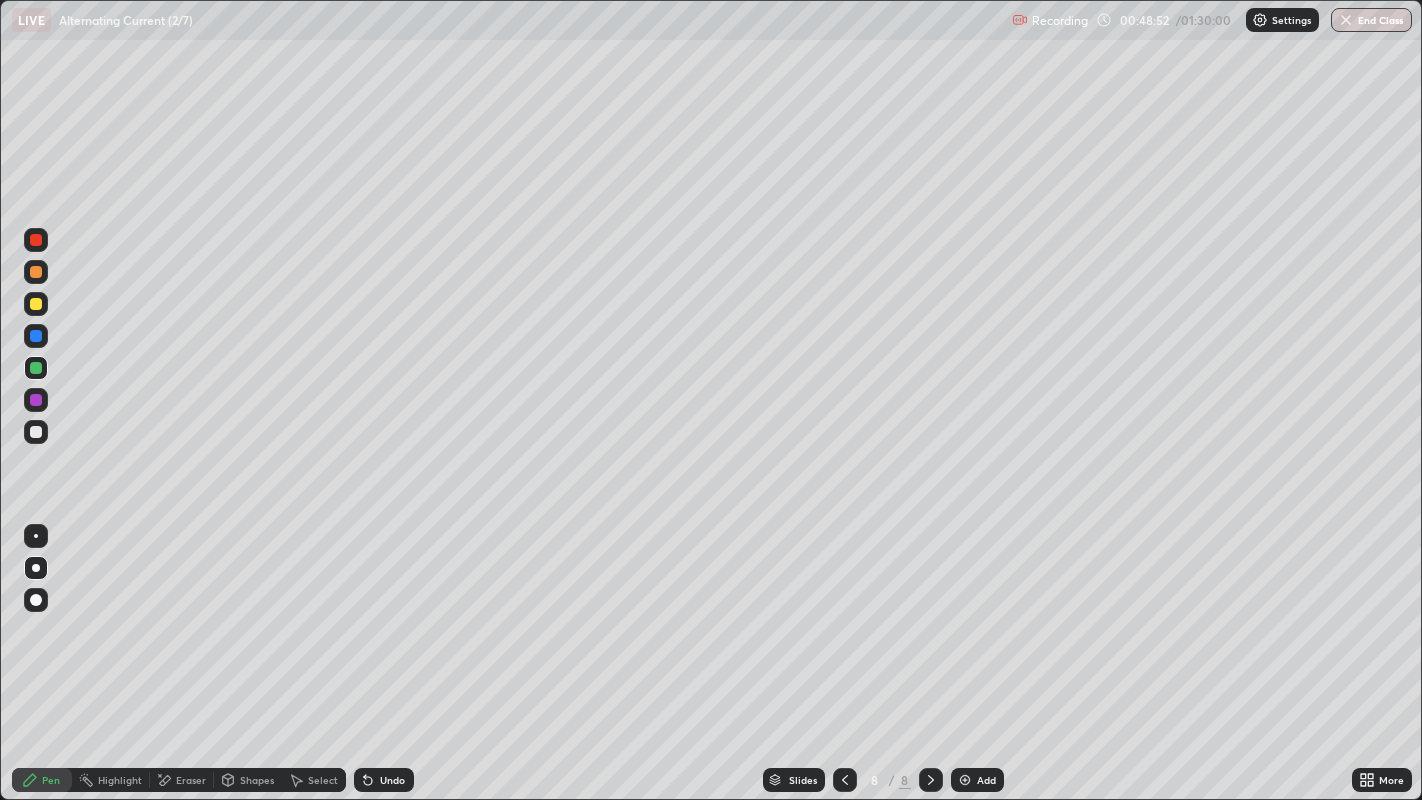click at bounding box center [36, 432] 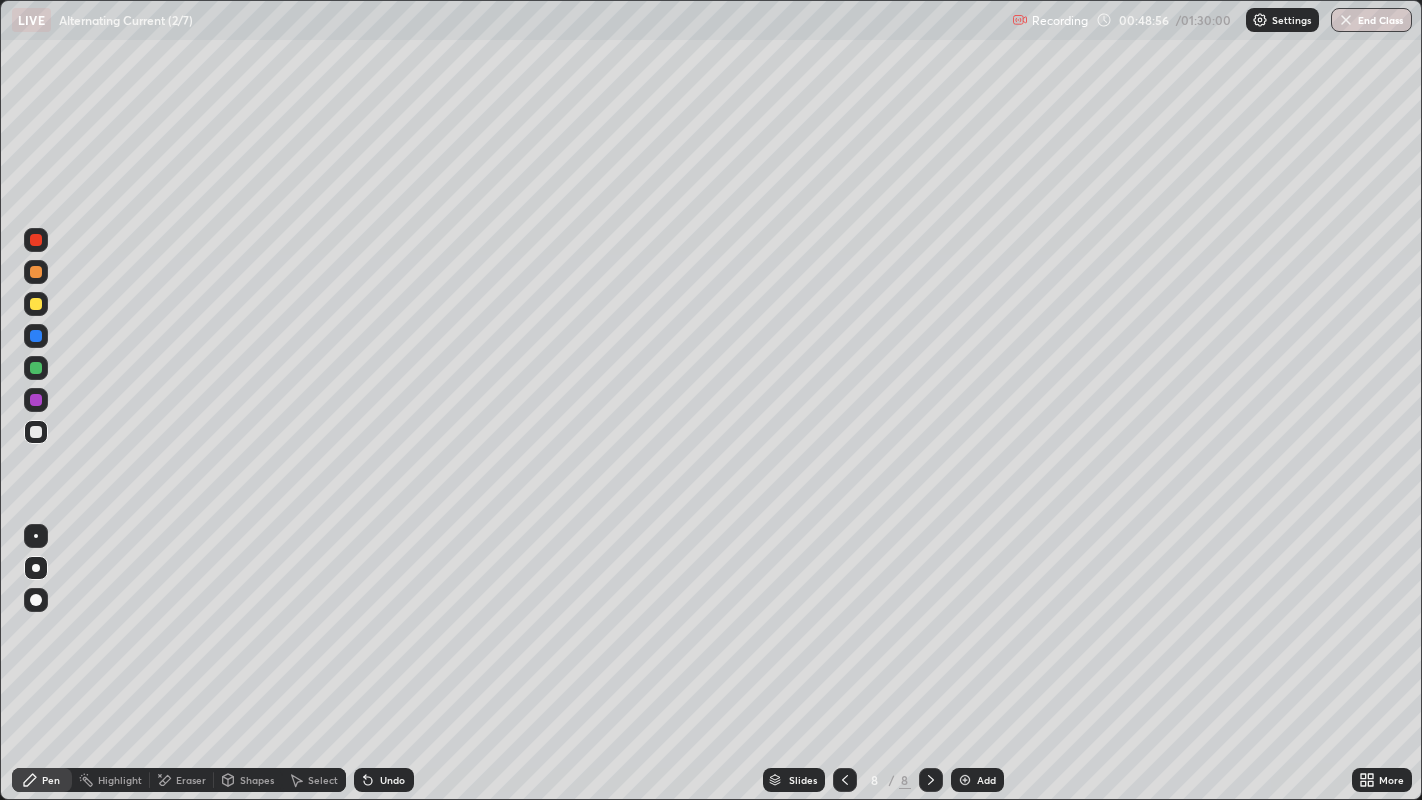 click at bounding box center (36, 336) 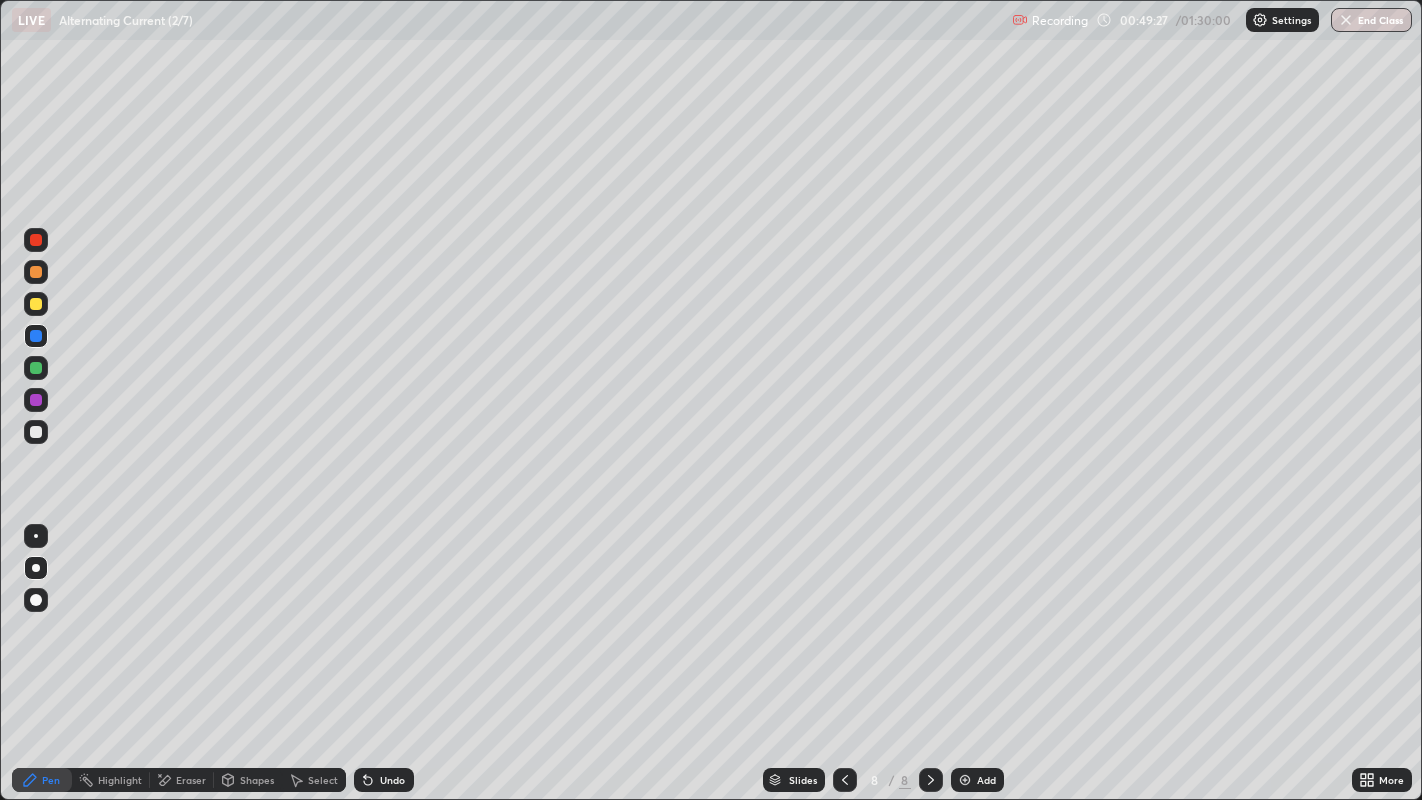 click at bounding box center [36, 432] 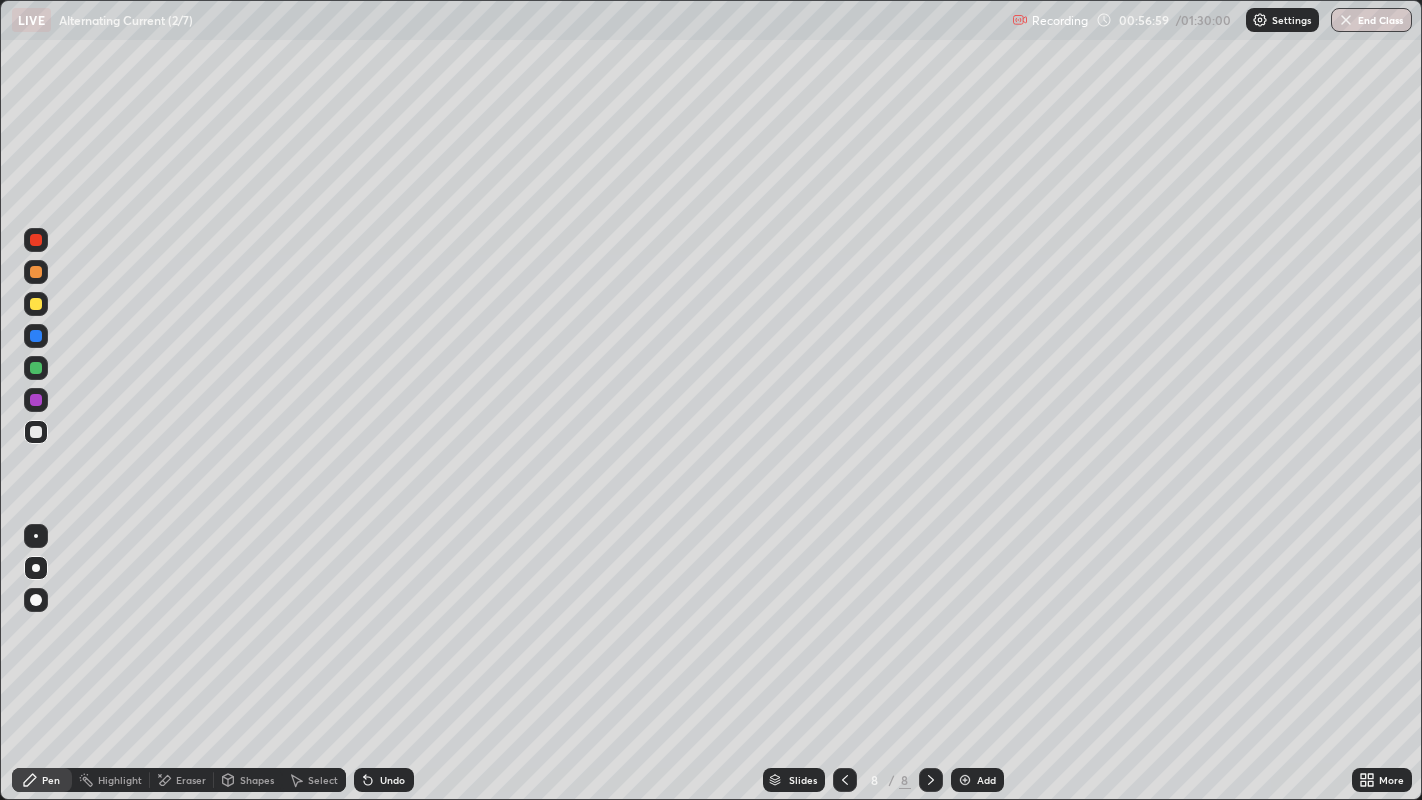 click at bounding box center [965, 780] 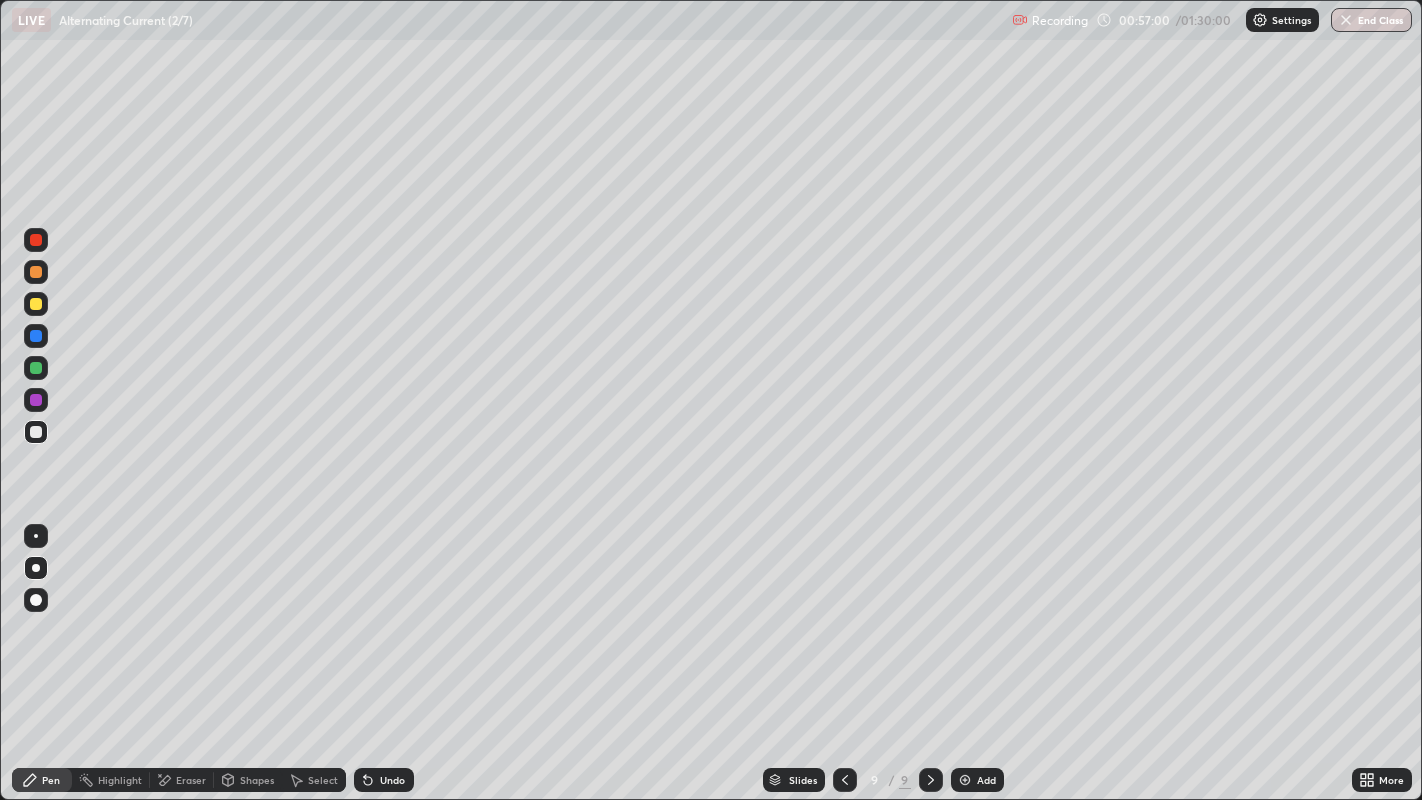 click at bounding box center (36, 304) 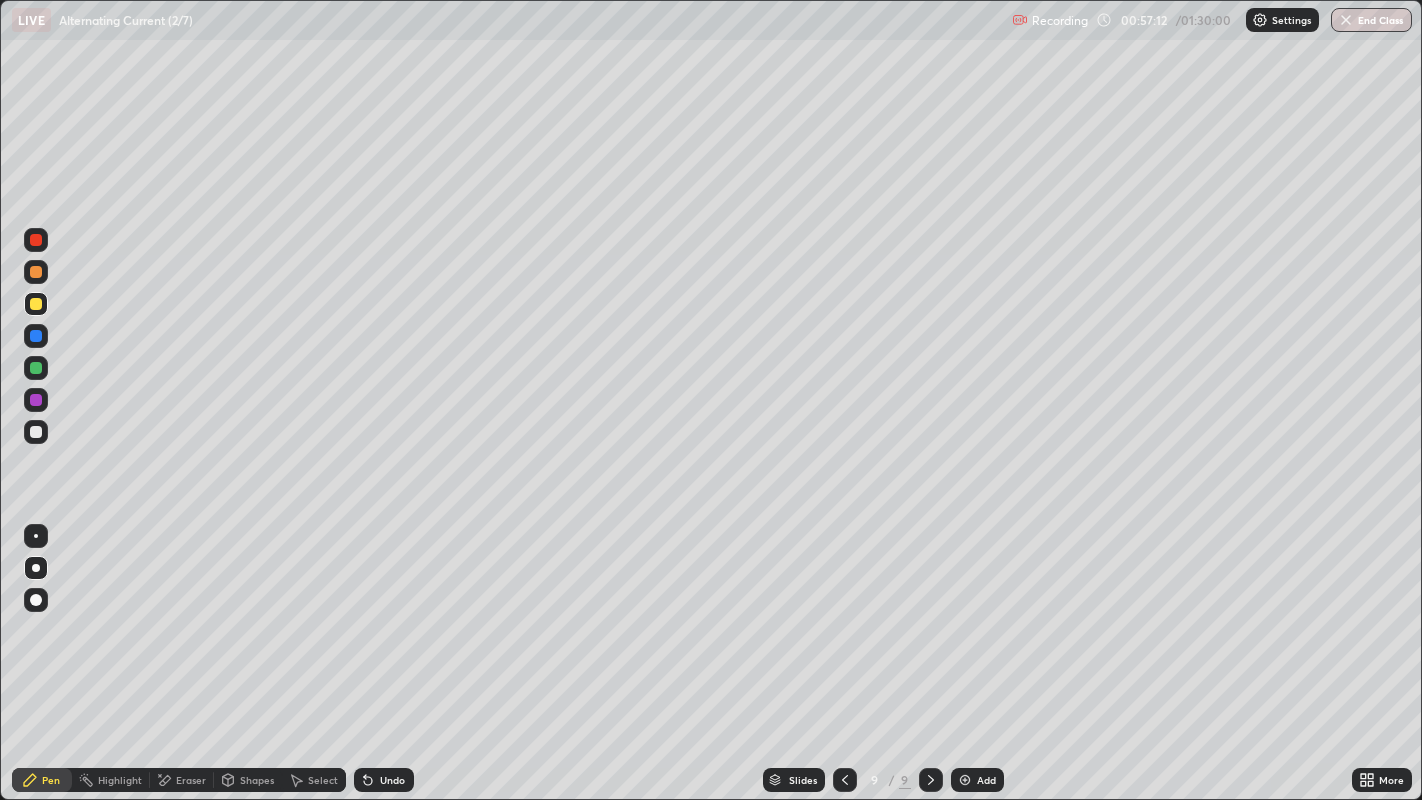 click on "Undo" at bounding box center [384, 780] 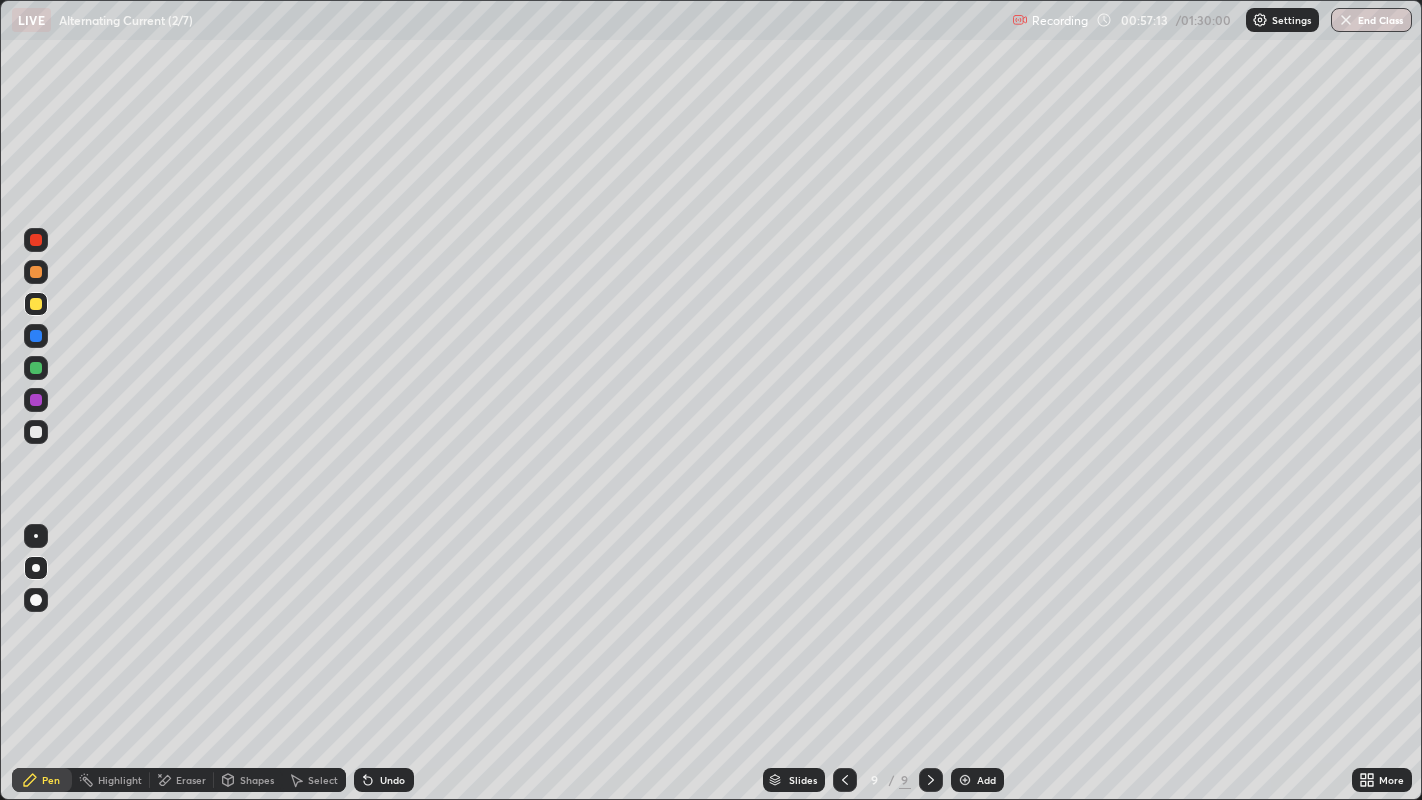 click on "Undo" at bounding box center [392, 780] 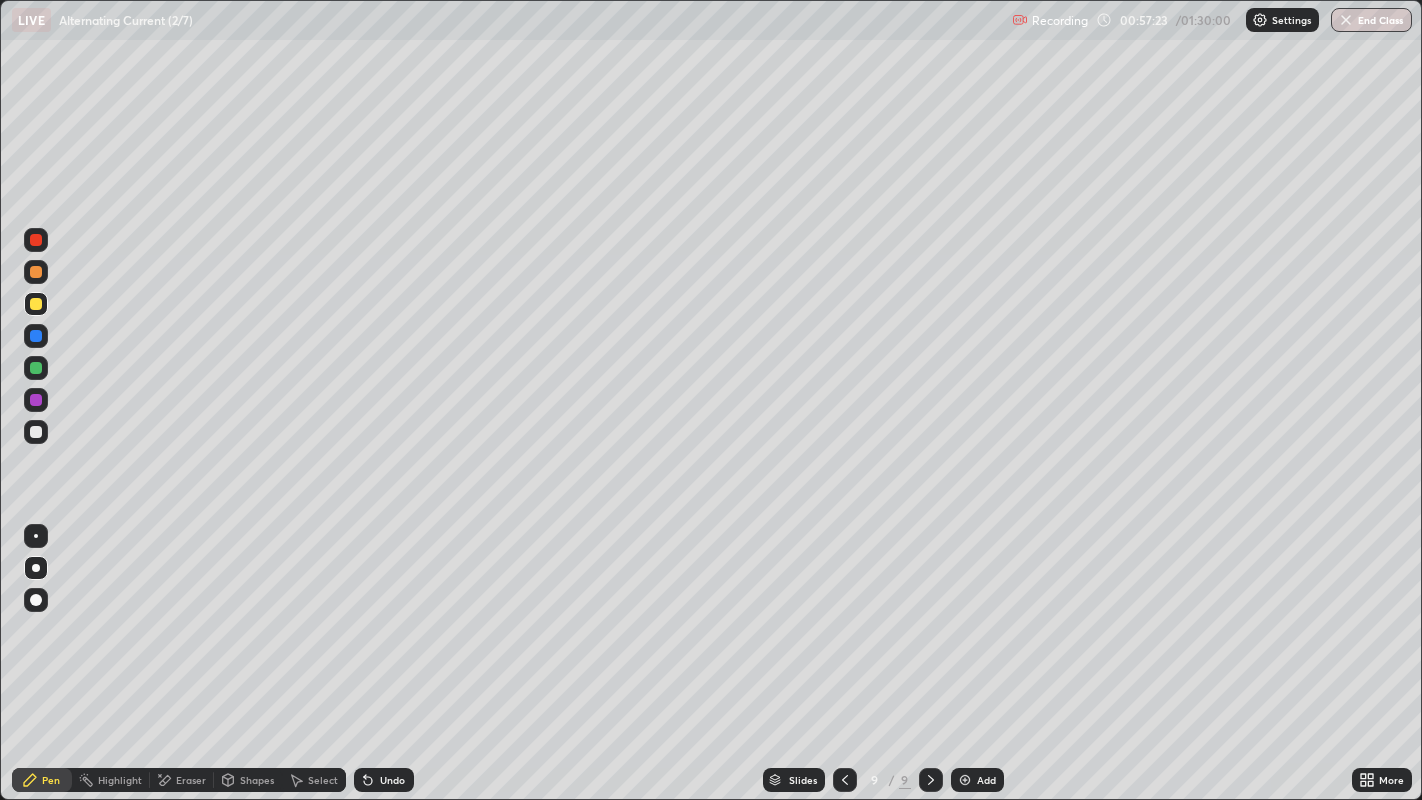 click at bounding box center [36, 432] 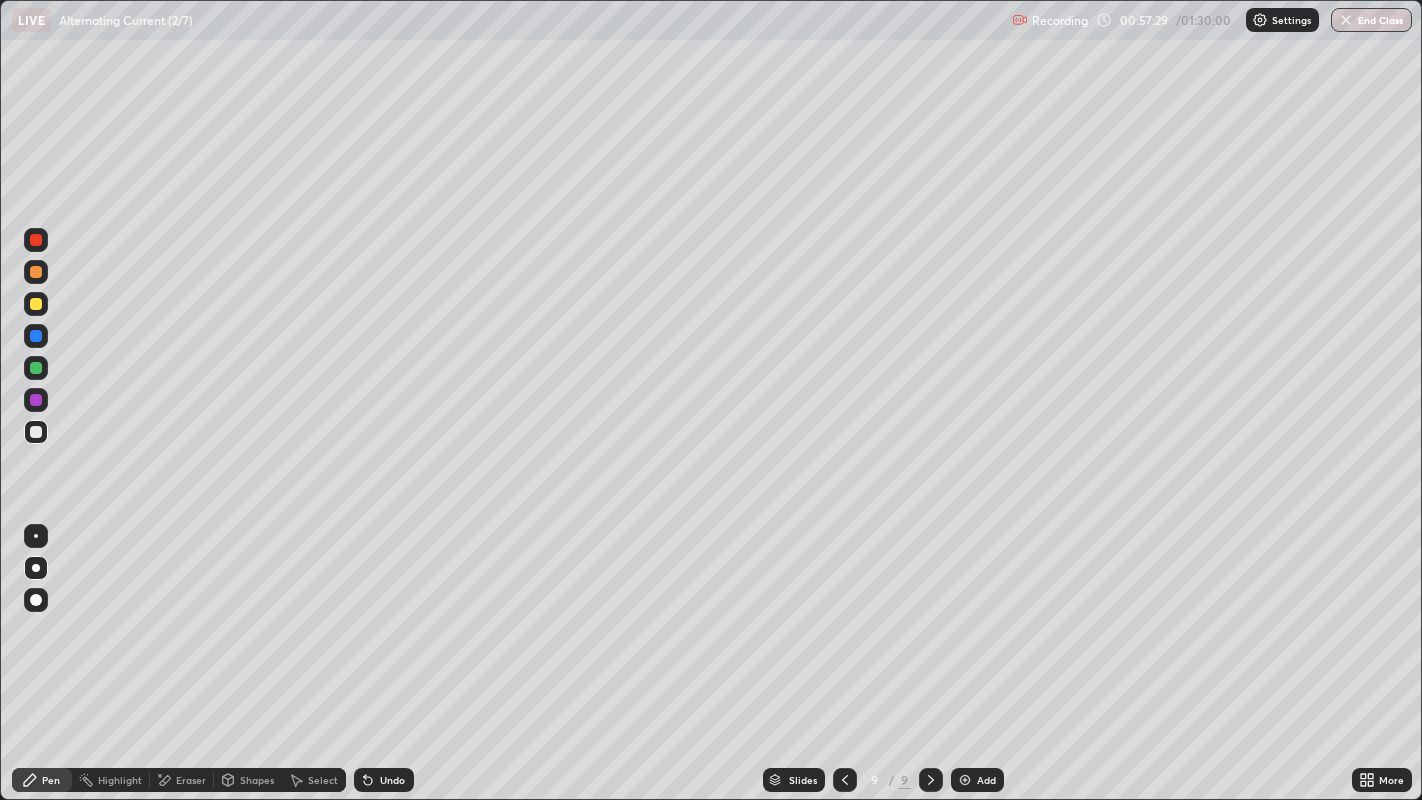 click at bounding box center [36, 368] 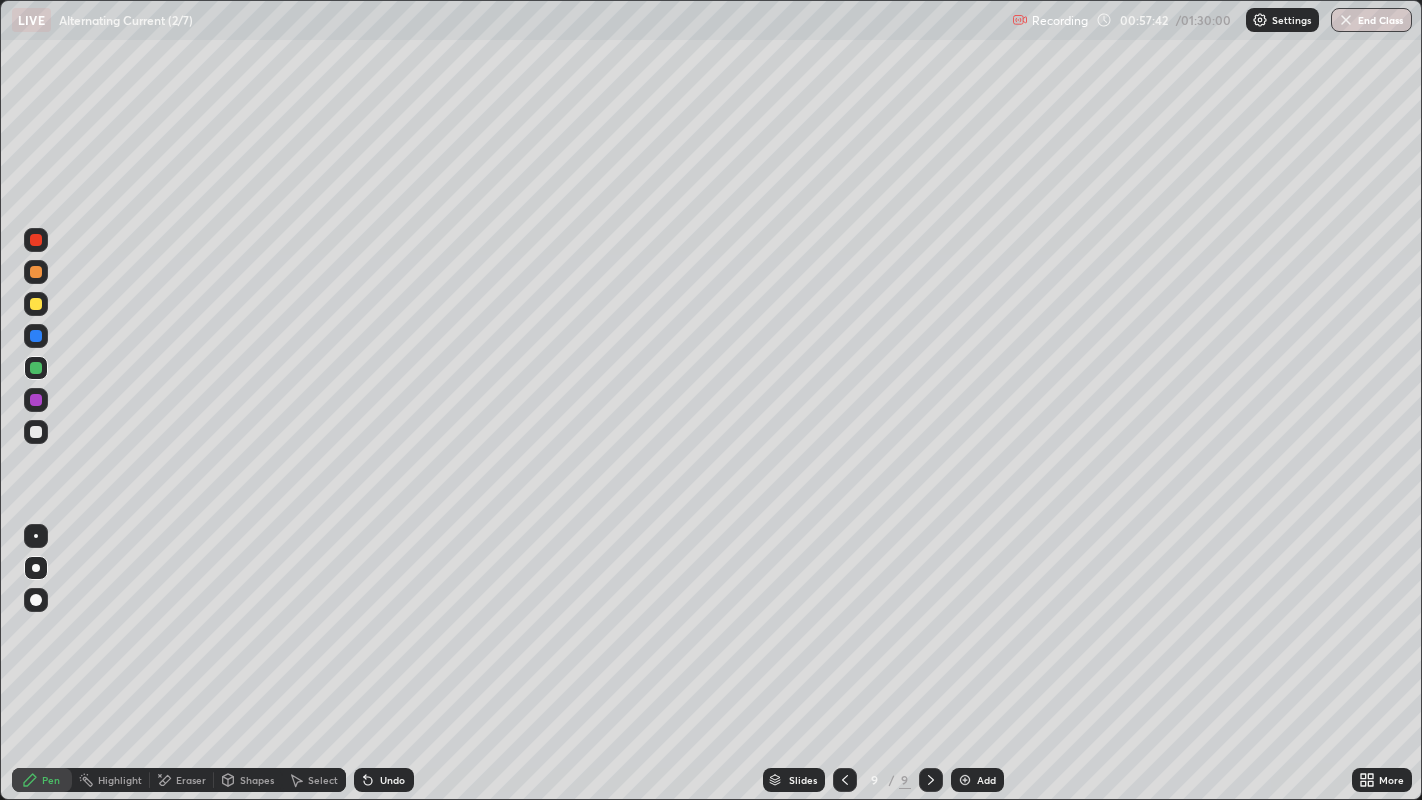 click at bounding box center (36, 432) 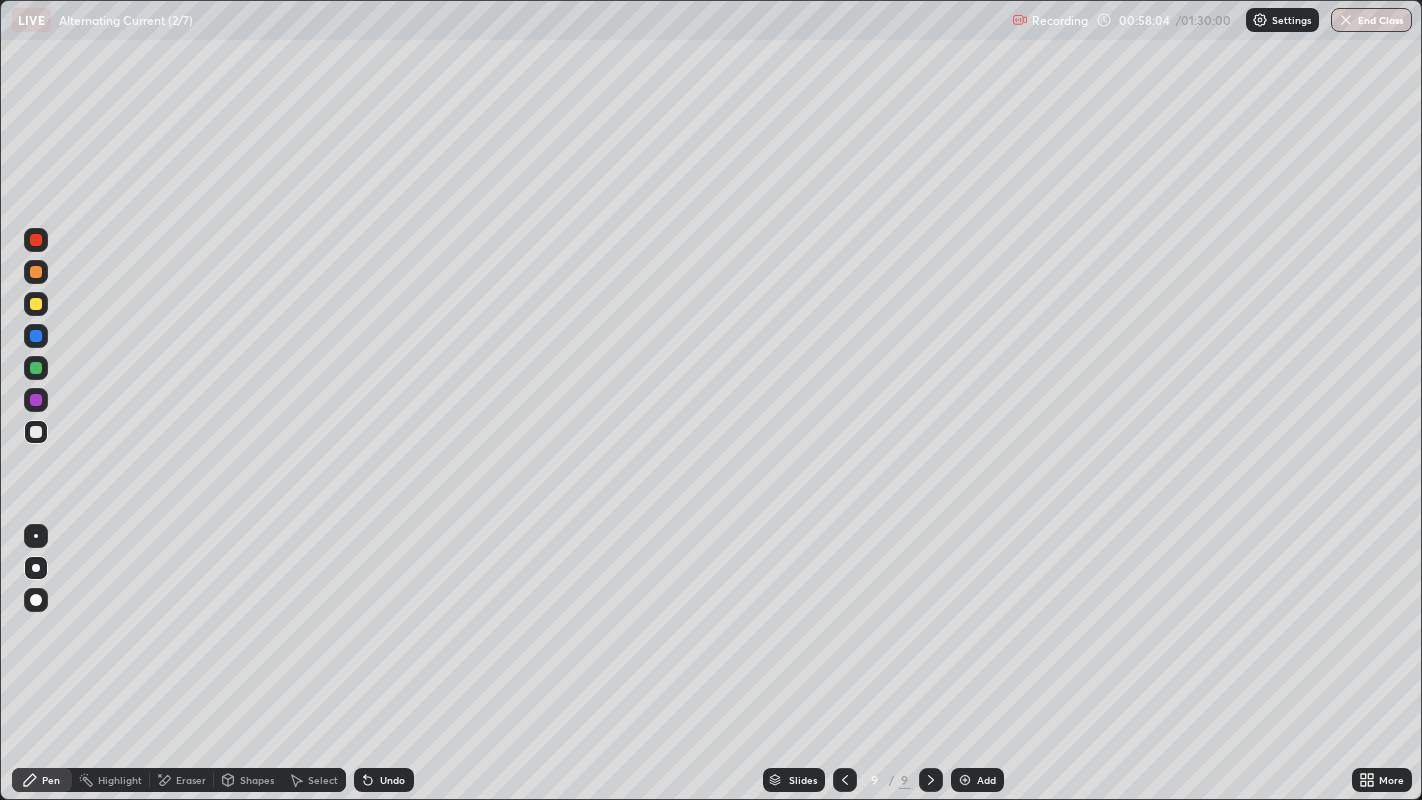 click at bounding box center [36, 336] 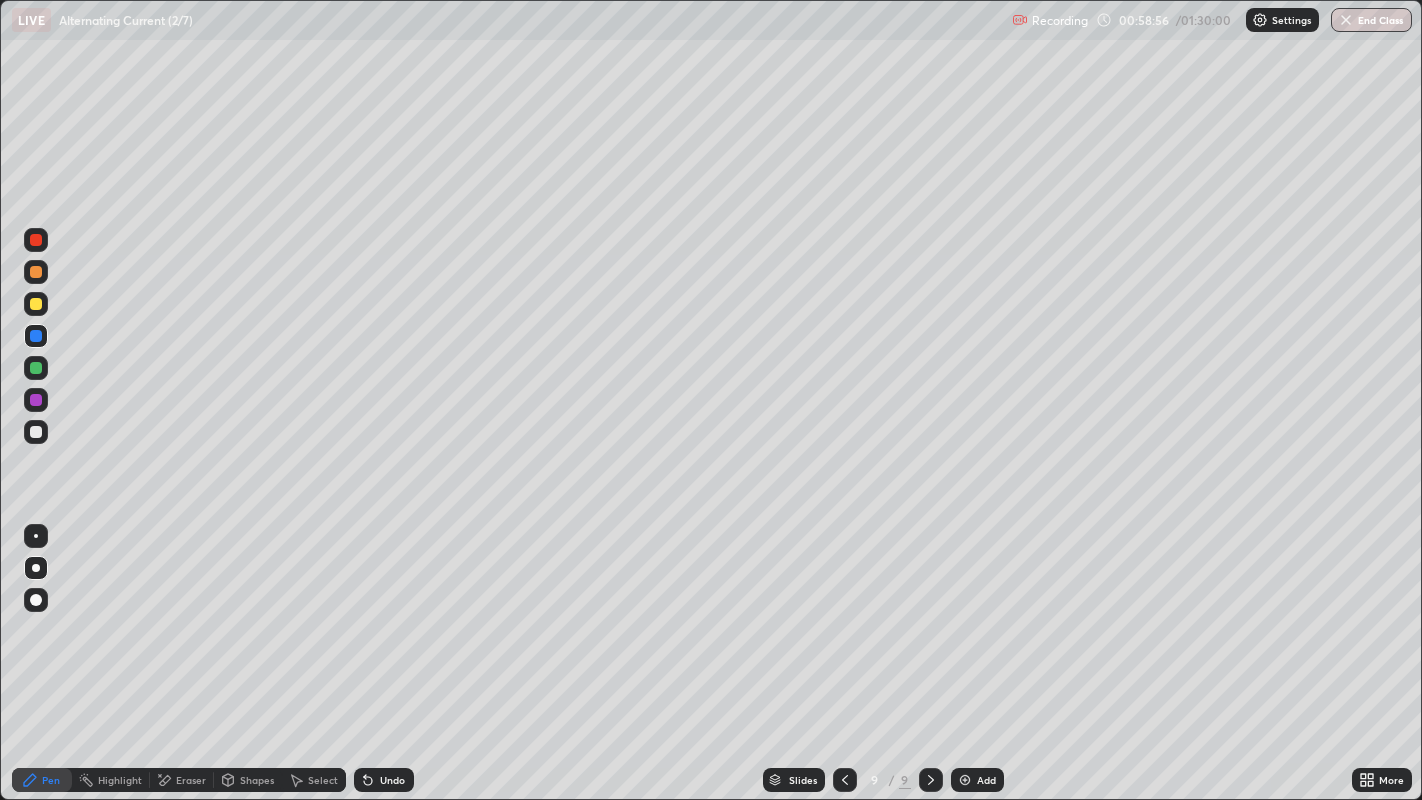 click at bounding box center (36, 432) 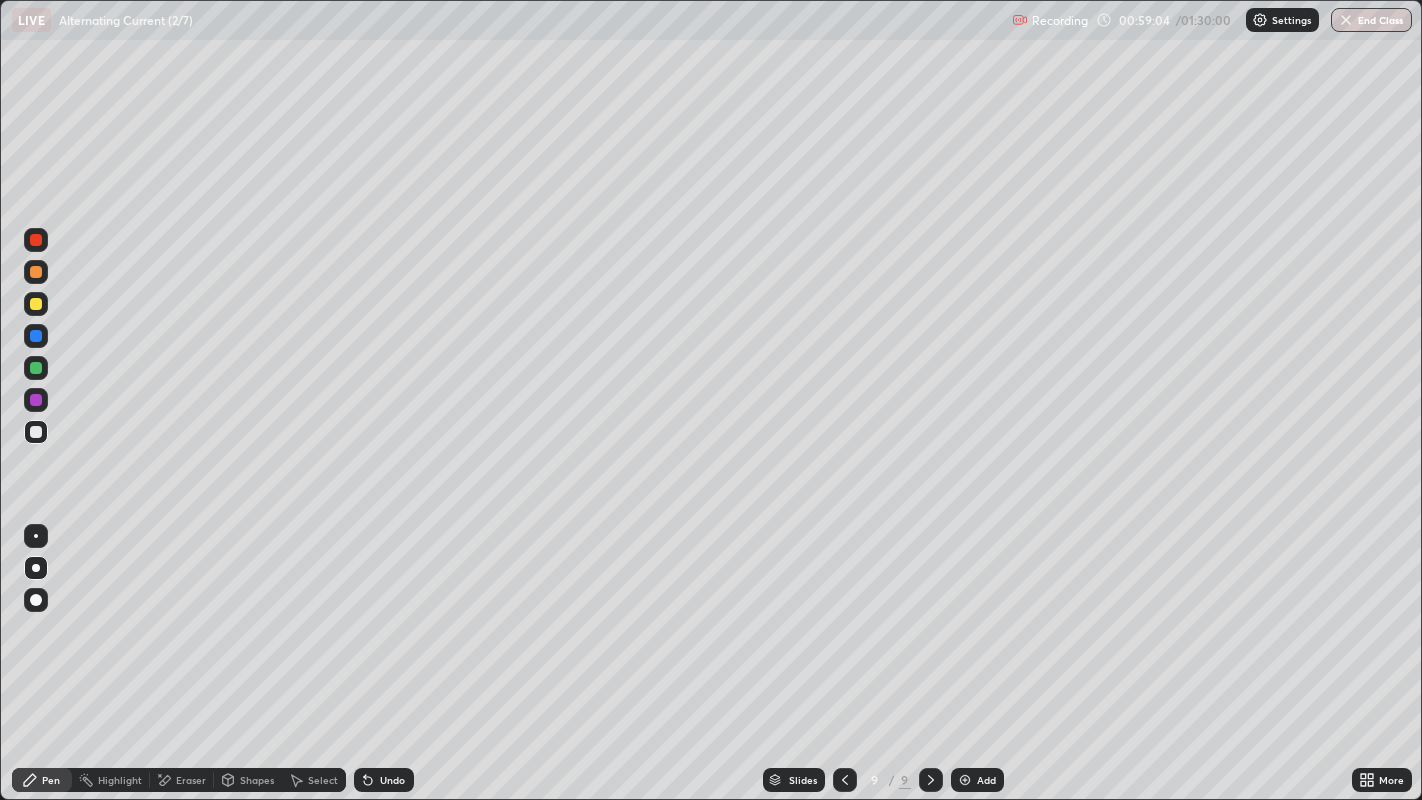 click at bounding box center [36, 368] 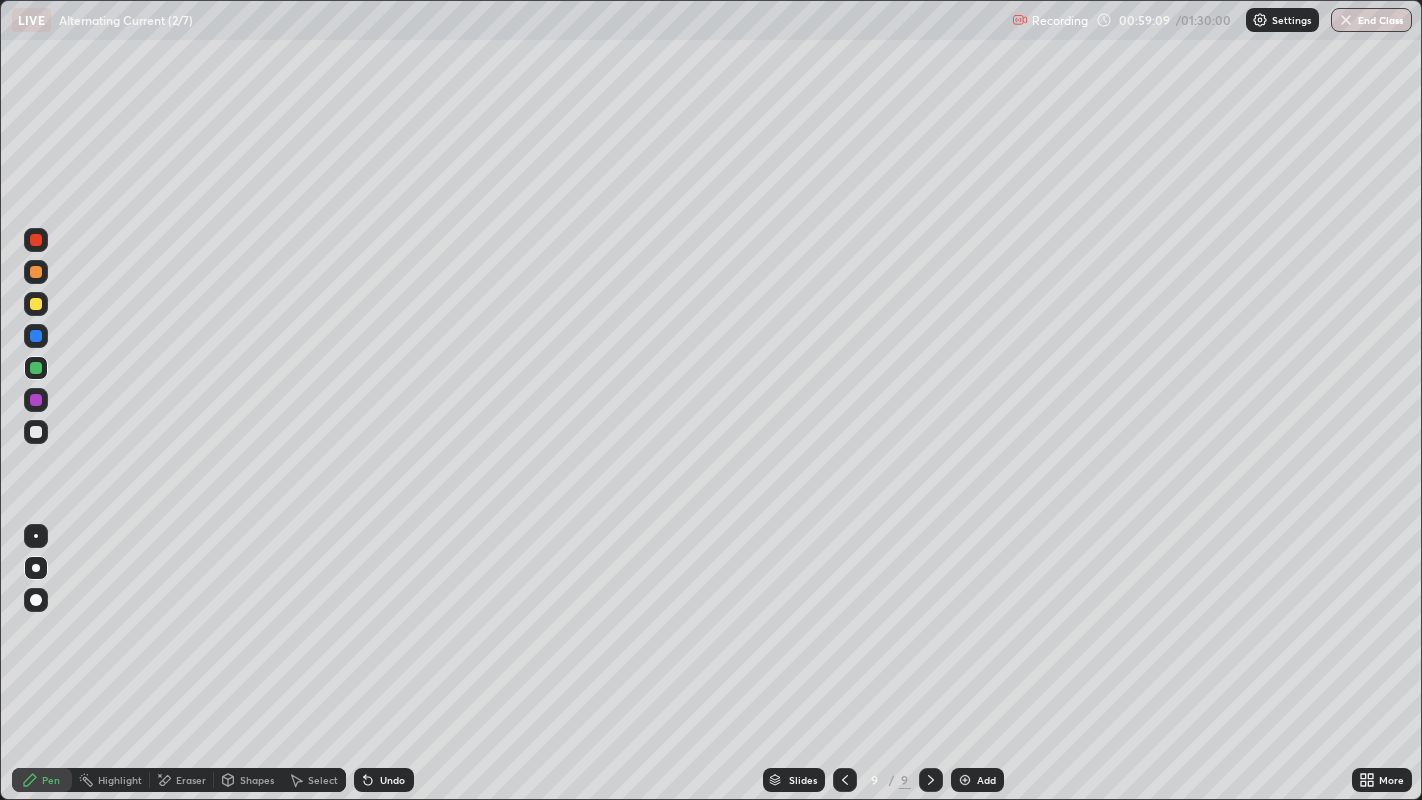 click at bounding box center (36, 432) 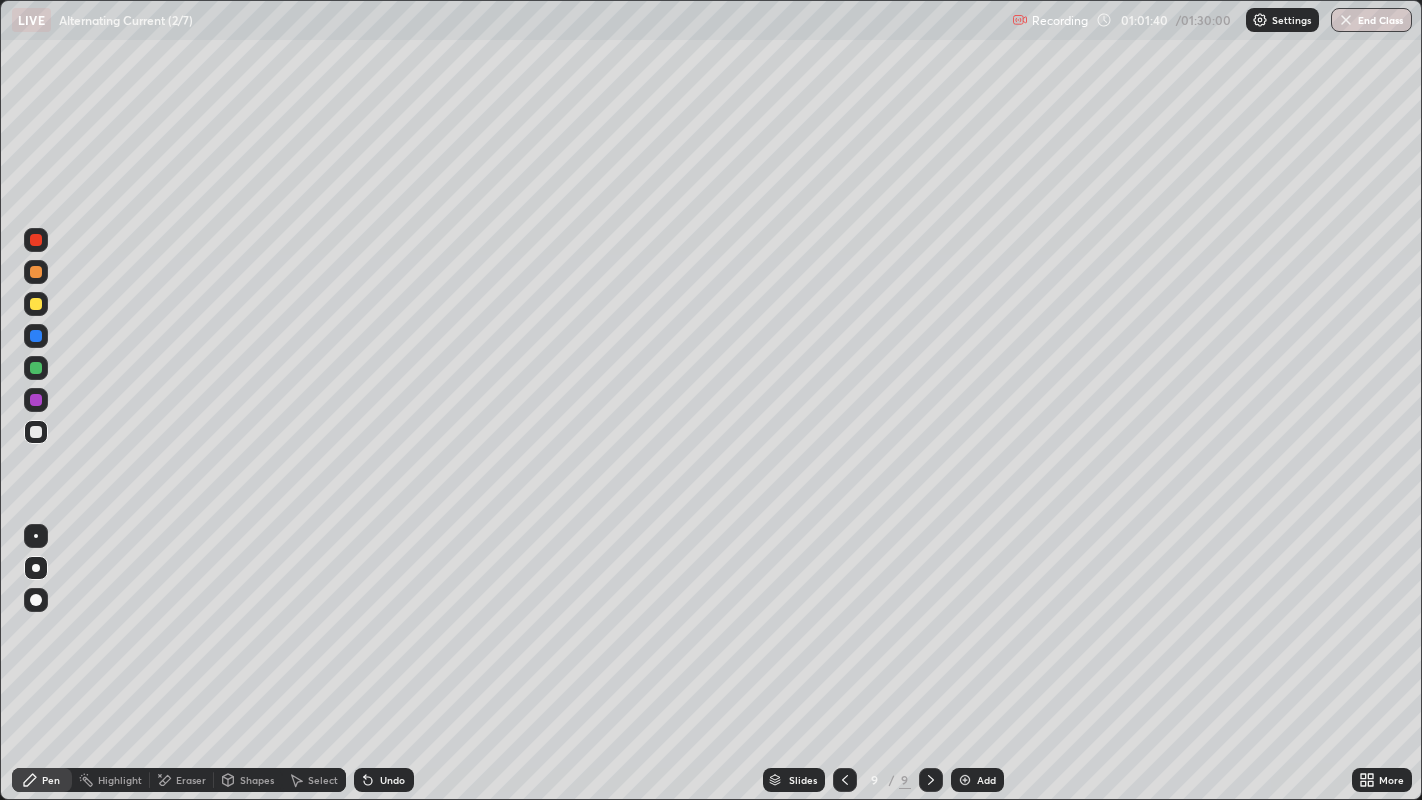 click on "Undo" at bounding box center (392, 780) 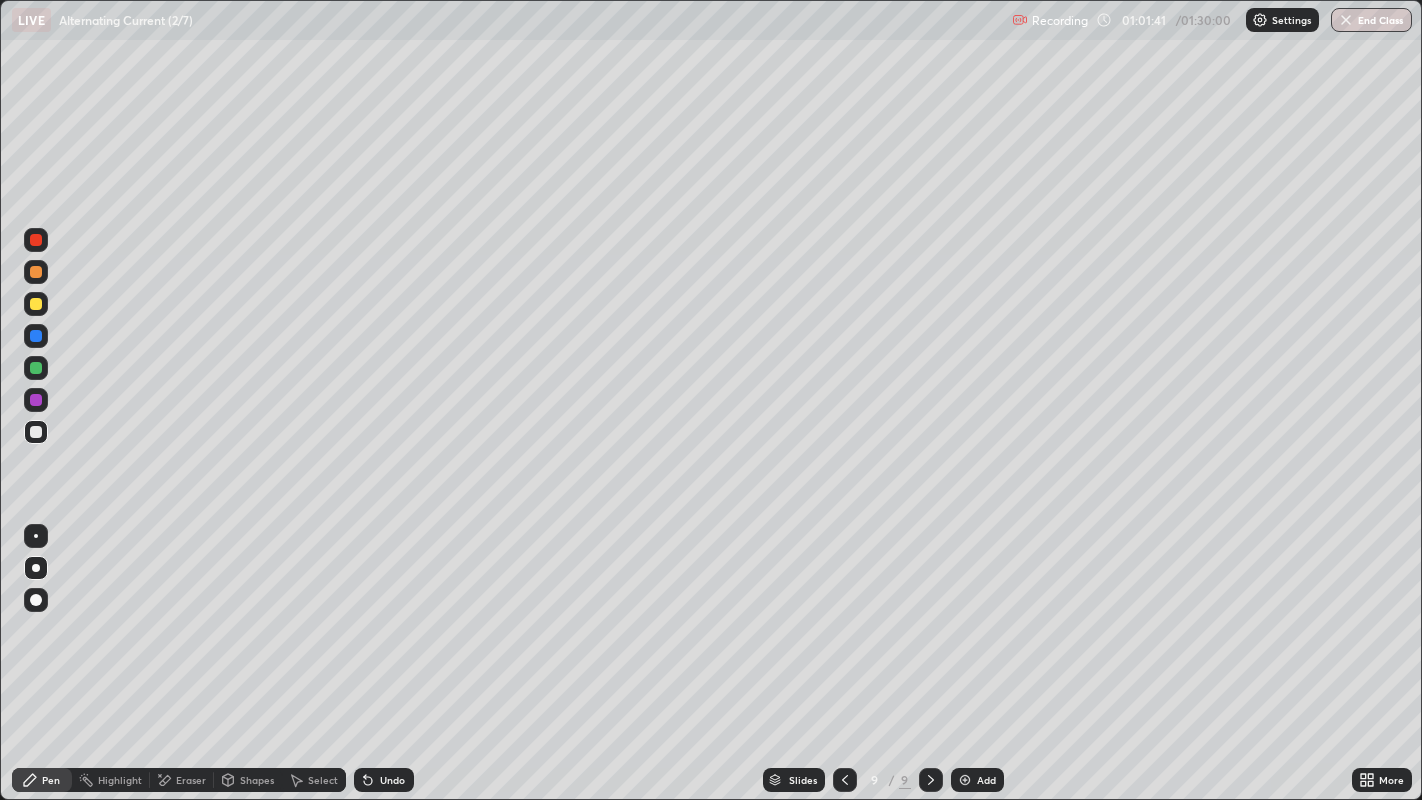 click on "Undo" at bounding box center (384, 780) 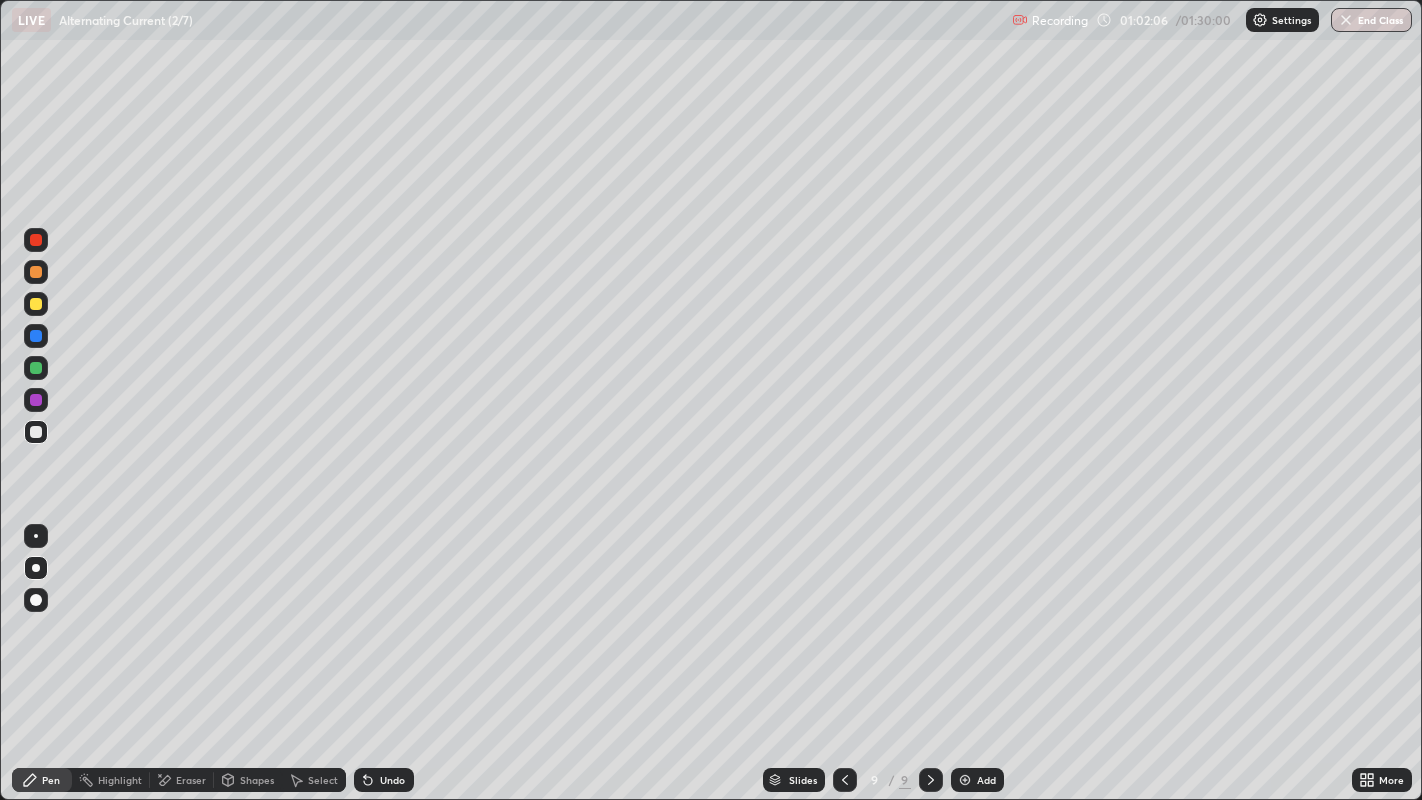 click at bounding box center (36, 368) 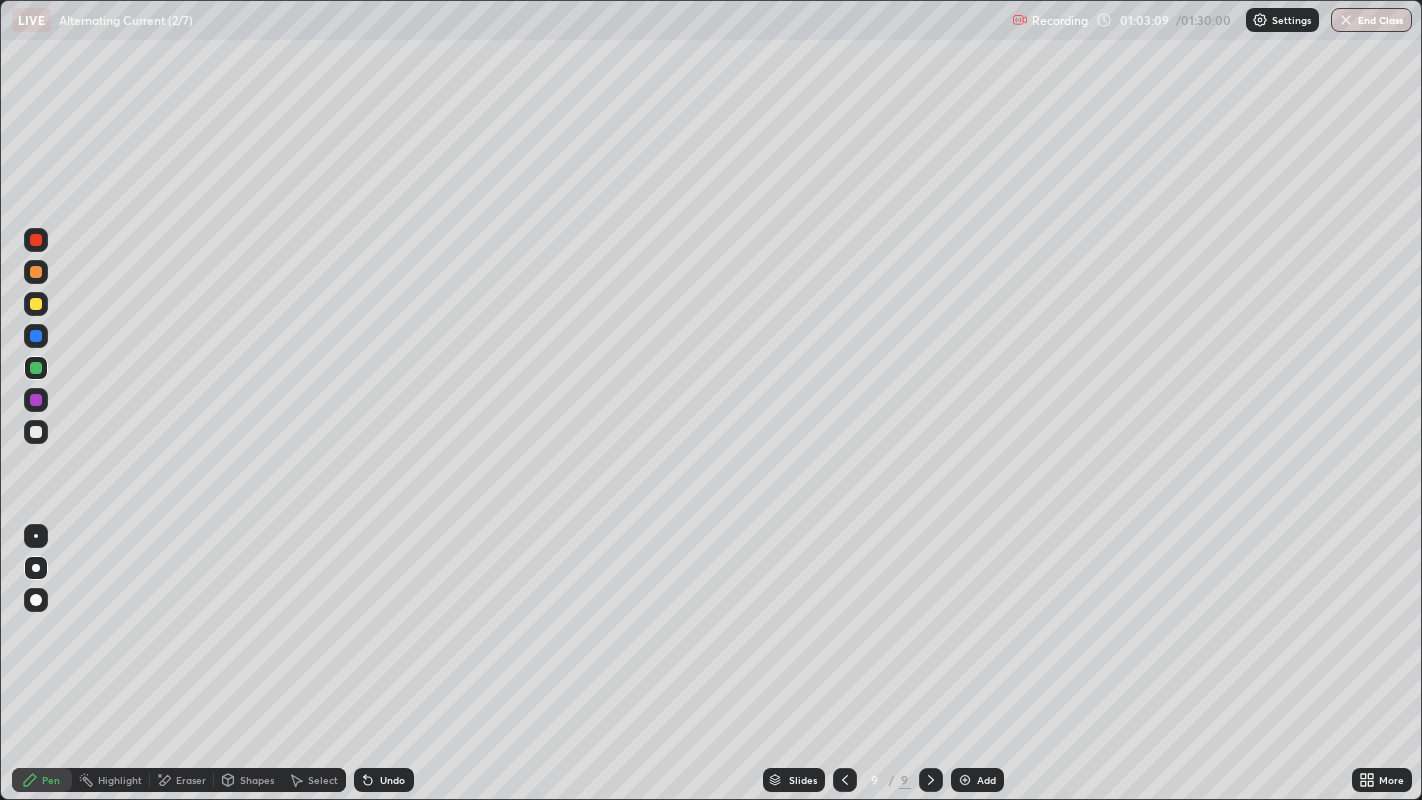 click at bounding box center [36, 336] 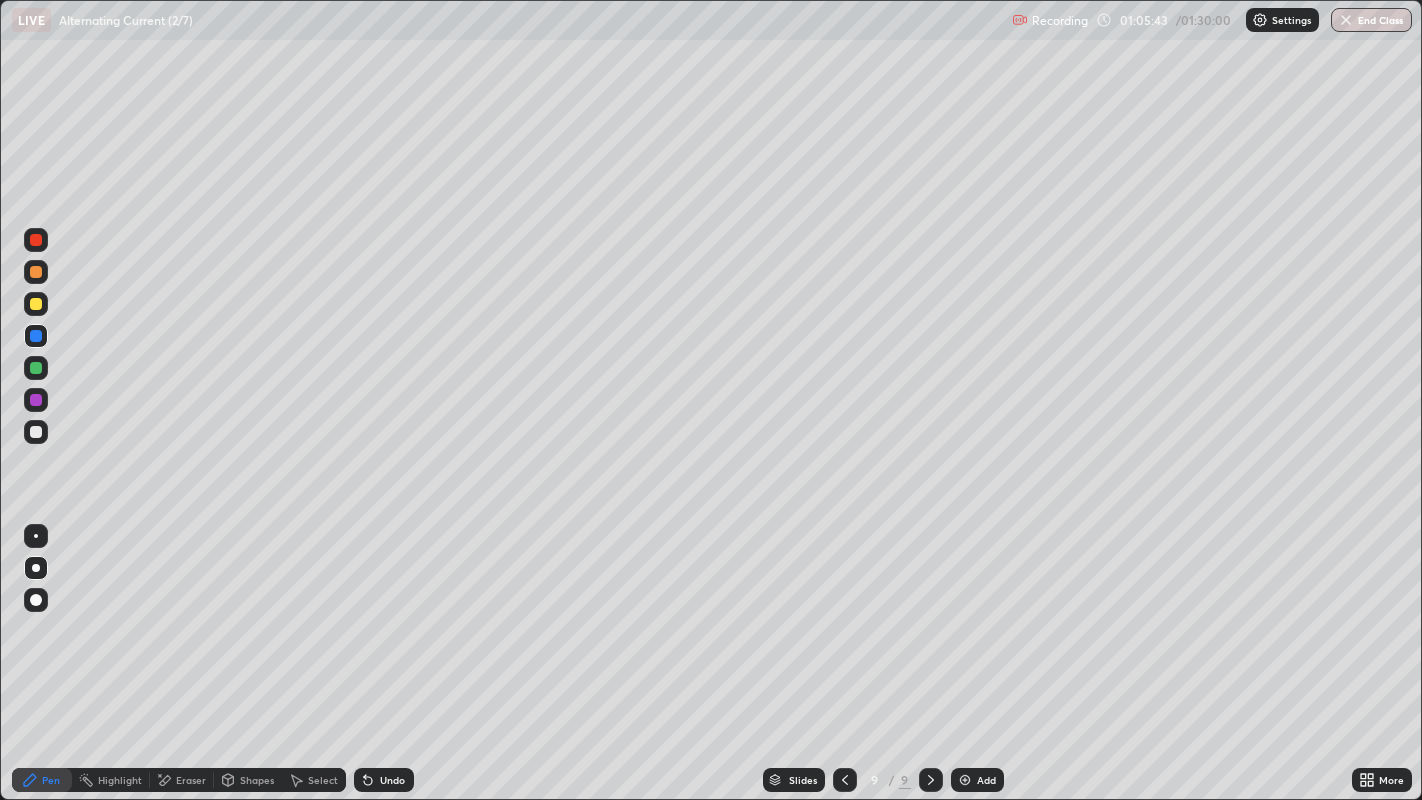 click at bounding box center [36, 336] 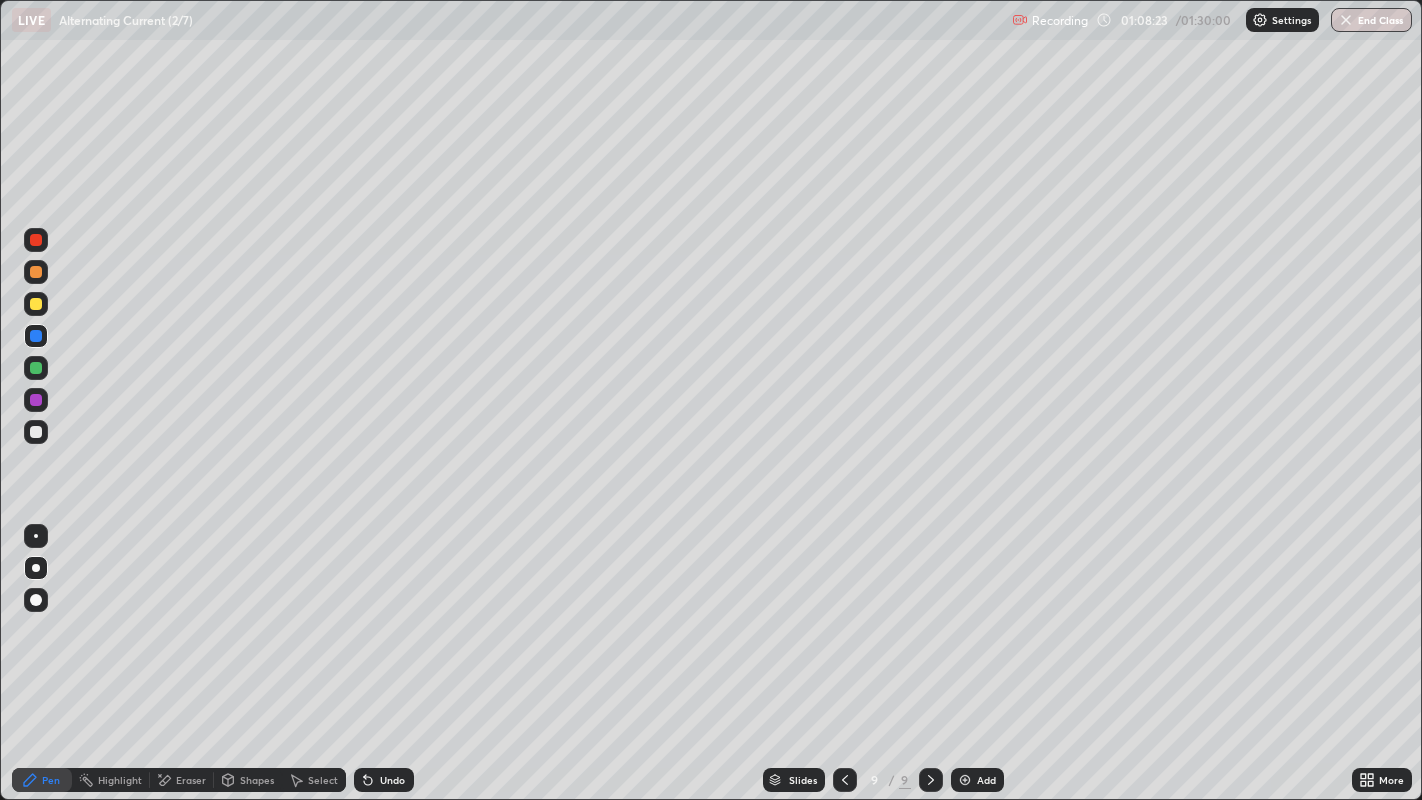 click at bounding box center (36, 304) 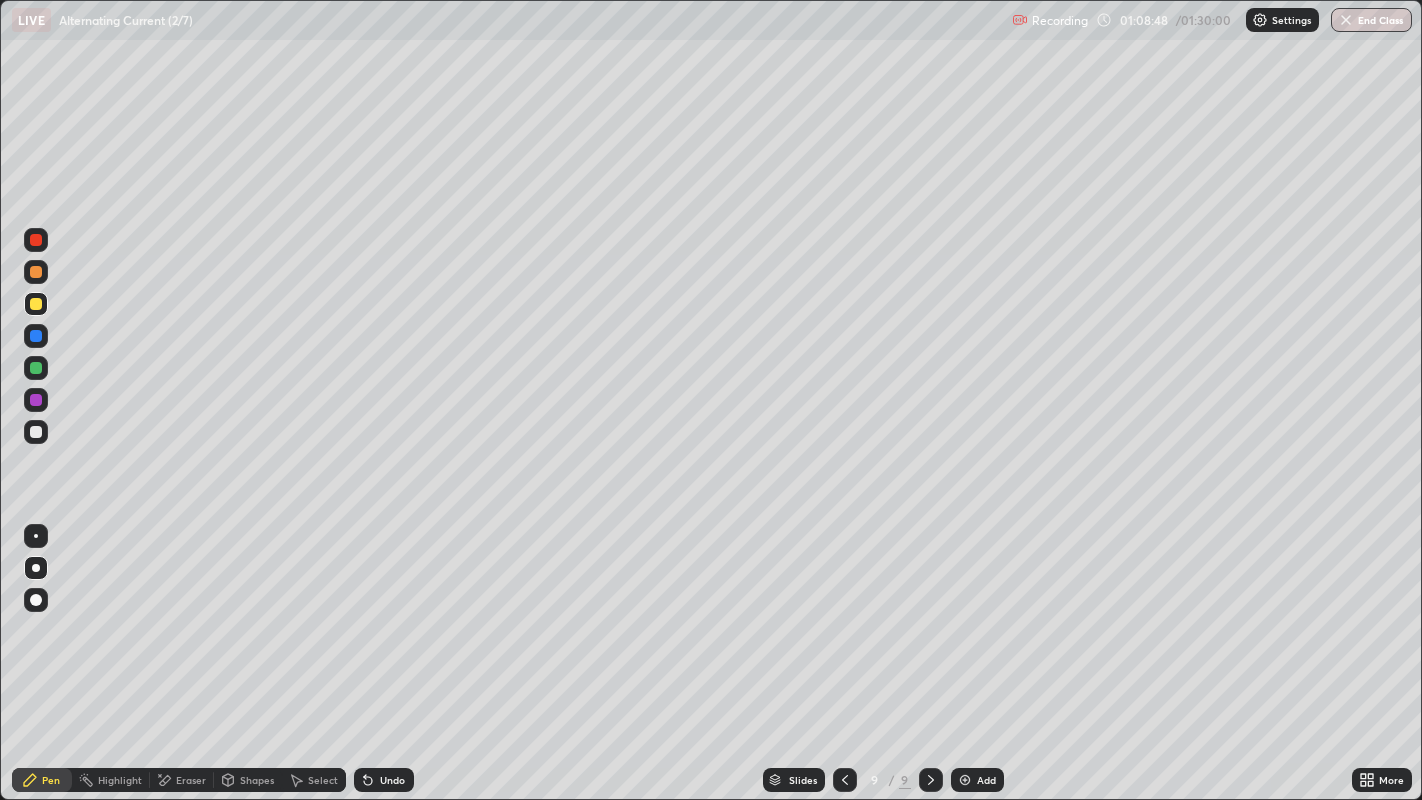 click on "Add" at bounding box center [977, 780] 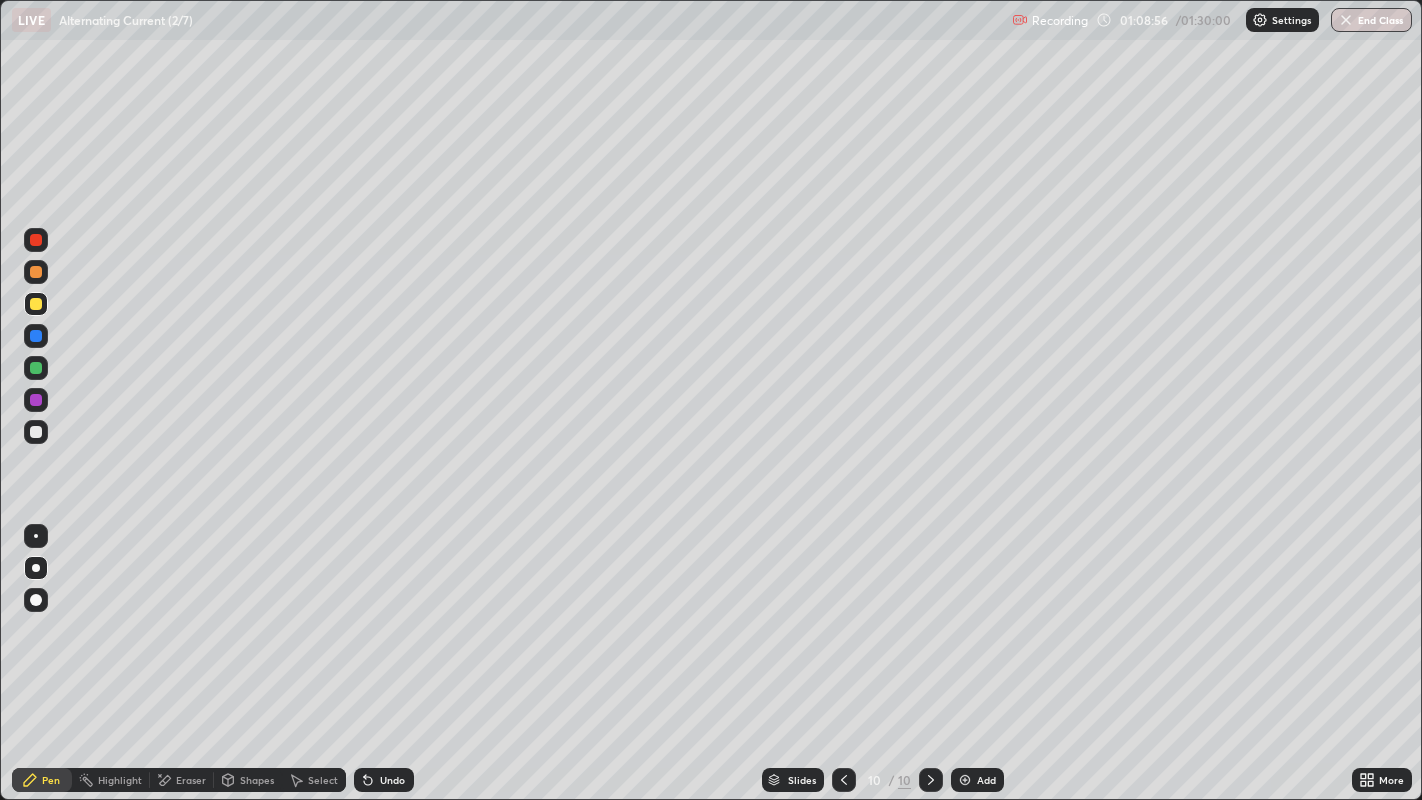click at bounding box center (36, 432) 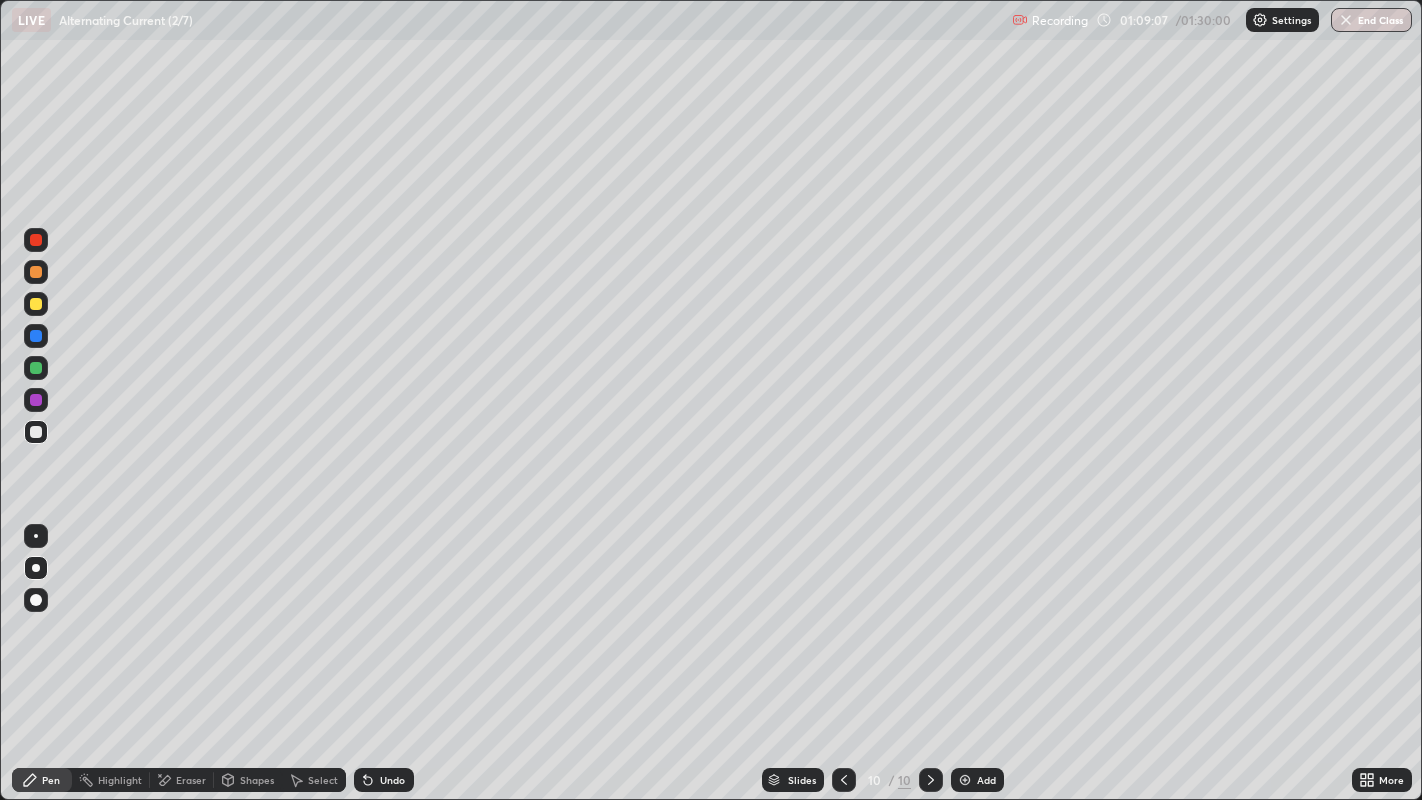 click at bounding box center [36, 304] 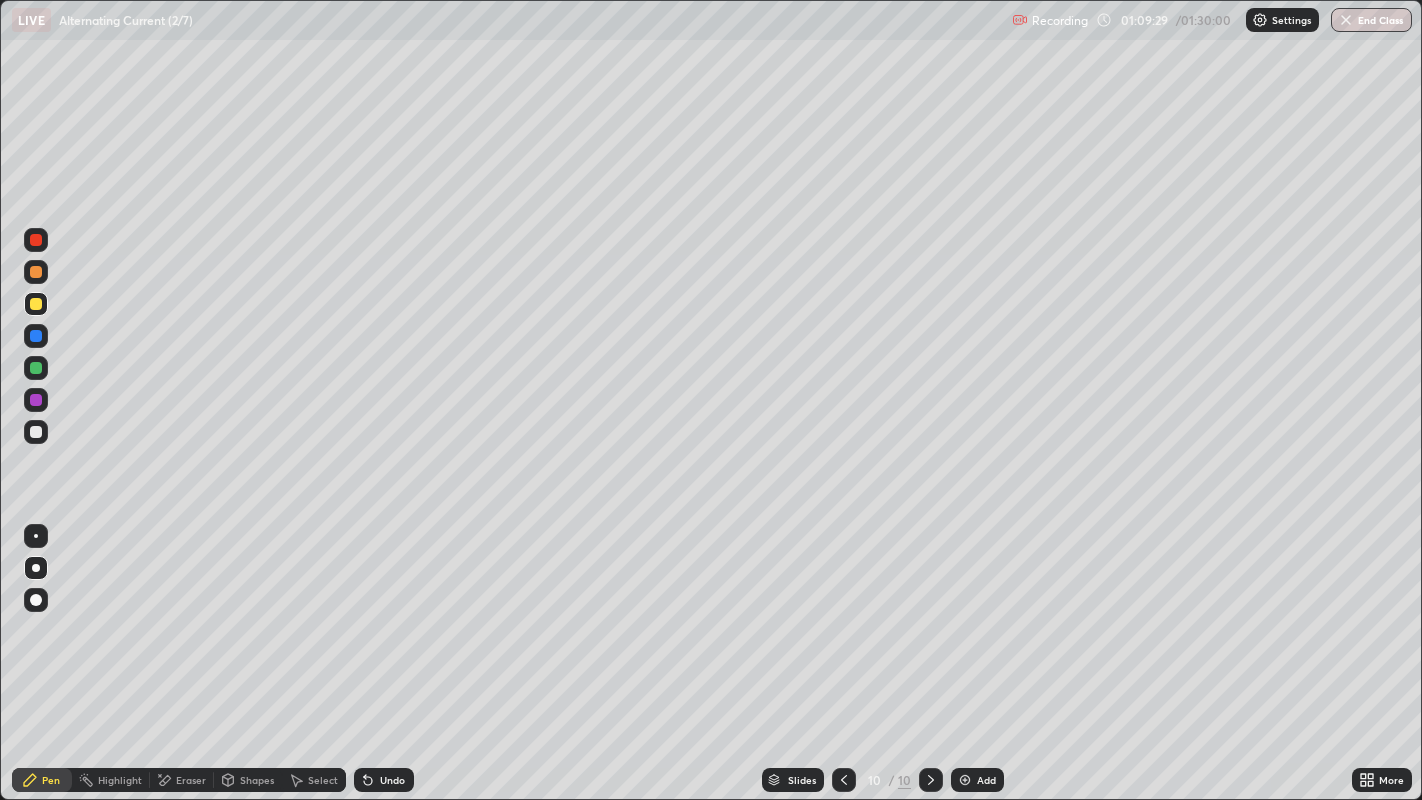 click at bounding box center (36, 432) 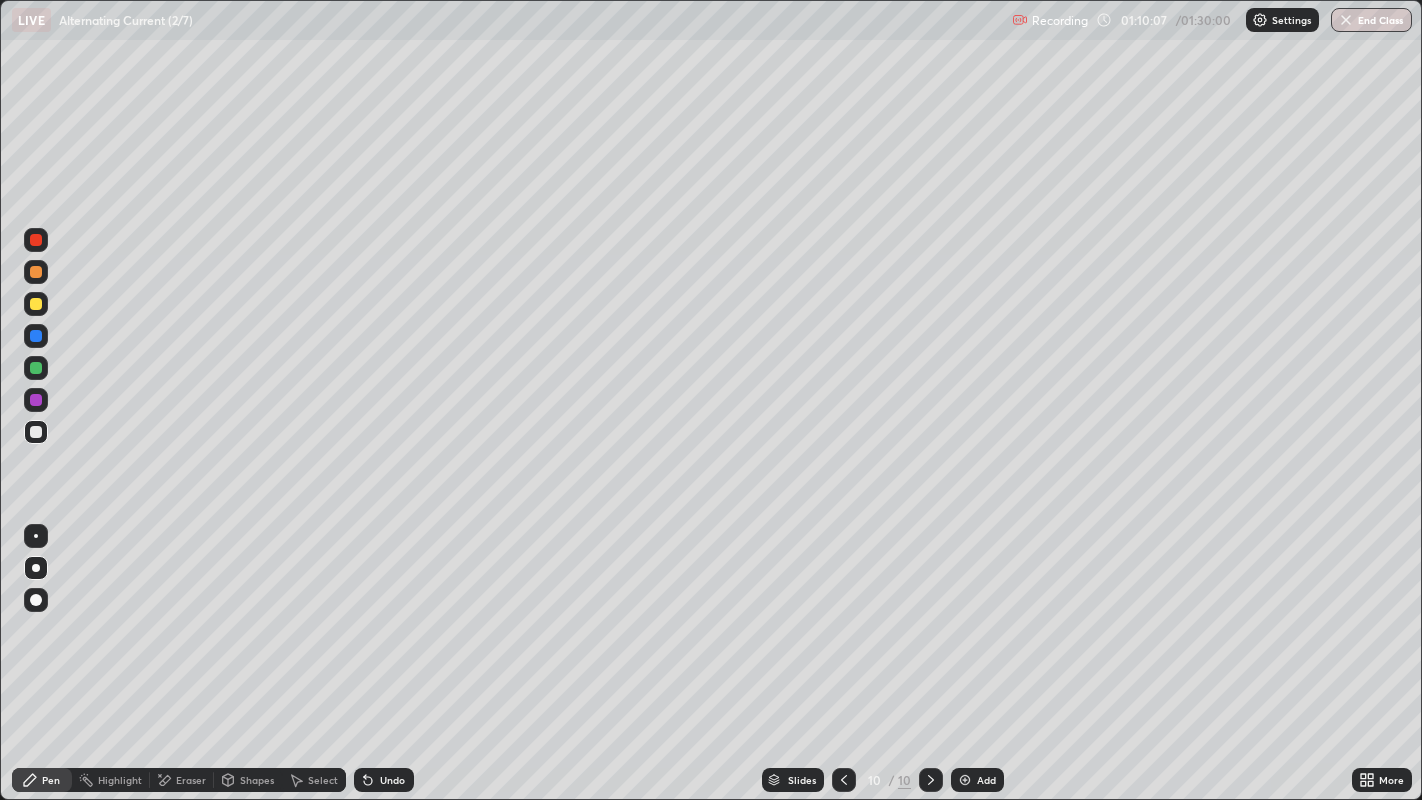 click at bounding box center (36, 304) 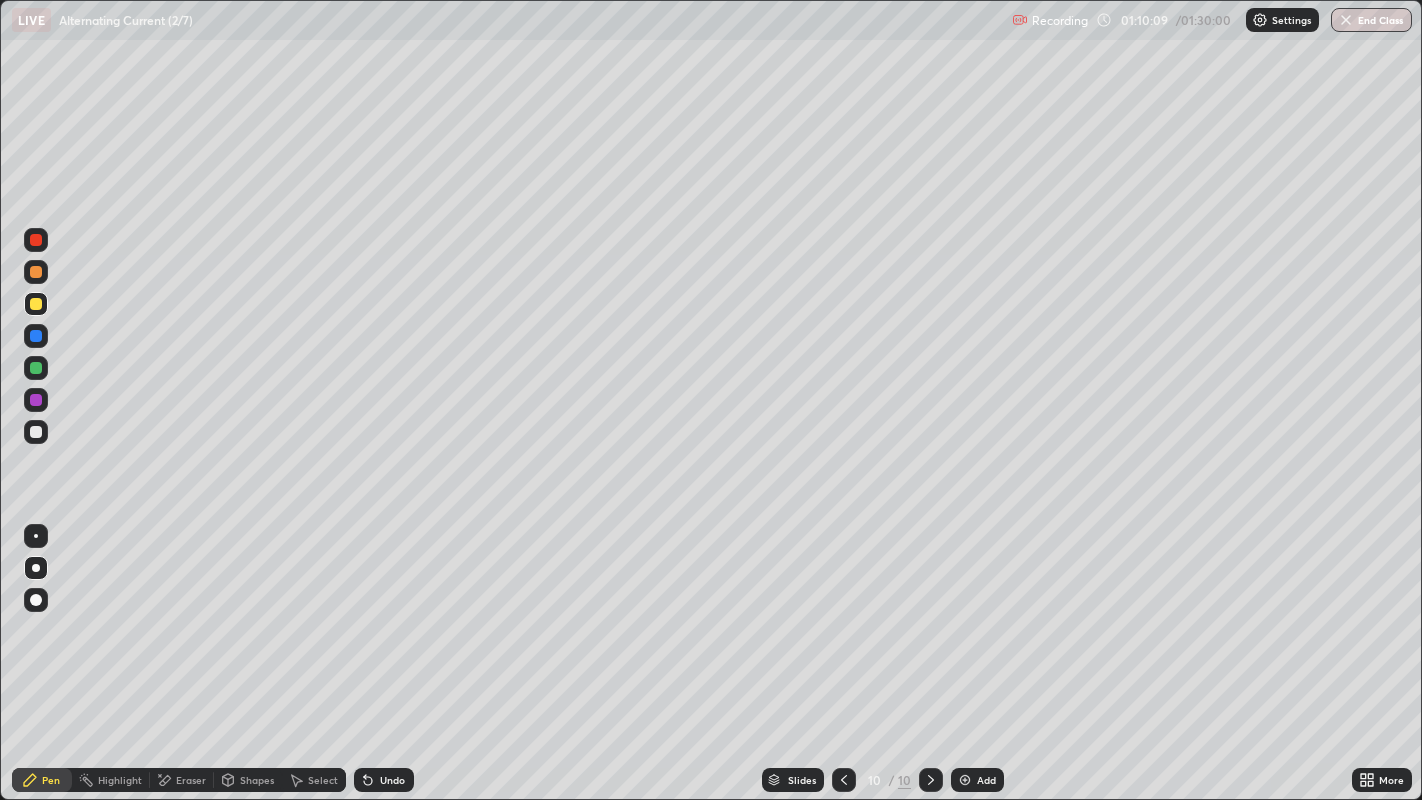 click at bounding box center [36, 432] 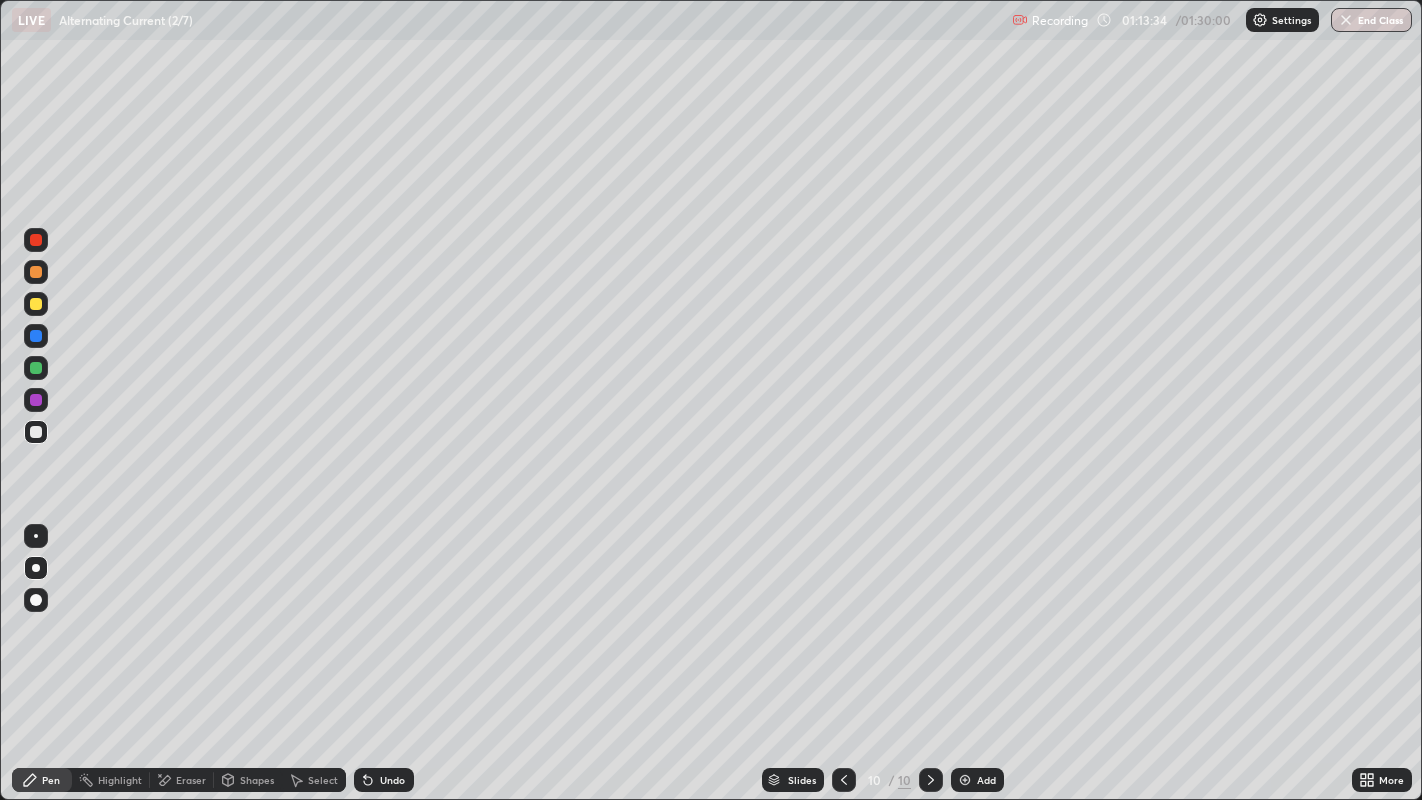 click on "End Class" at bounding box center [1371, 20] 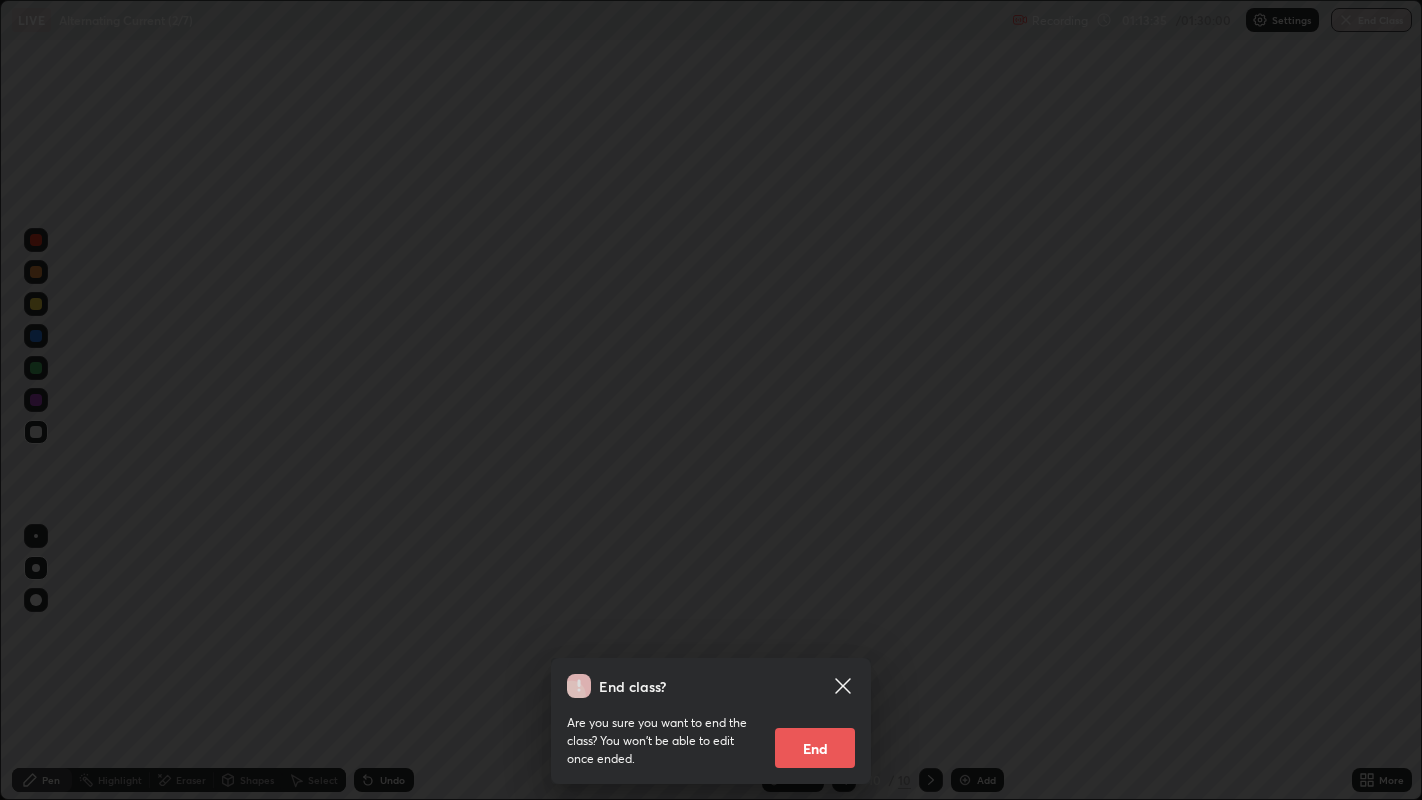 click on "End" at bounding box center (815, 748) 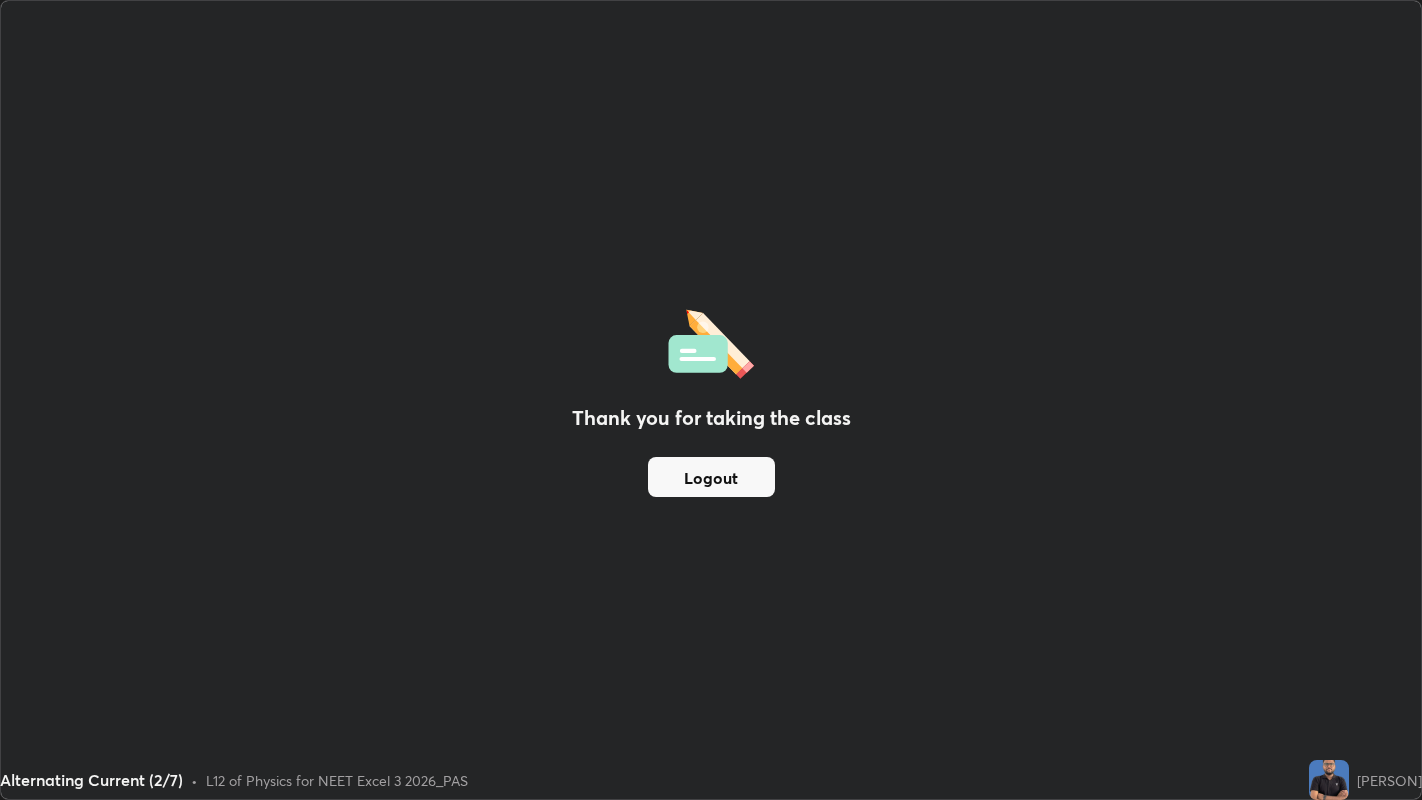 click on "Logout" at bounding box center (711, 477) 